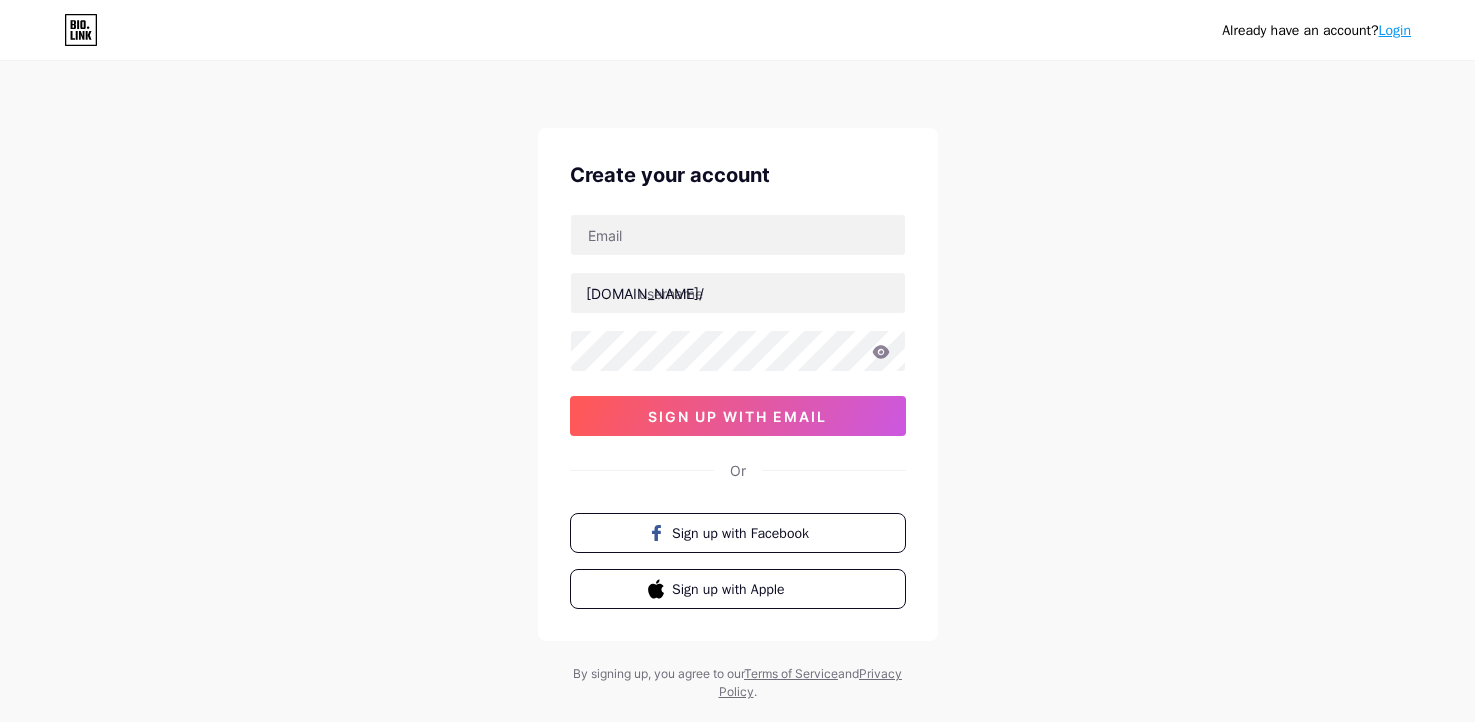 scroll, scrollTop: 0, scrollLeft: 0, axis: both 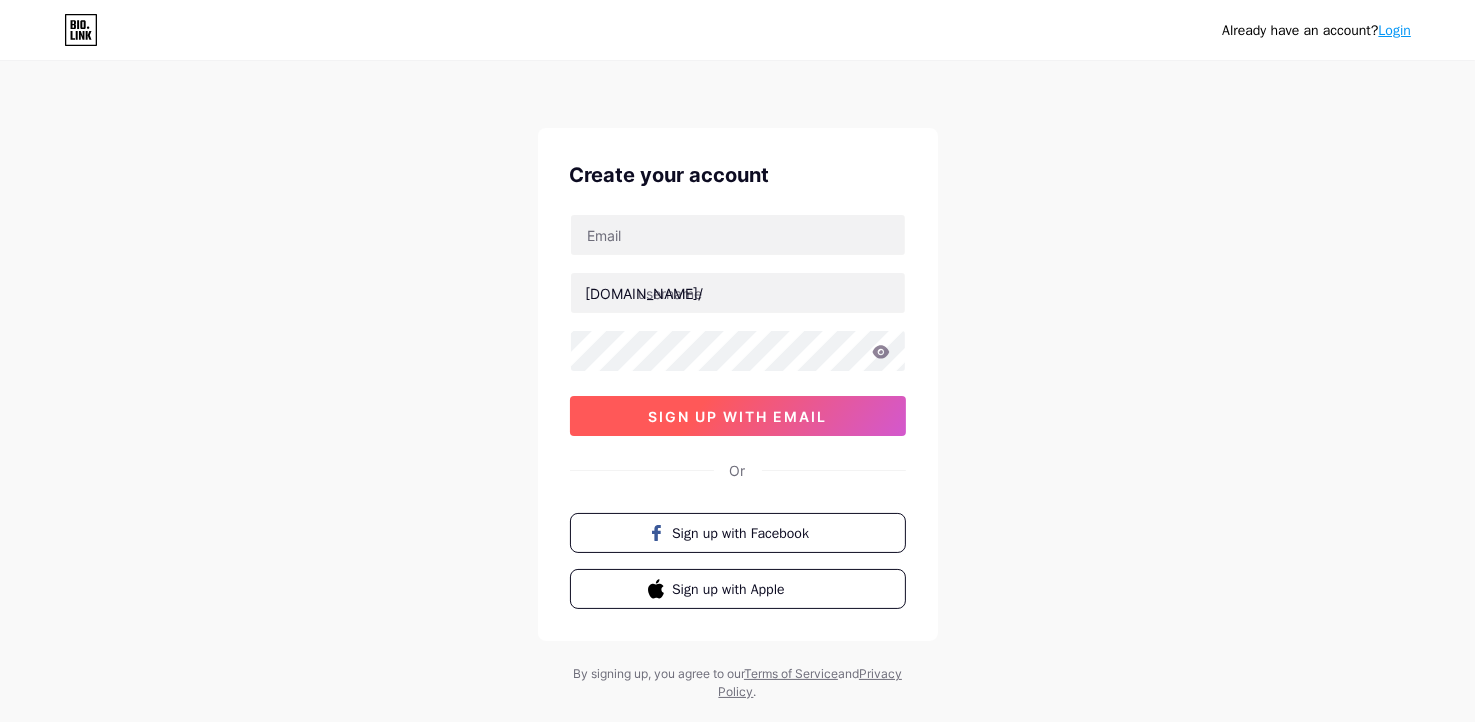 click on "sign up with email" at bounding box center [737, 416] 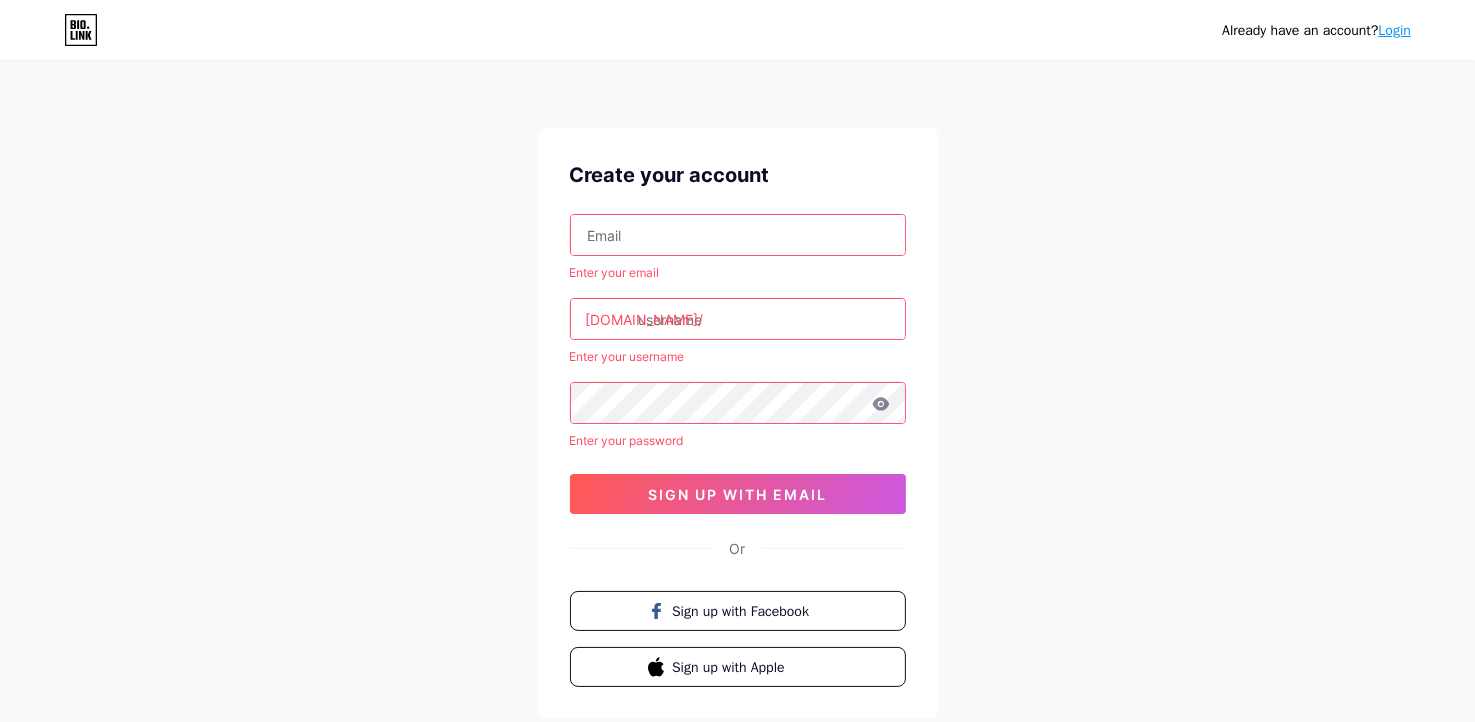 click at bounding box center (738, 235) 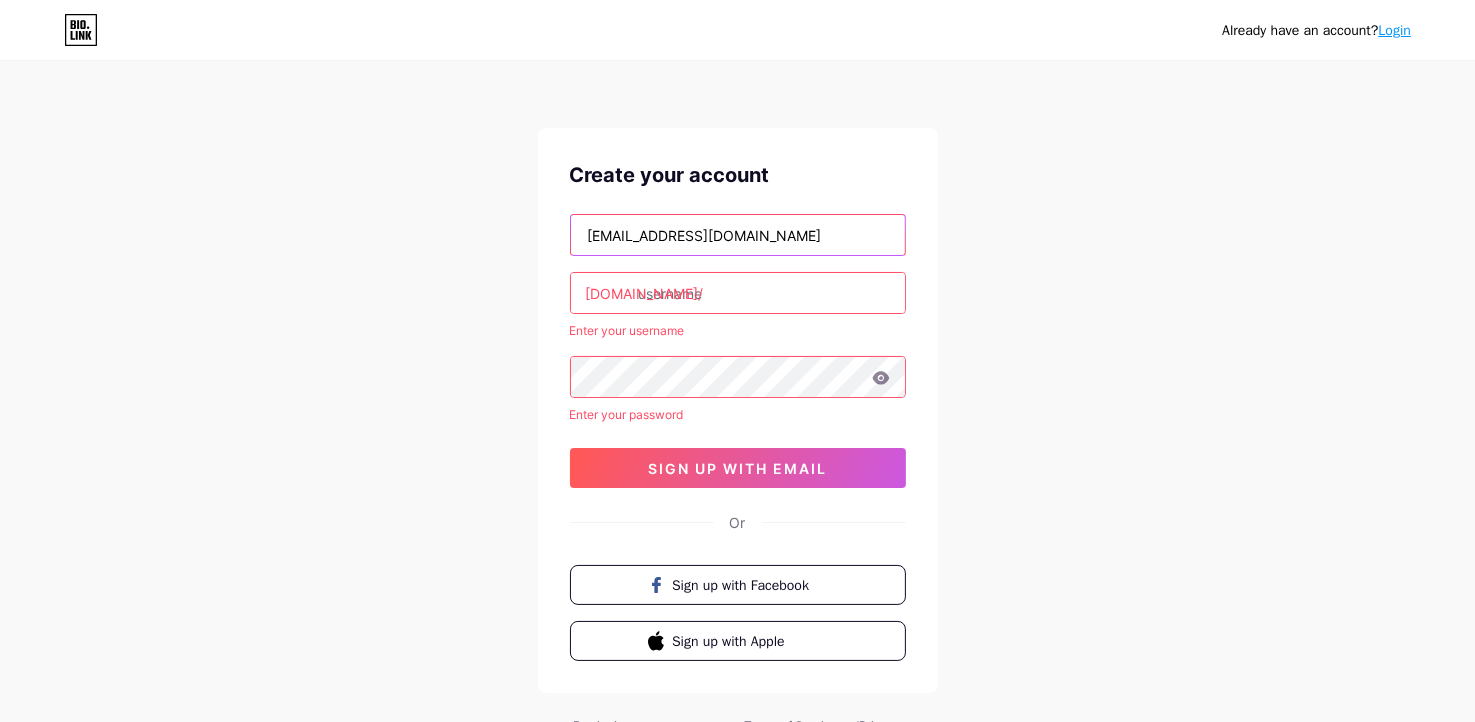 type on "[EMAIL_ADDRESS][DOMAIN_NAME]" 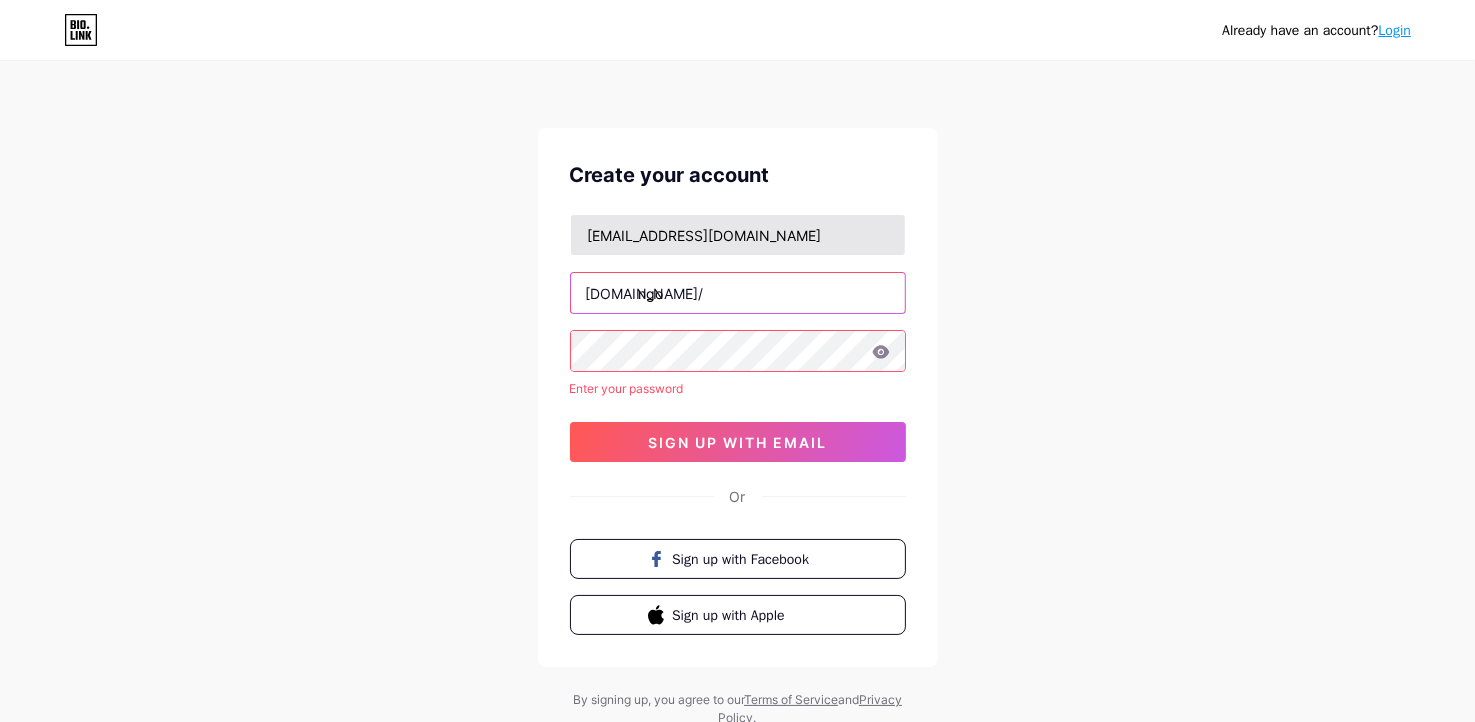 type on "[PERSON_NAME]" 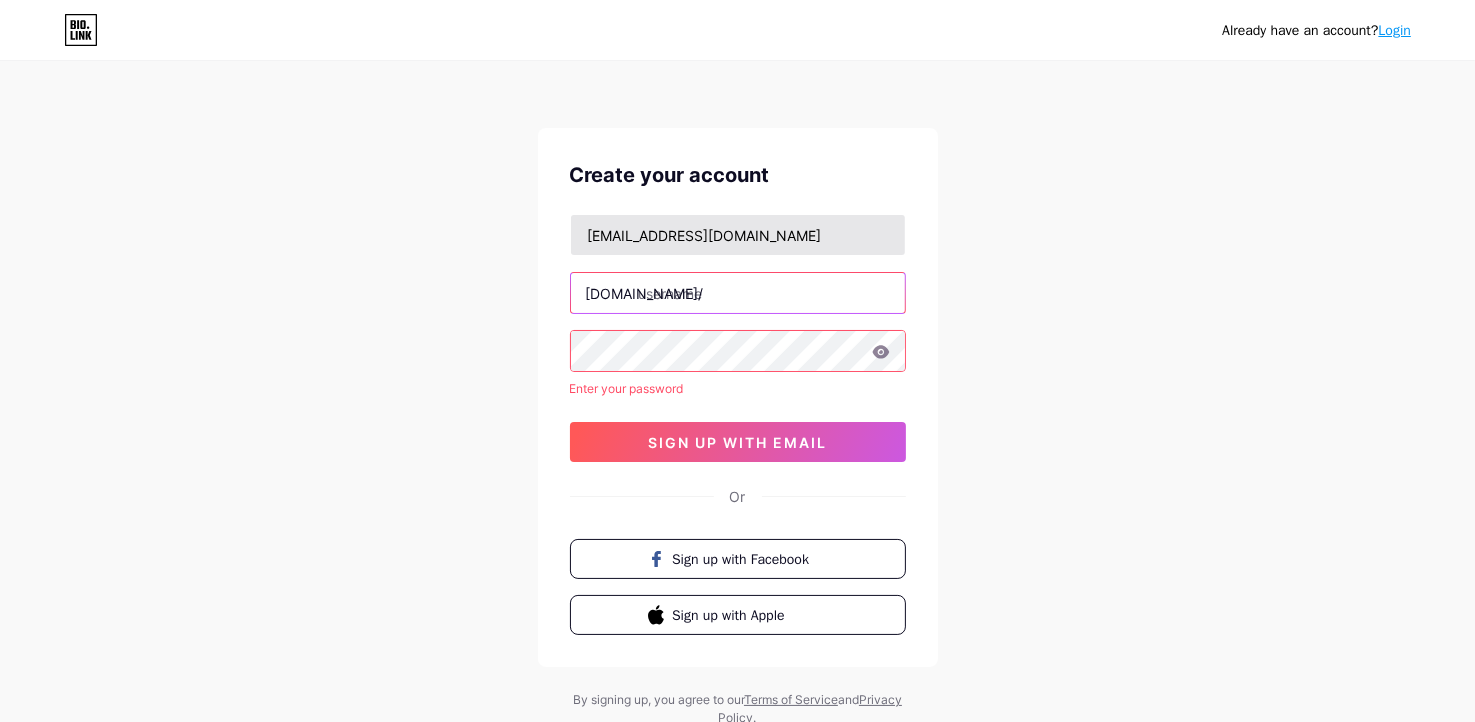 type on "w" 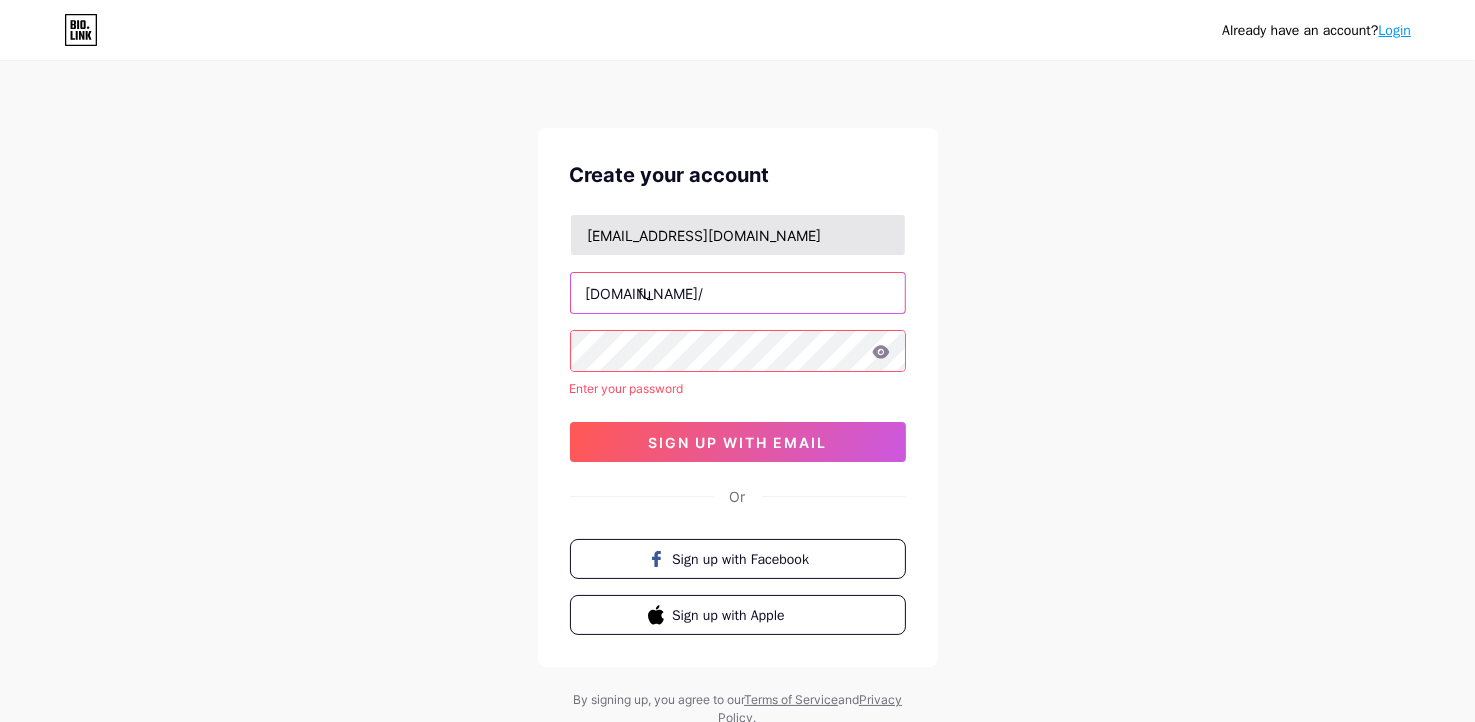 type on "f" 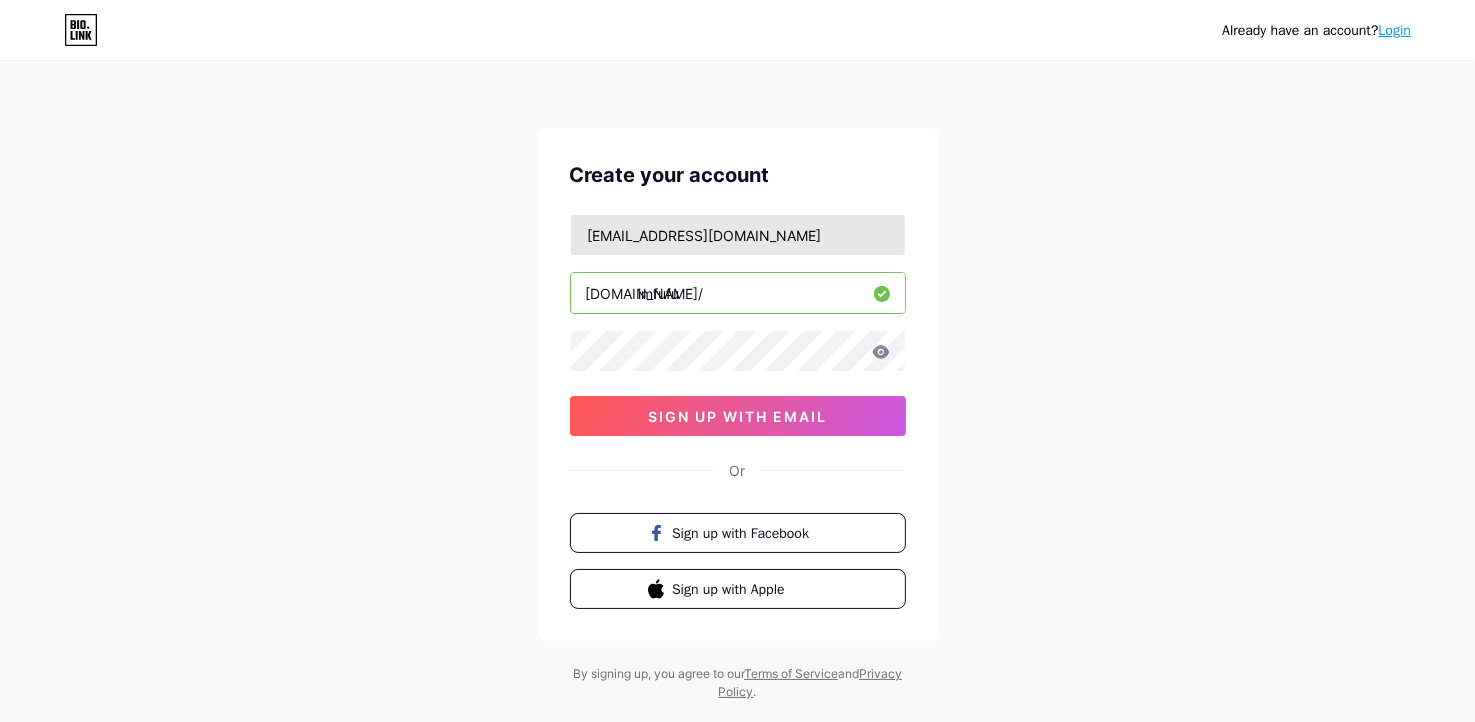type on "imfufu" 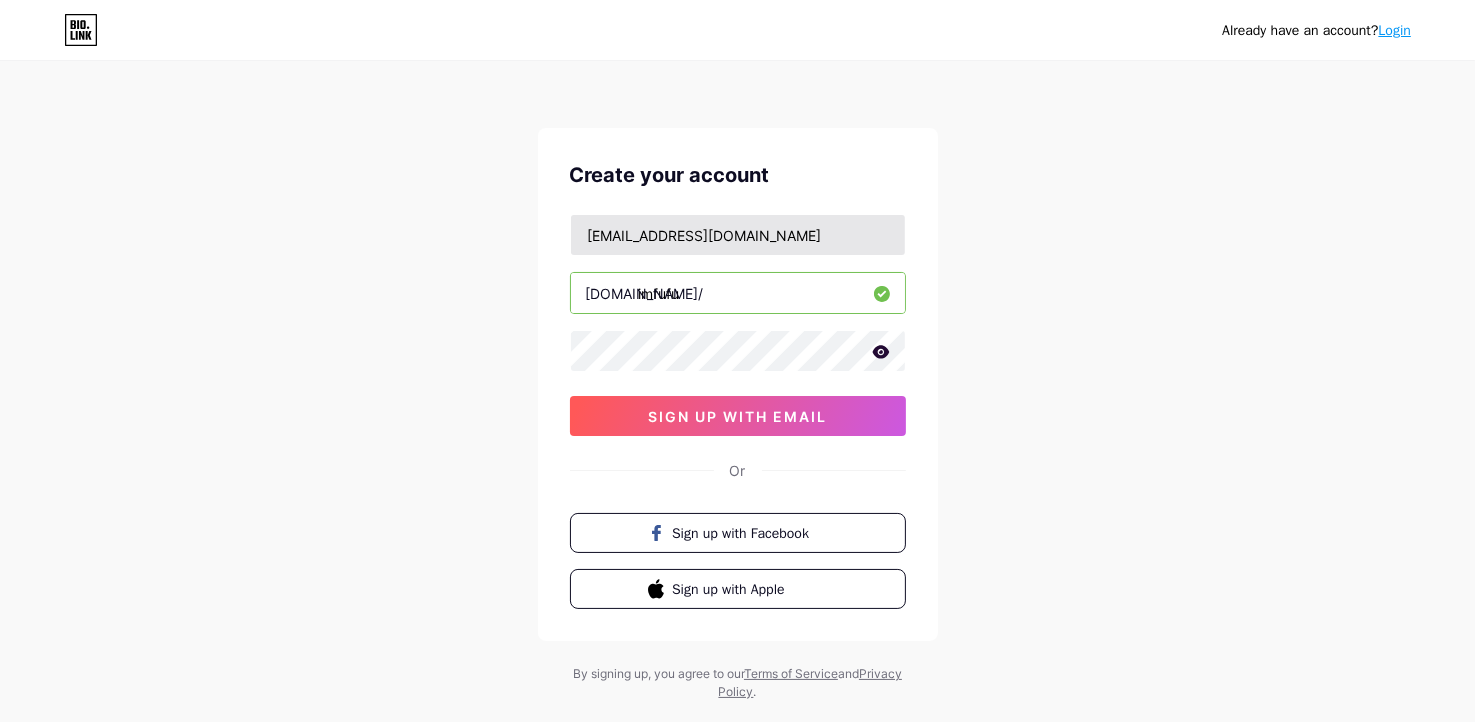 type 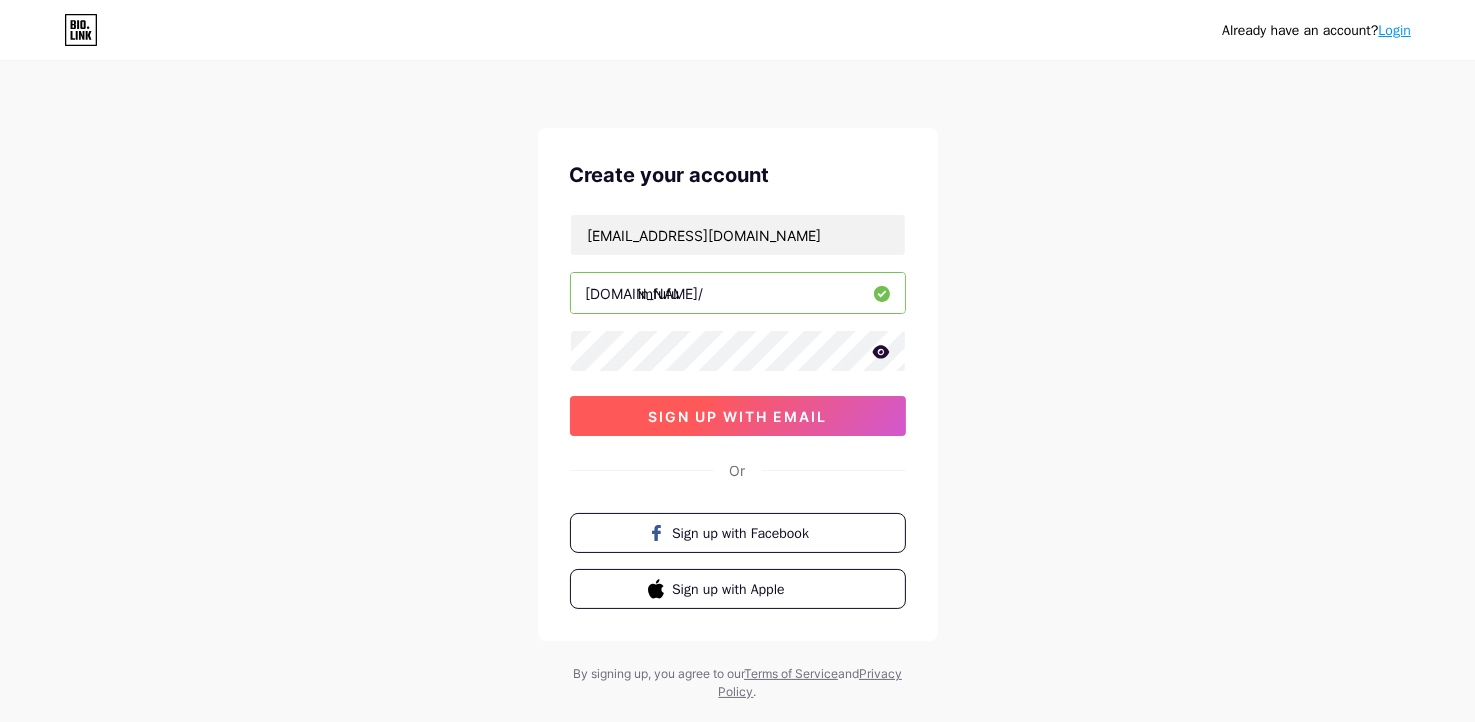 click on "sign up with email" at bounding box center (737, 416) 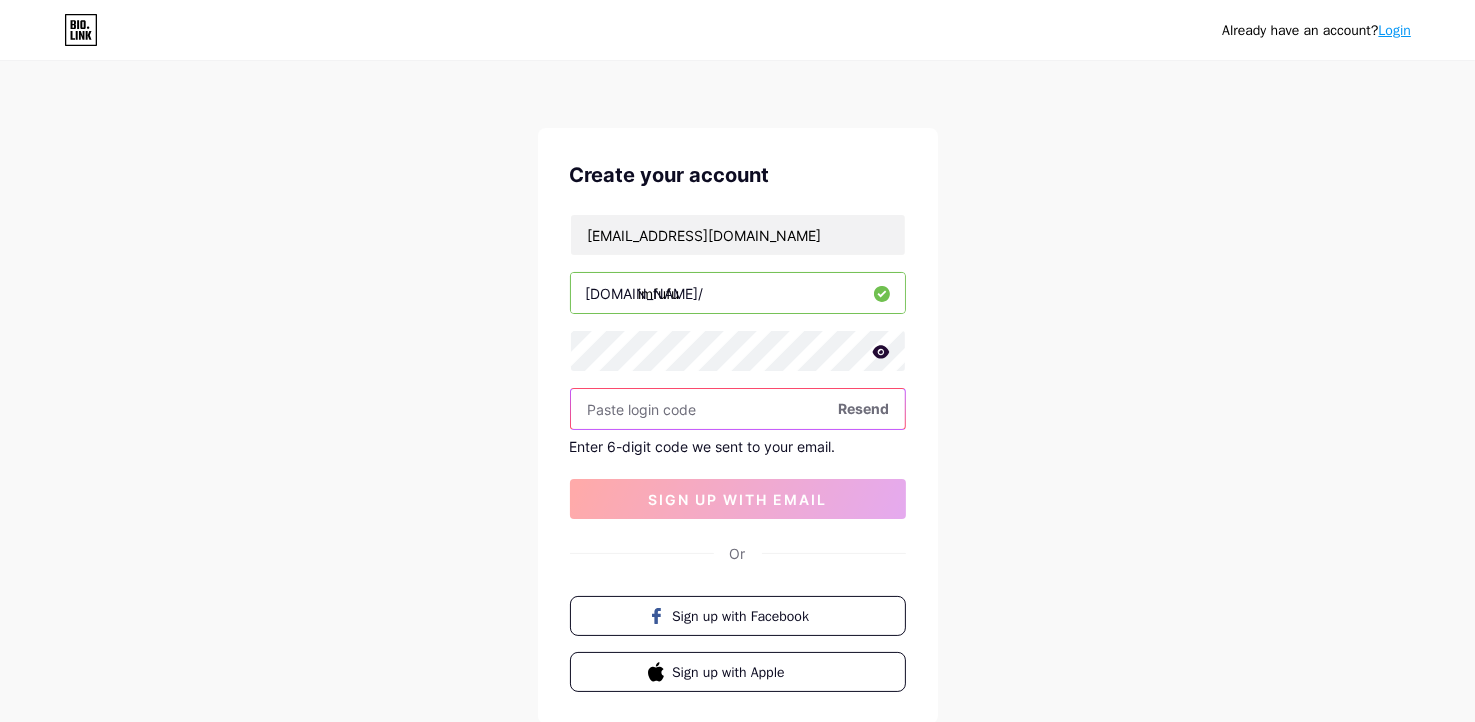 click at bounding box center (738, 409) 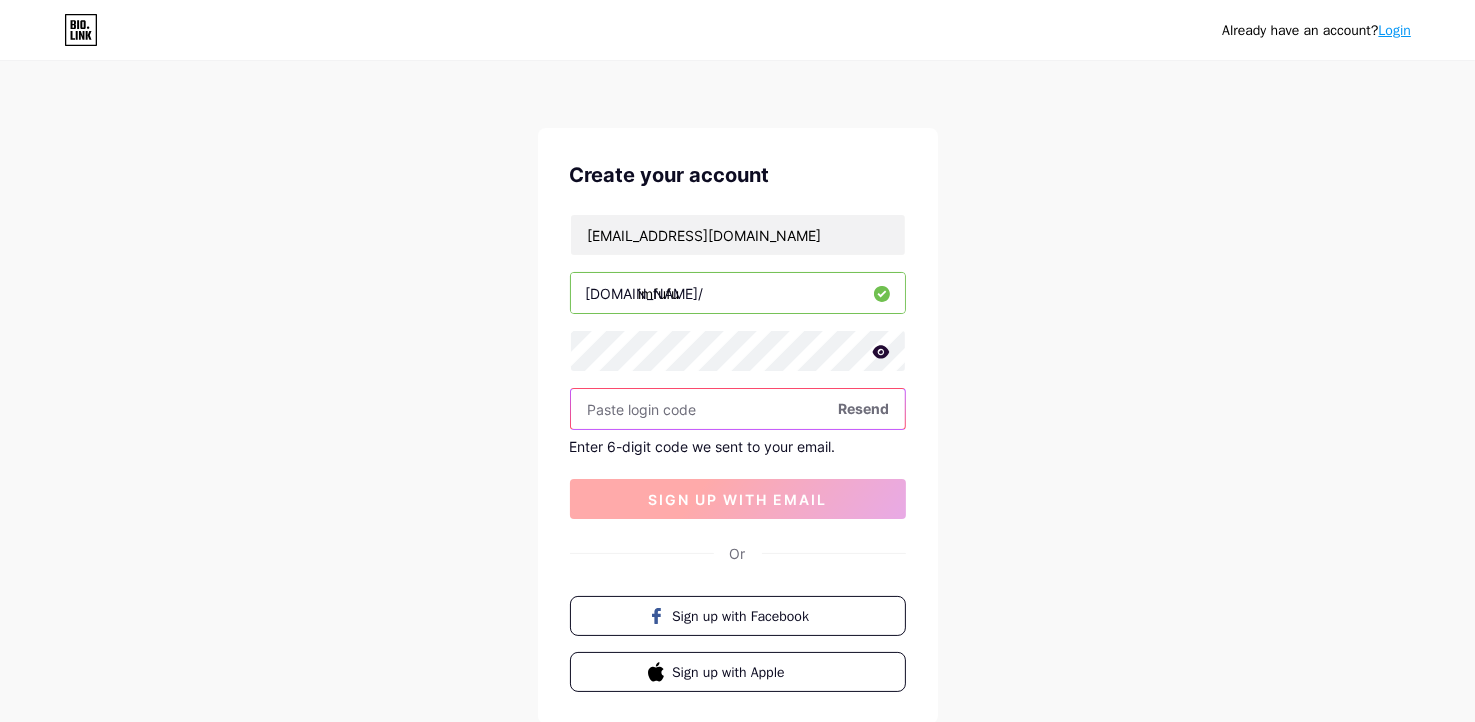 paste on "222770" 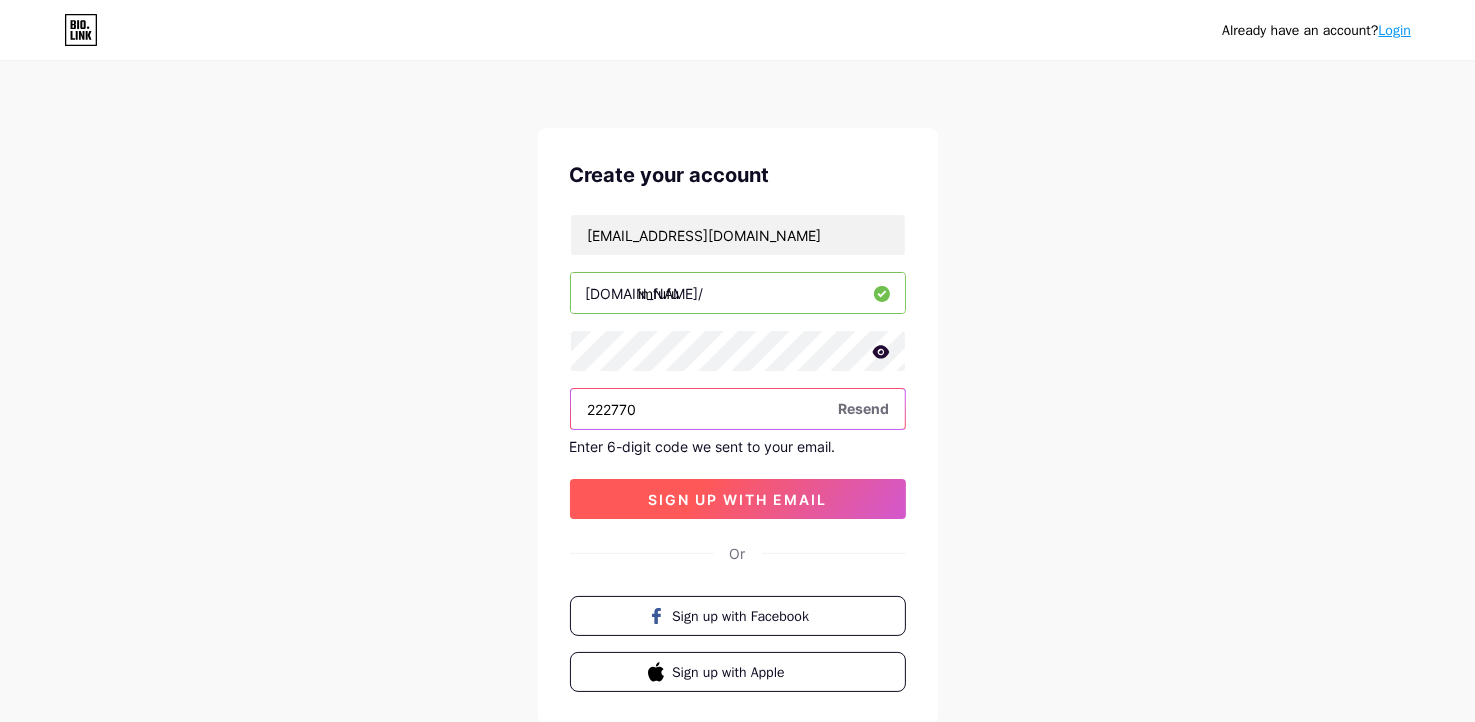 type on "222770" 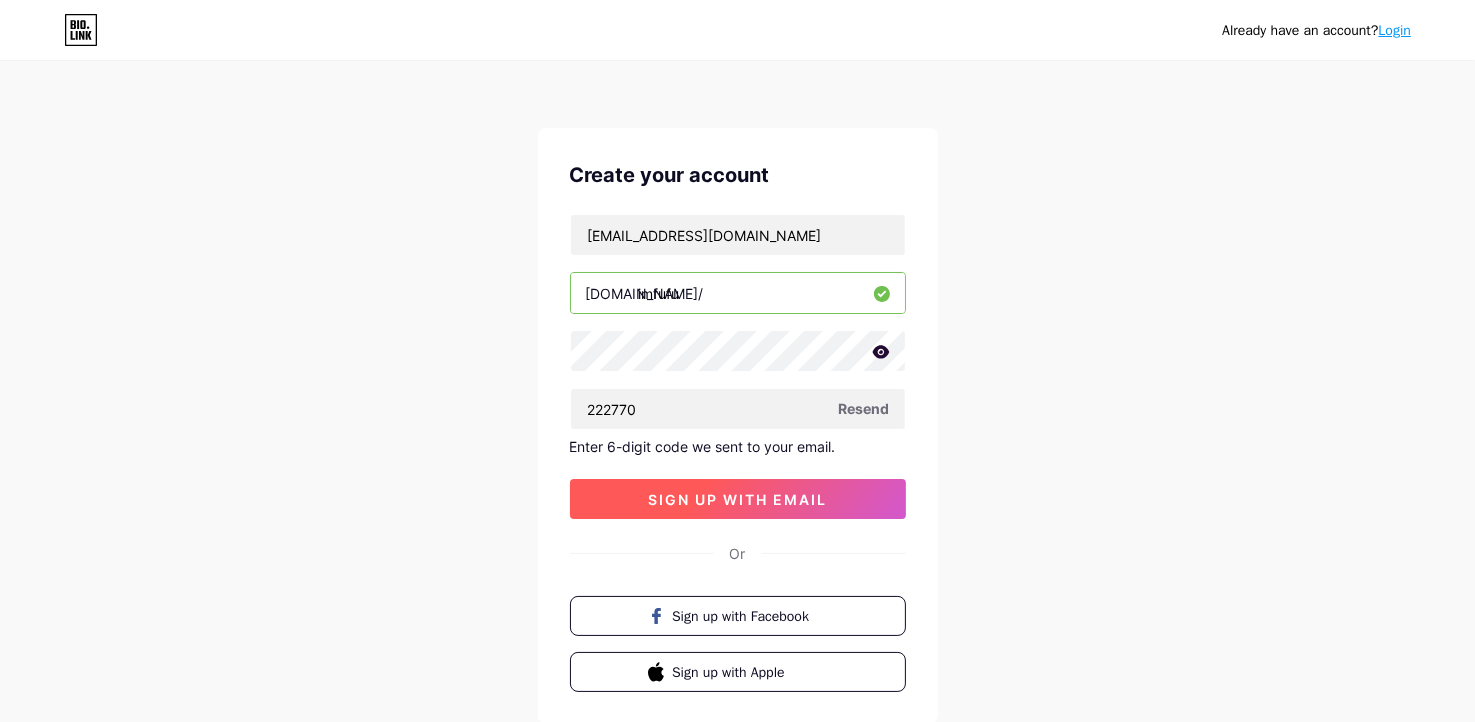 click on "sign up with email" at bounding box center [737, 499] 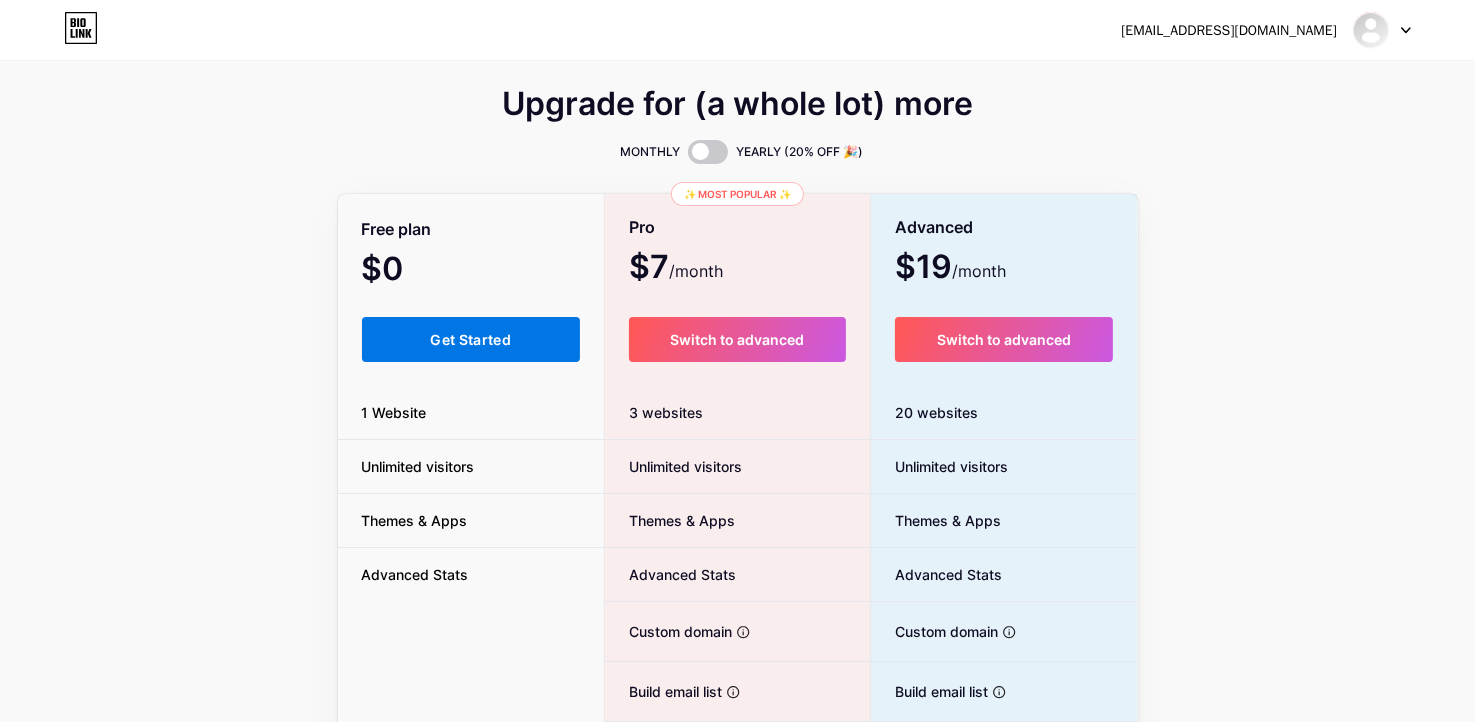 drag, startPoint x: 290, startPoint y: 374, endPoint x: 408, endPoint y: 331, distance: 125.59061 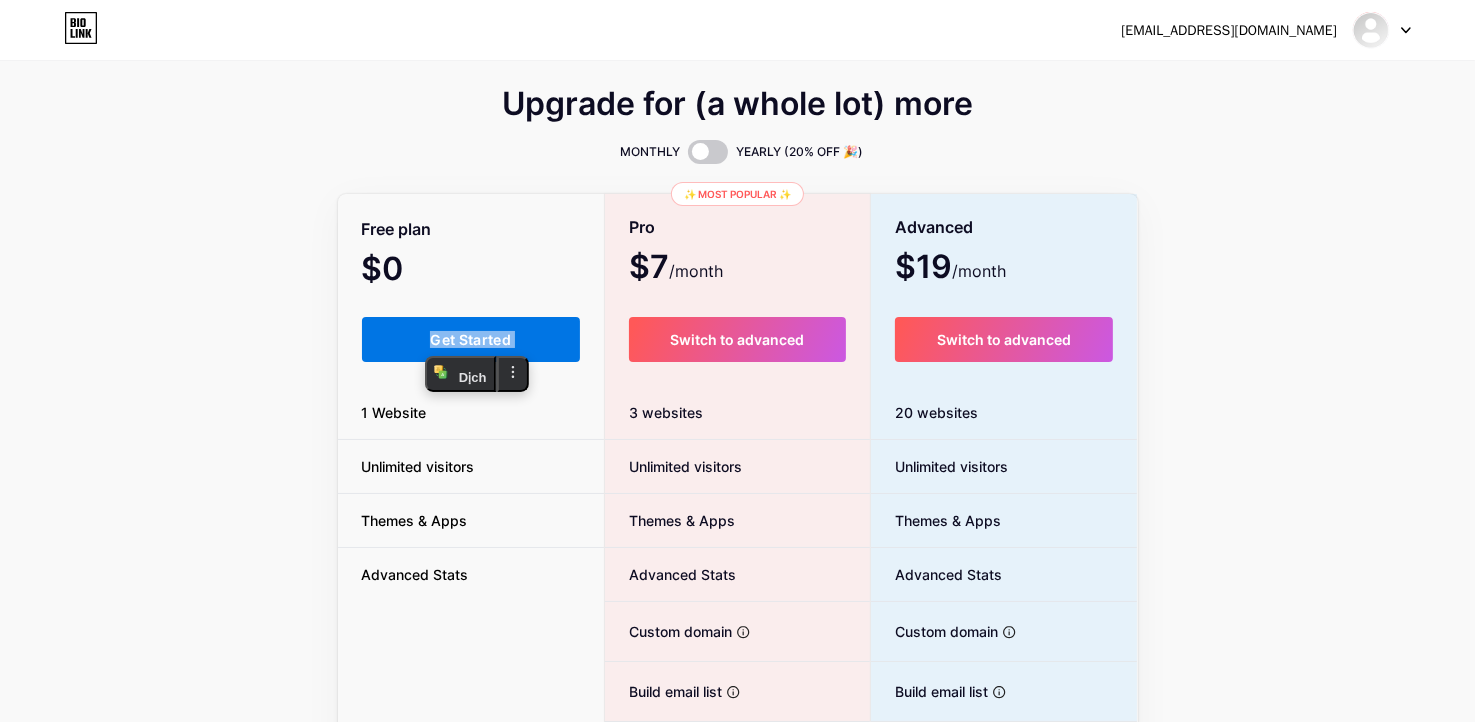 click on "Get Started" at bounding box center [471, 339] 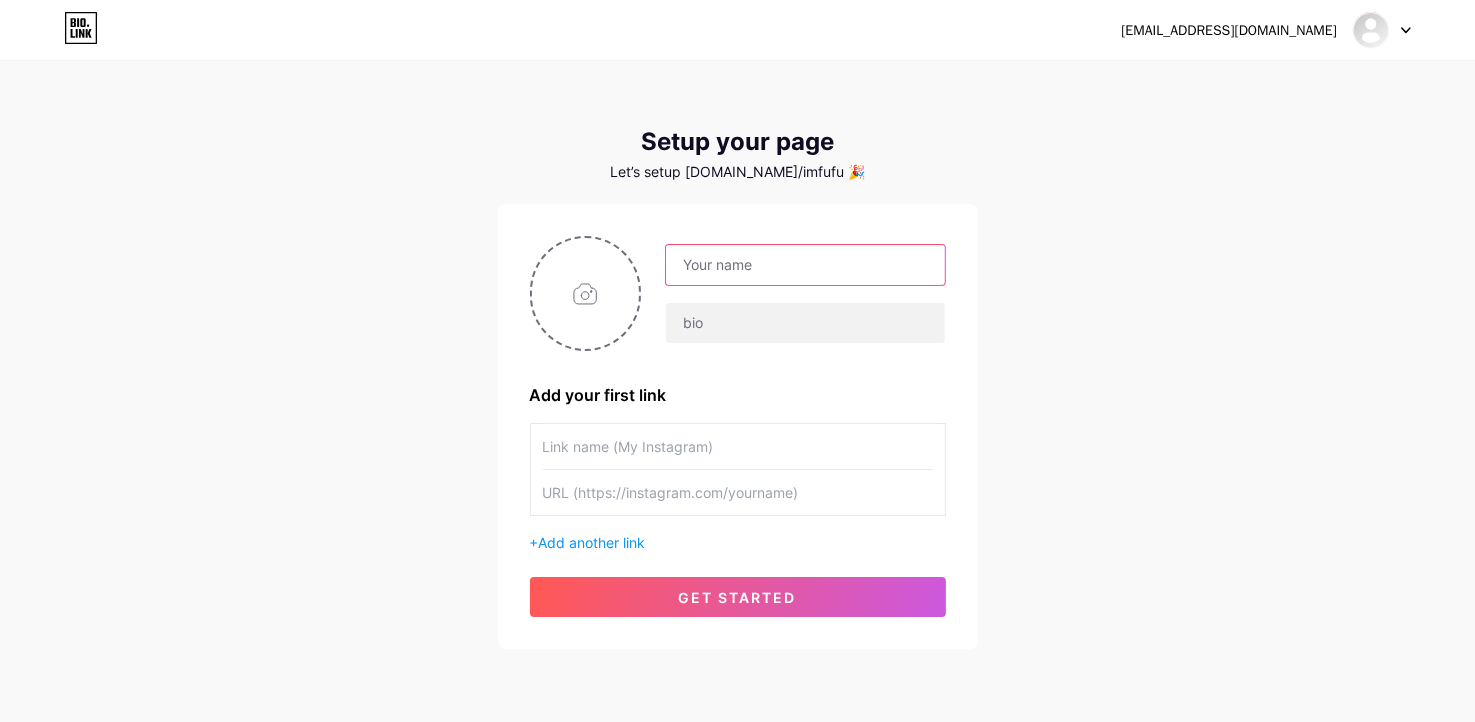 click at bounding box center [805, 265] 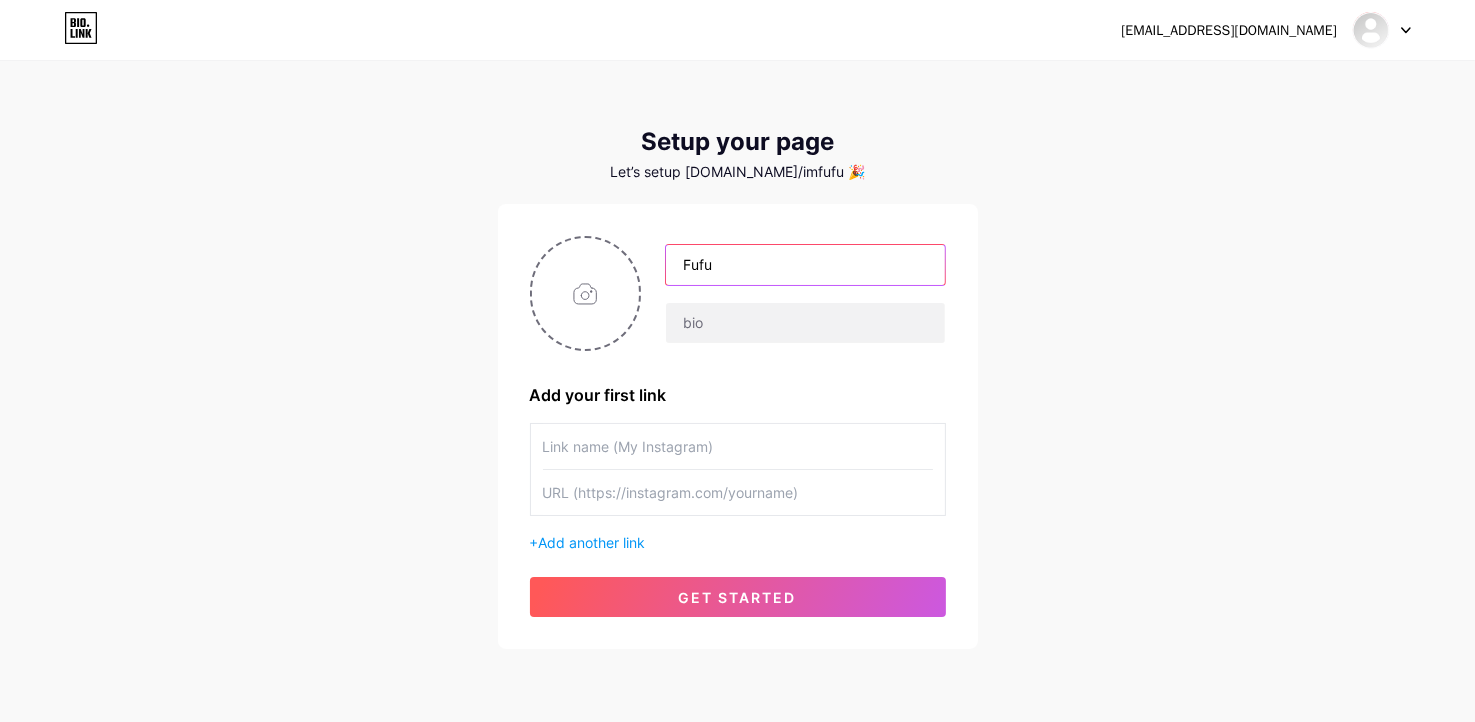 type on "Fufu" 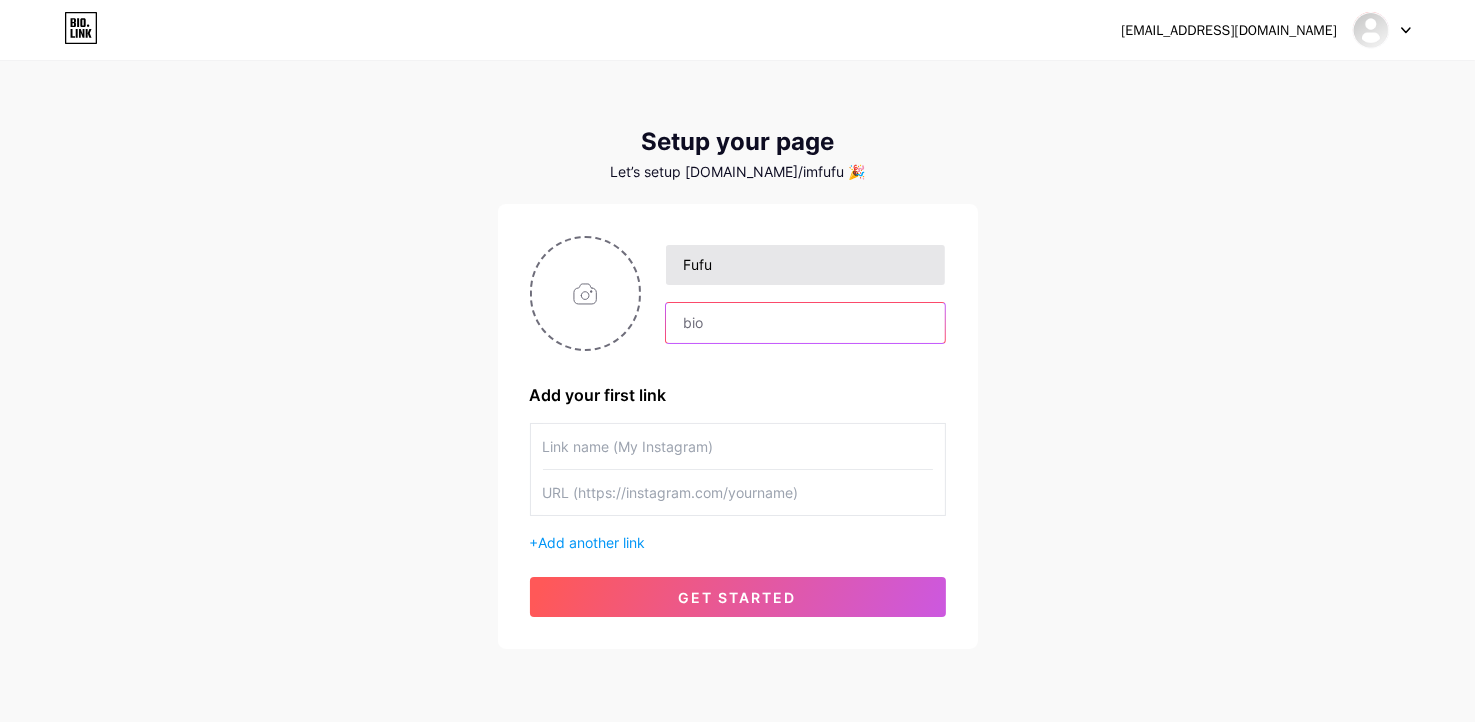 type on "w" 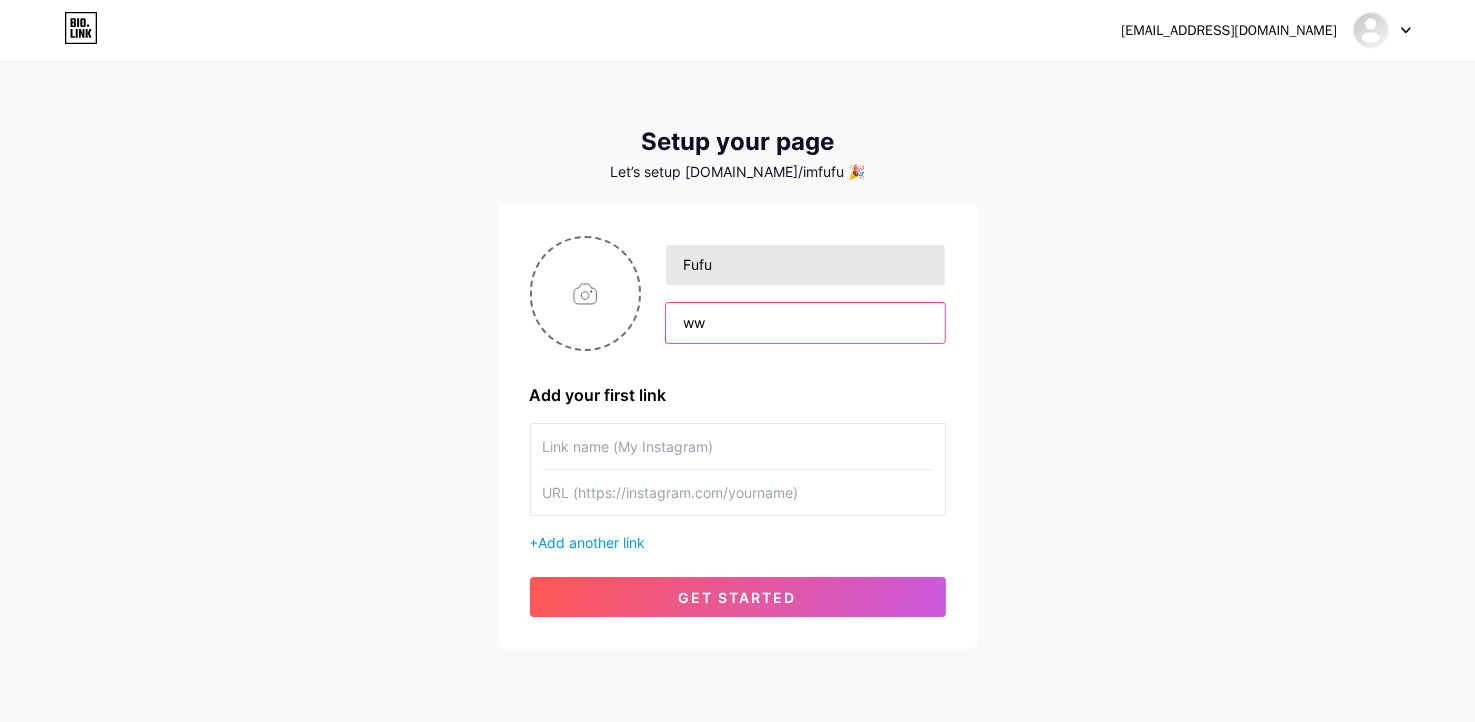 type on "w" 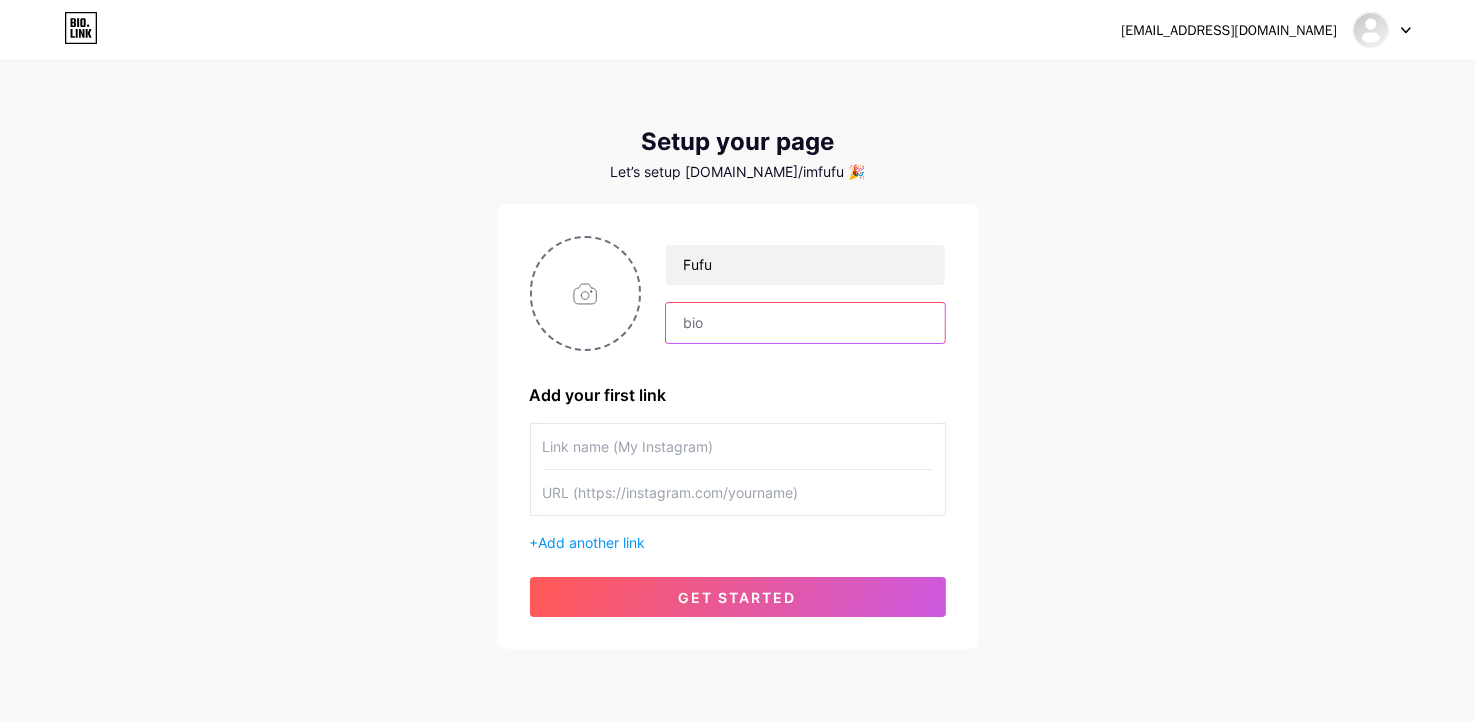 click at bounding box center [805, 323] 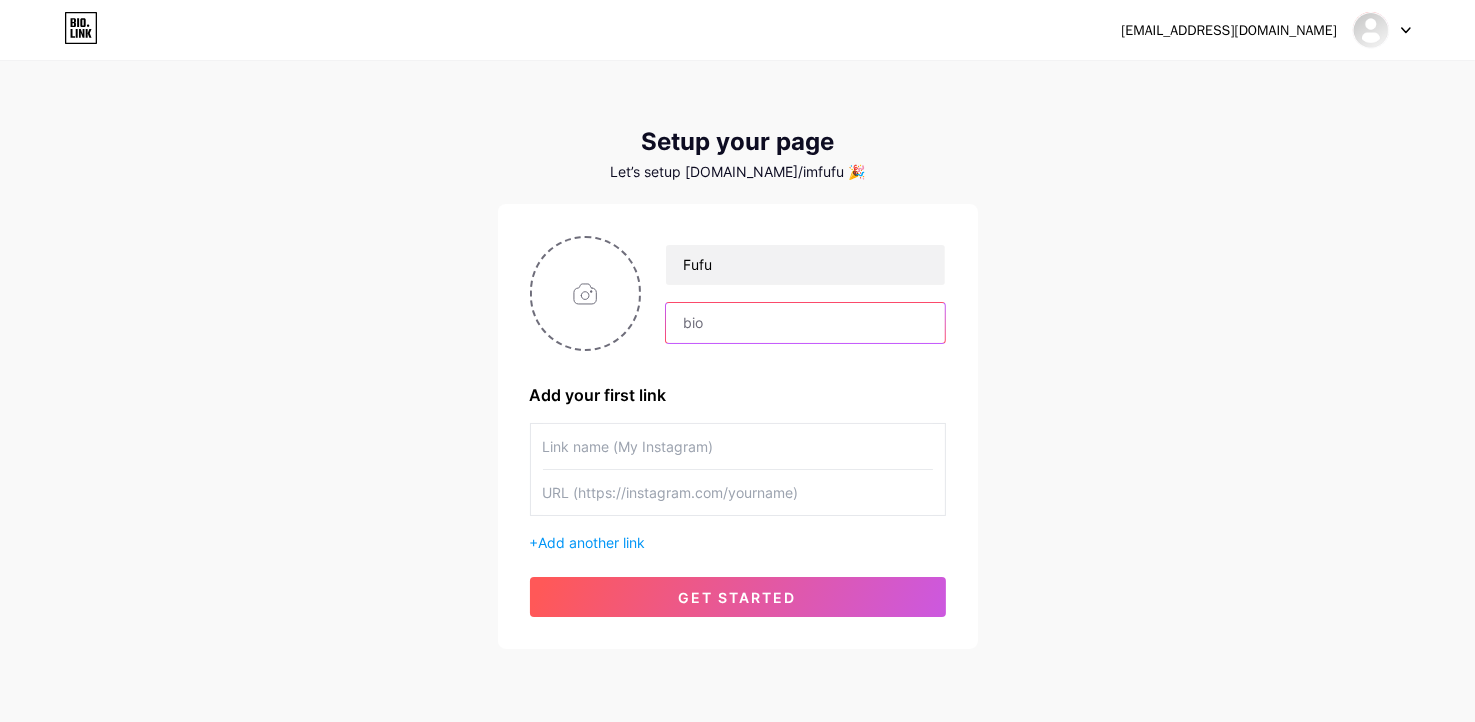 drag, startPoint x: 739, startPoint y: 335, endPoint x: 722, endPoint y: 327, distance: 18.788294 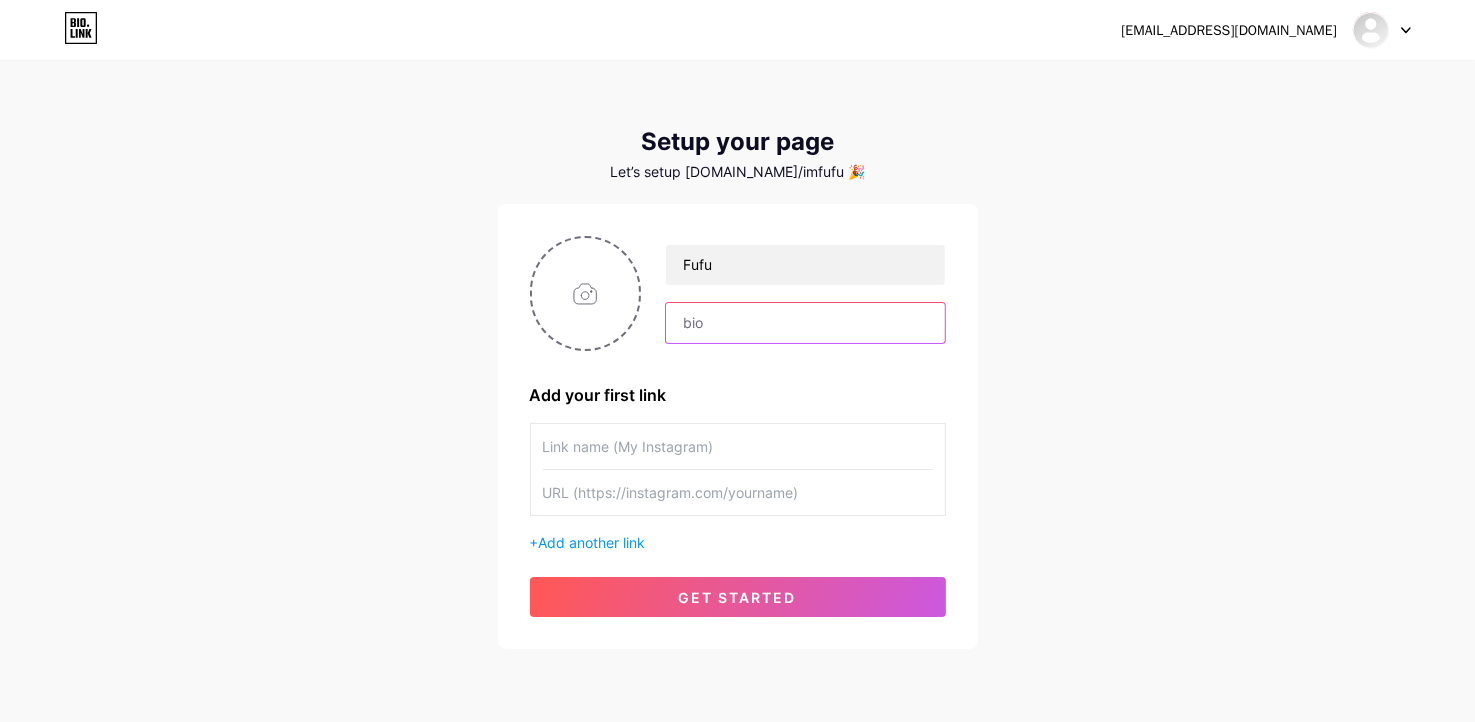 click at bounding box center (805, 323) 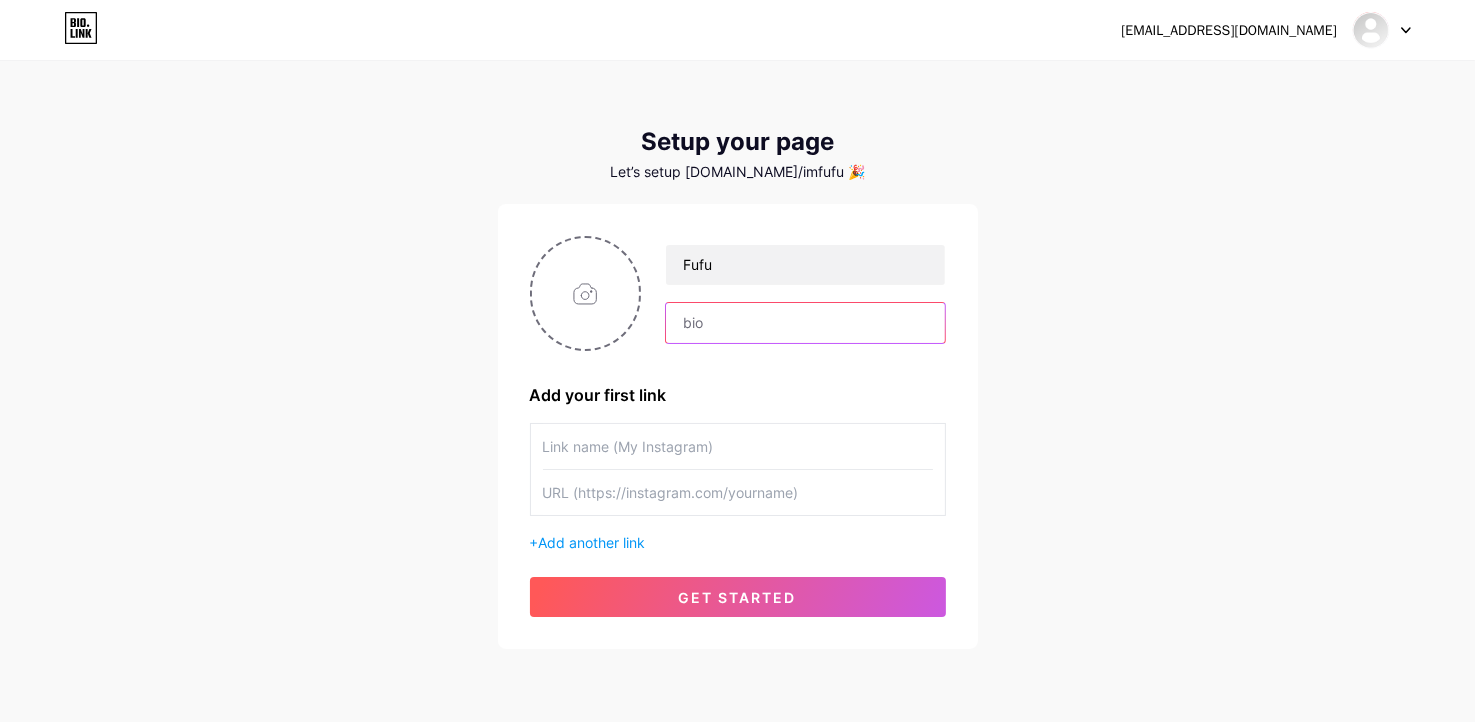 drag, startPoint x: 696, startPoint y: 319, endPoint x: 708, endPoint y: 314, distance: 13 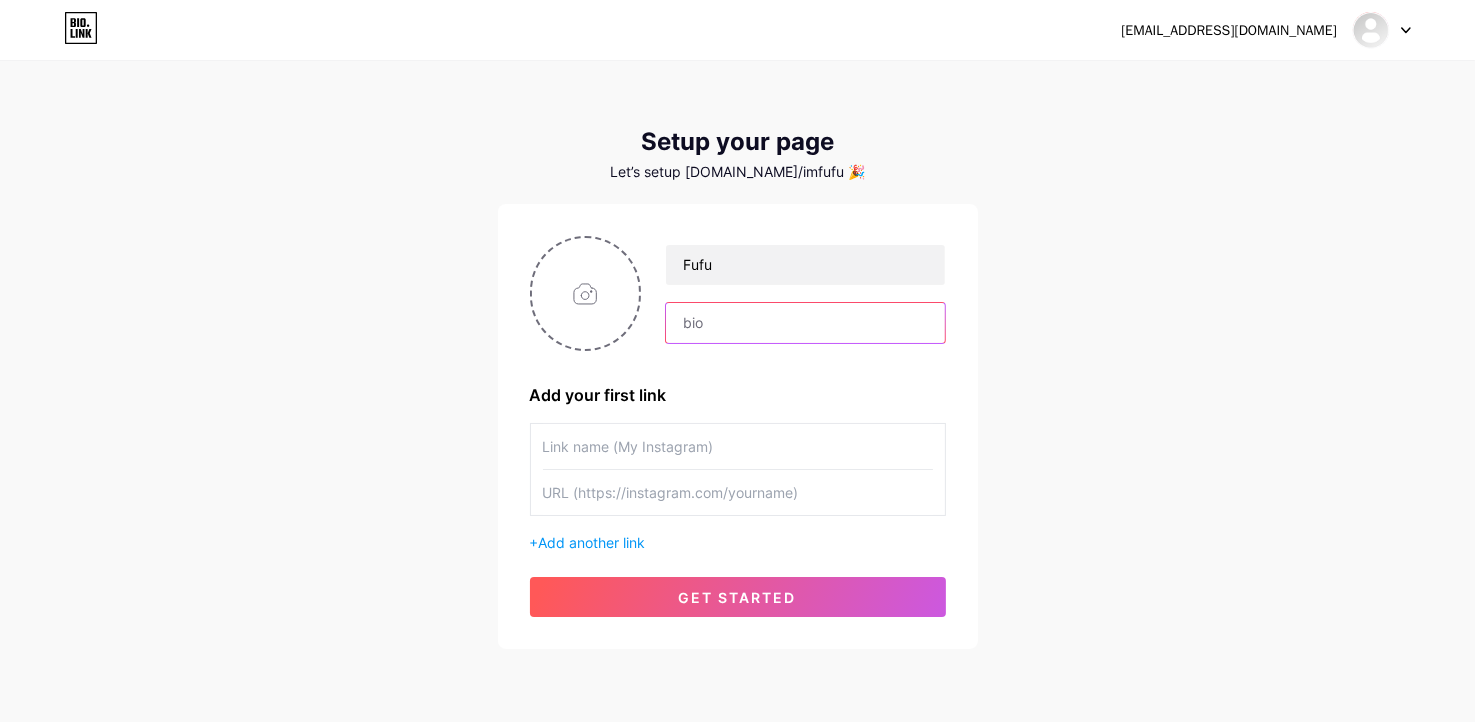 click at bounding box center [805, 323] 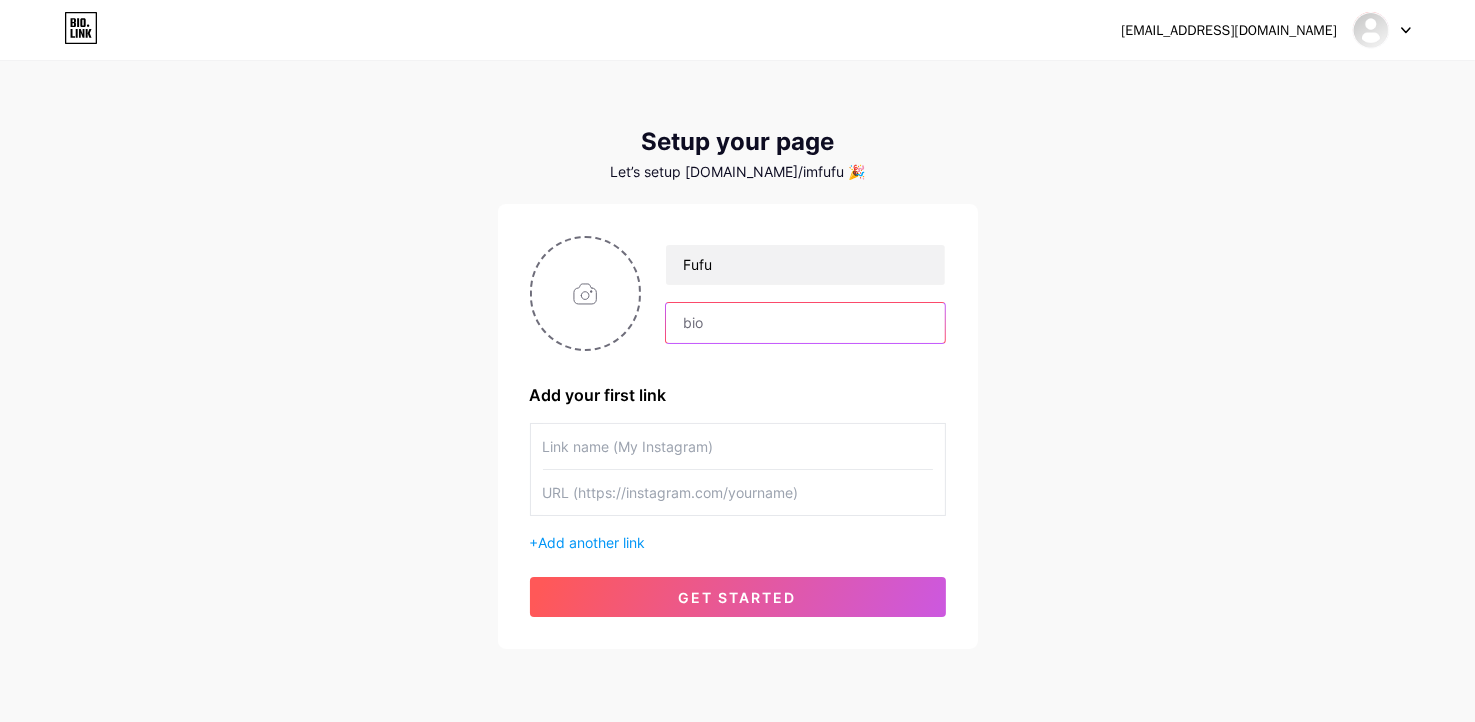 click at bounding box center (805, 323) 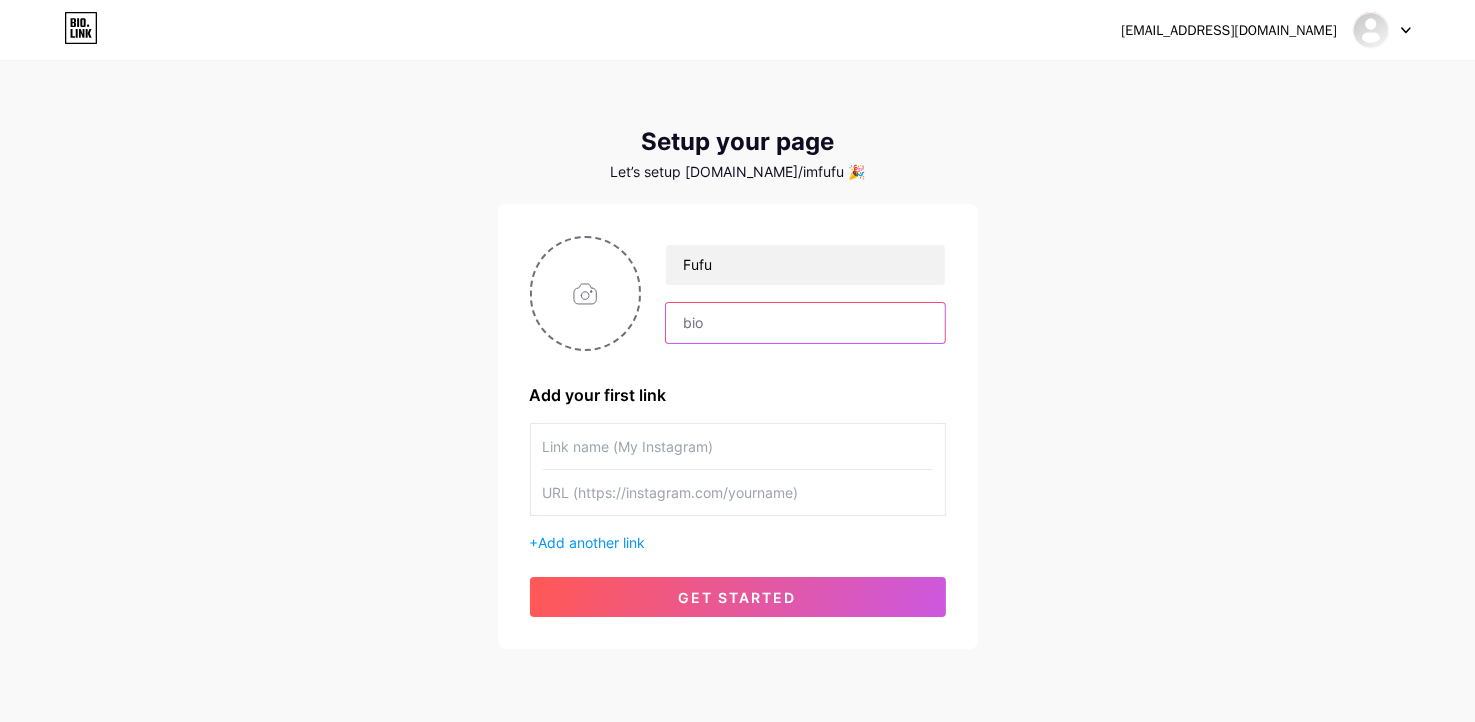 click at bounding box center (805, 323) 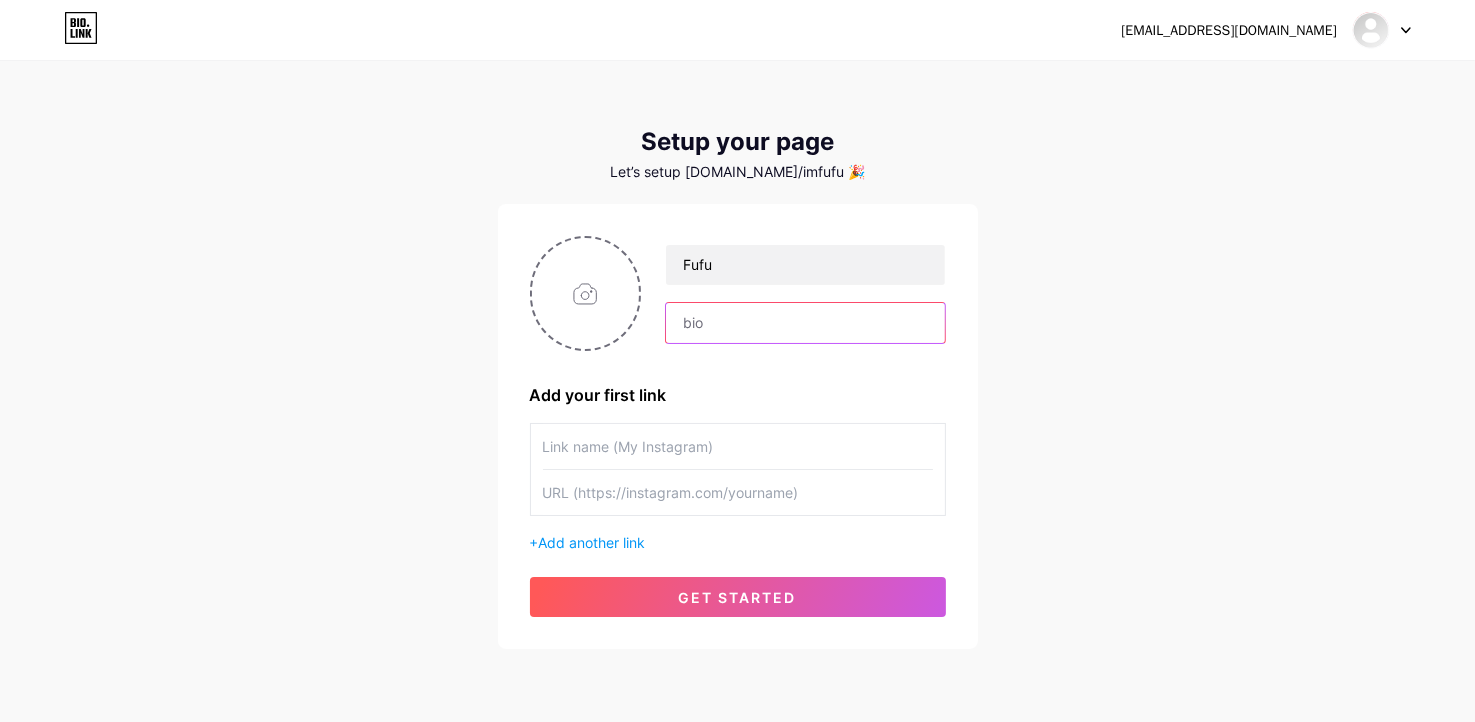 click at bounding box center [805, 323] 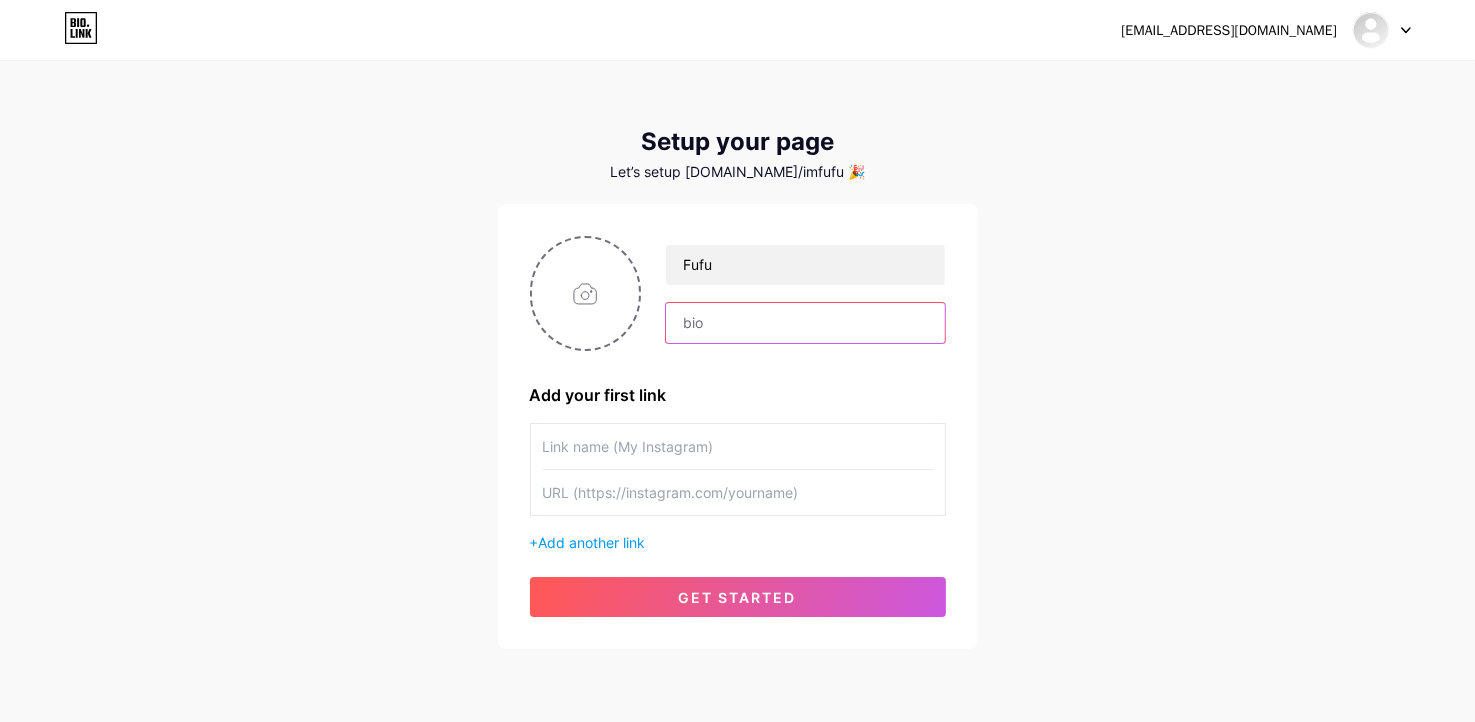 click at bounding box center (805, 323) 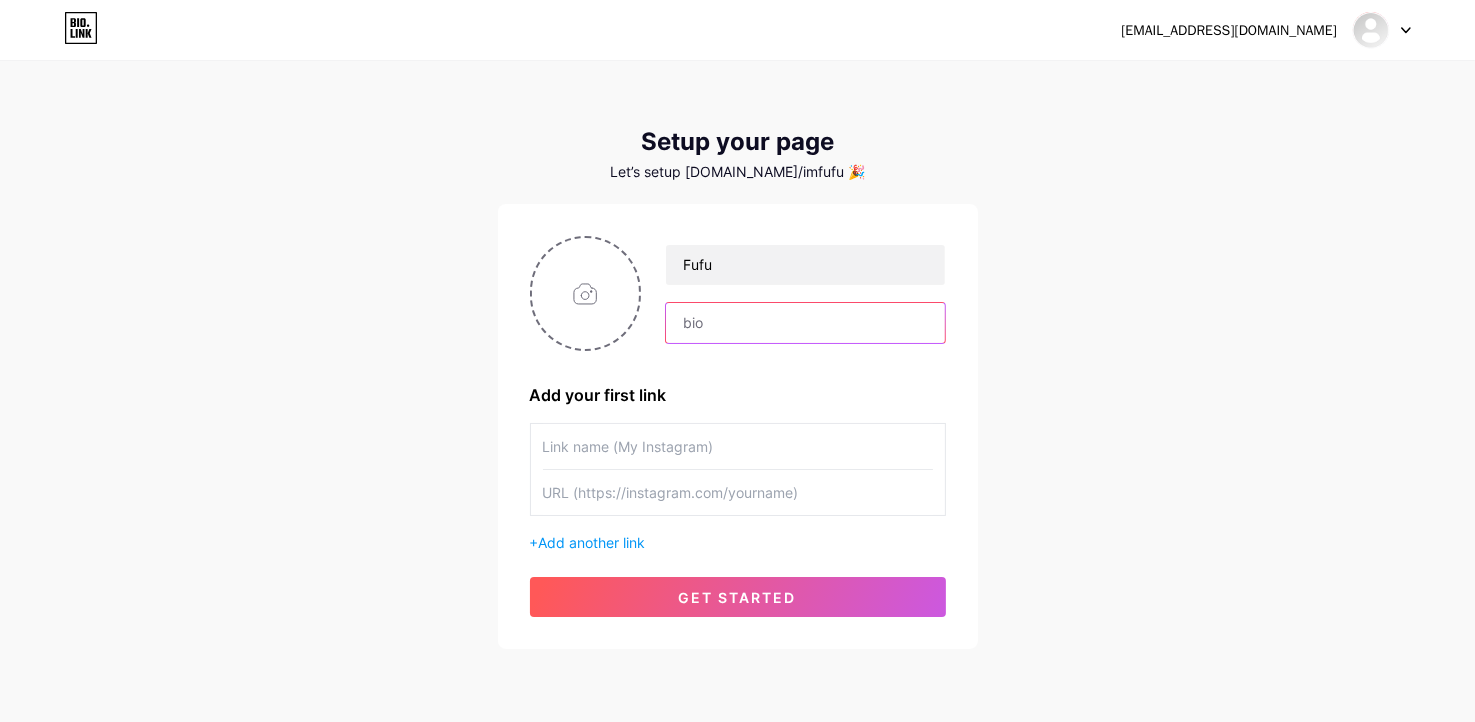 click at bounding box center [805, 323] 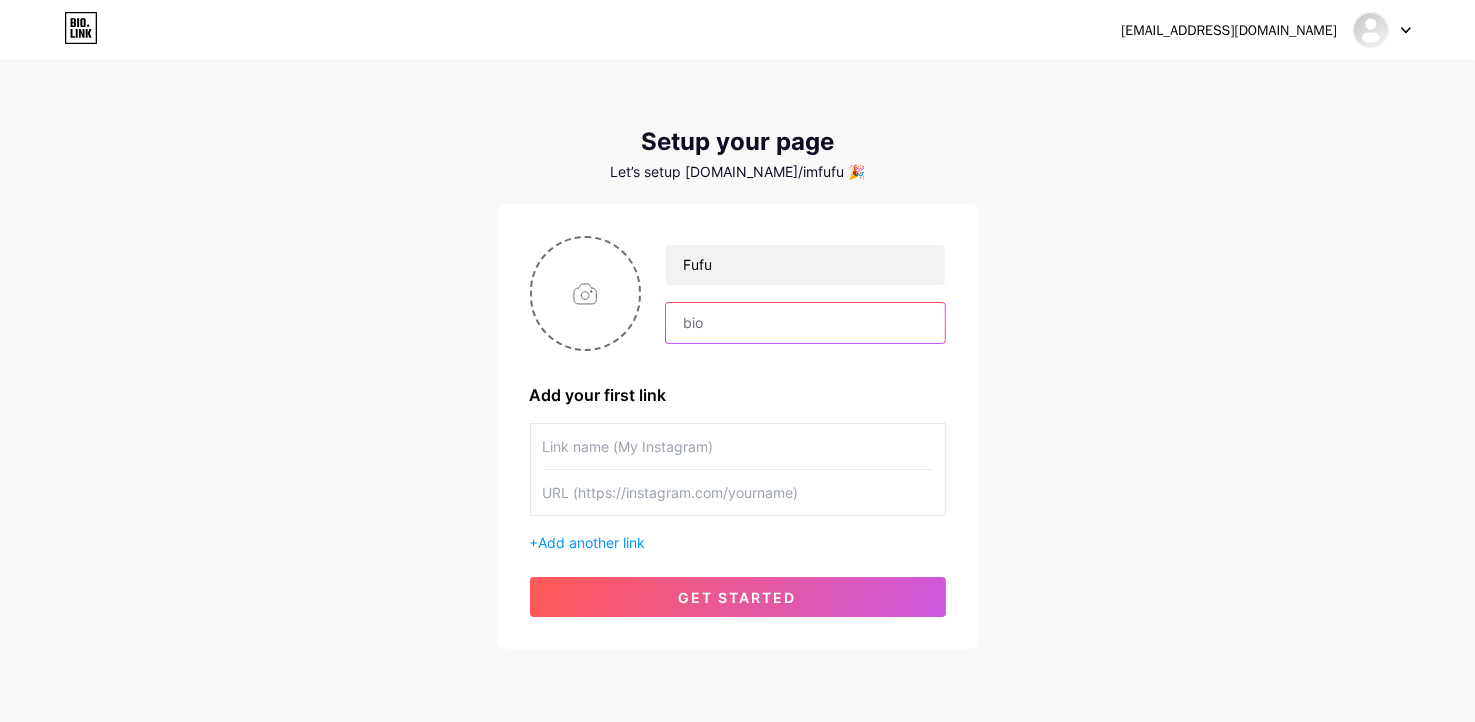 type on "w" 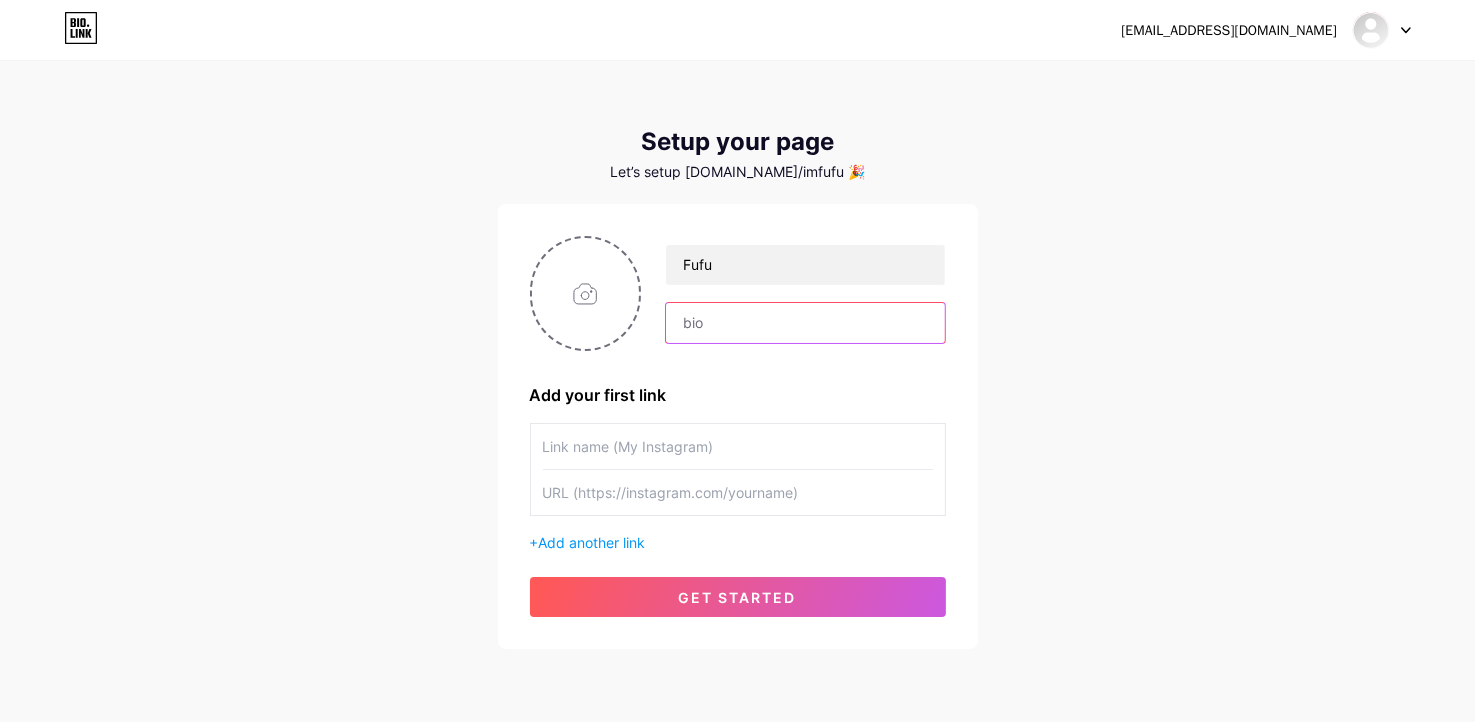 type on "w" 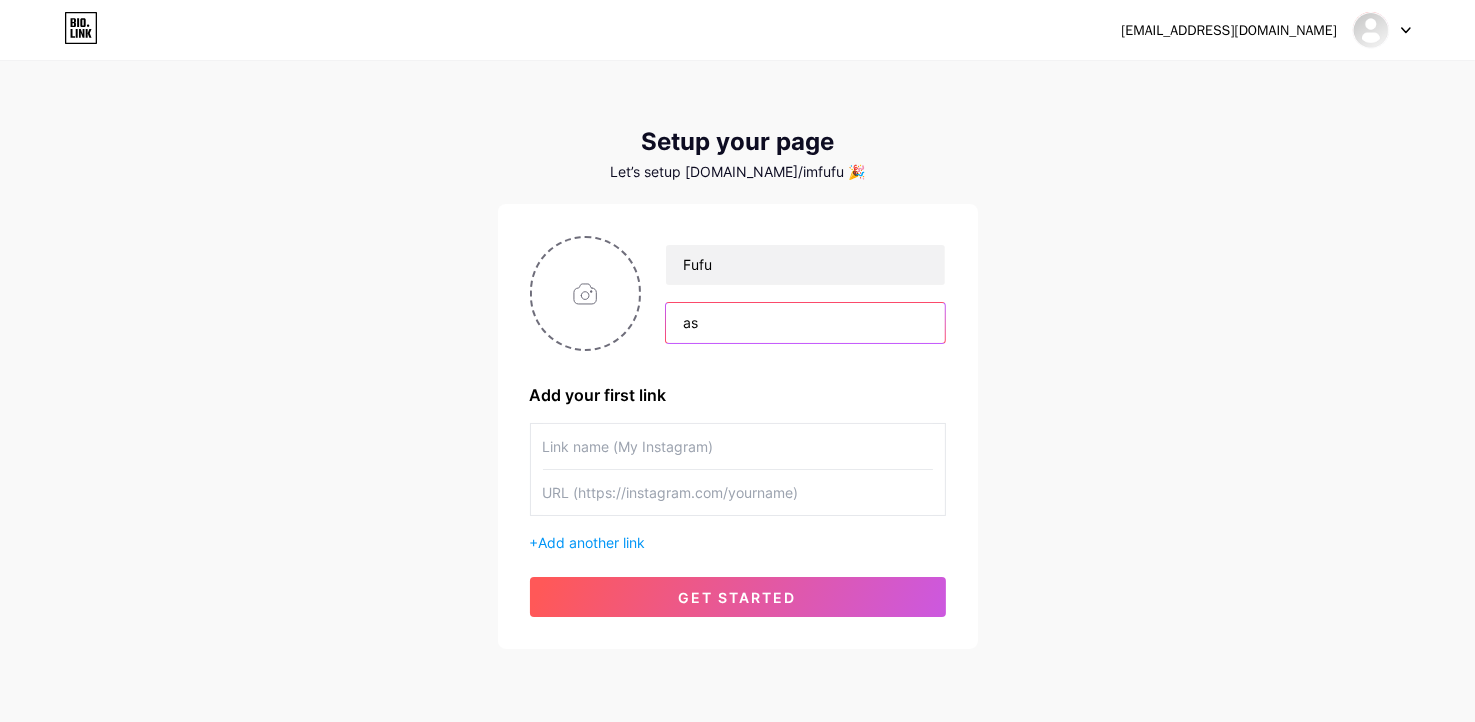 type on "a" 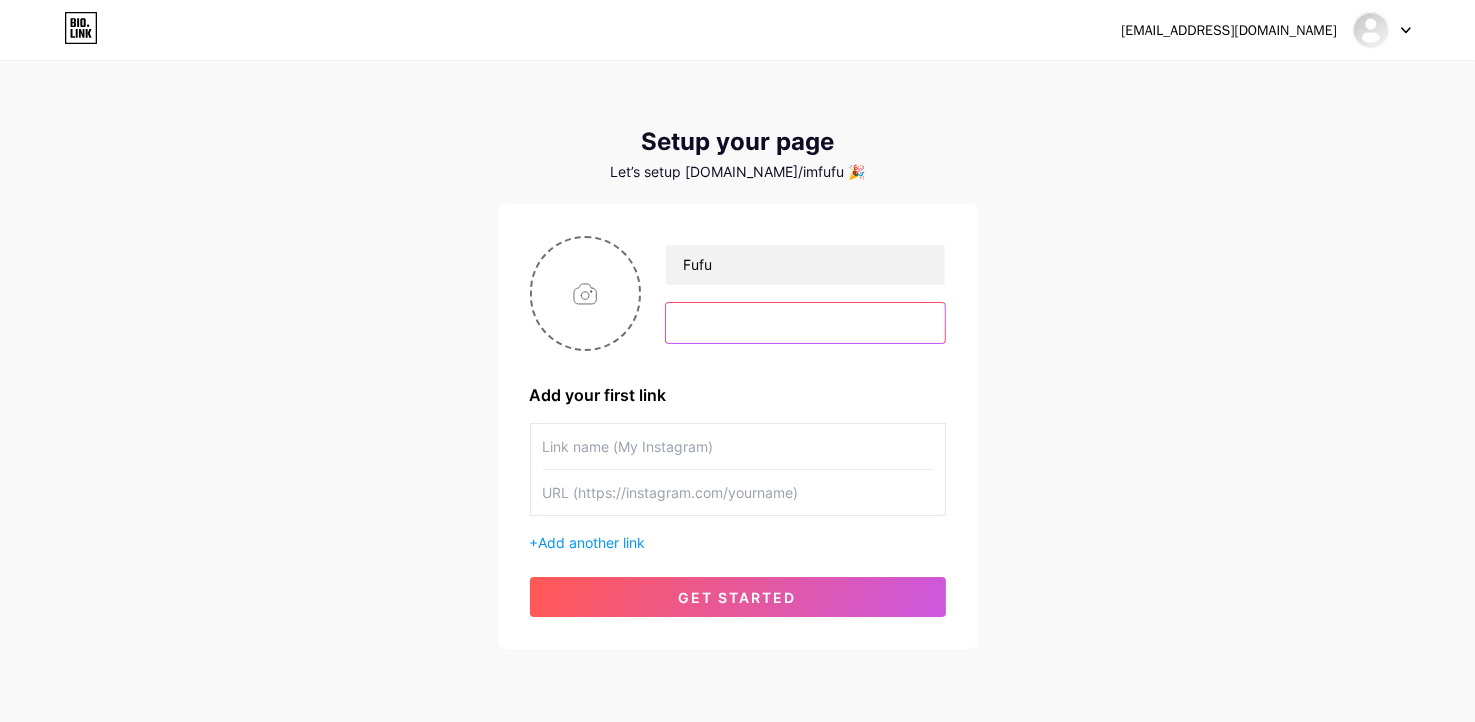 type on "w" 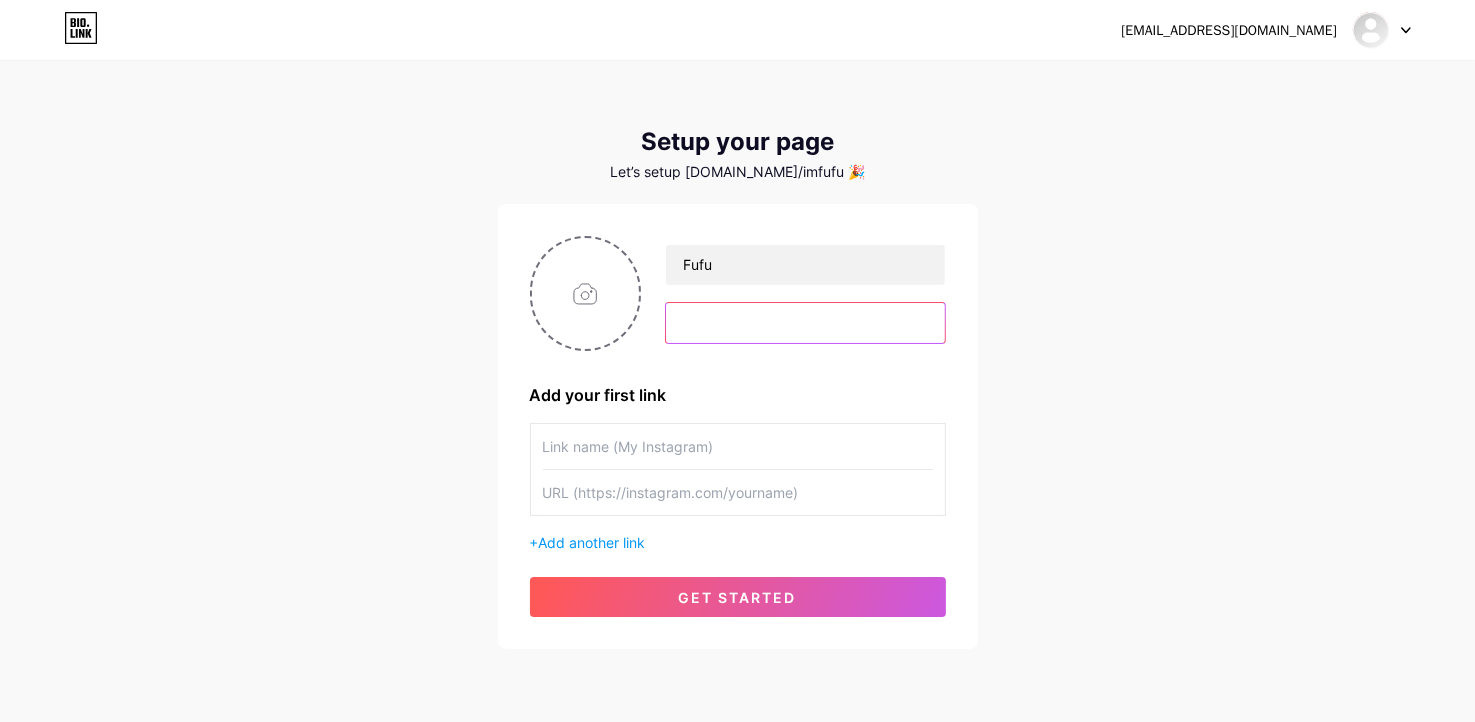 type on "w" 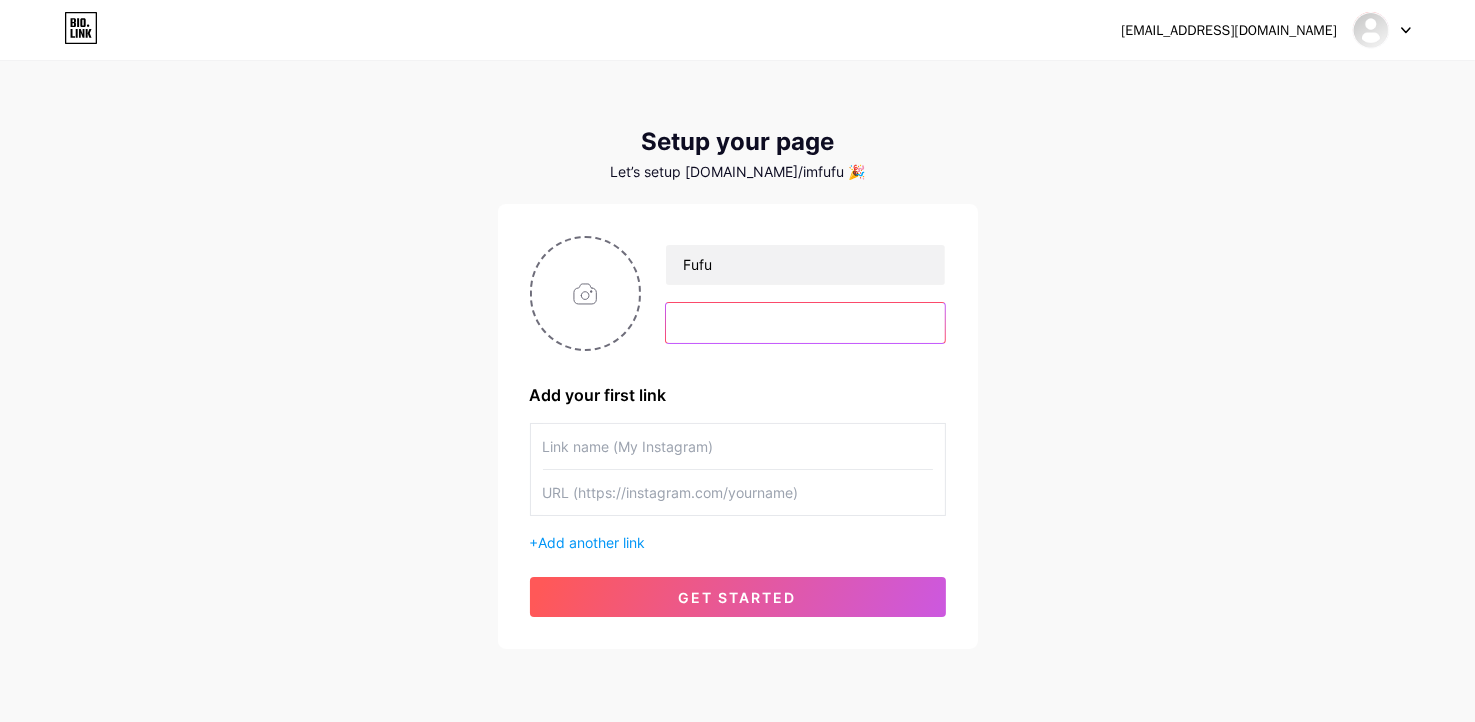 type on "w" 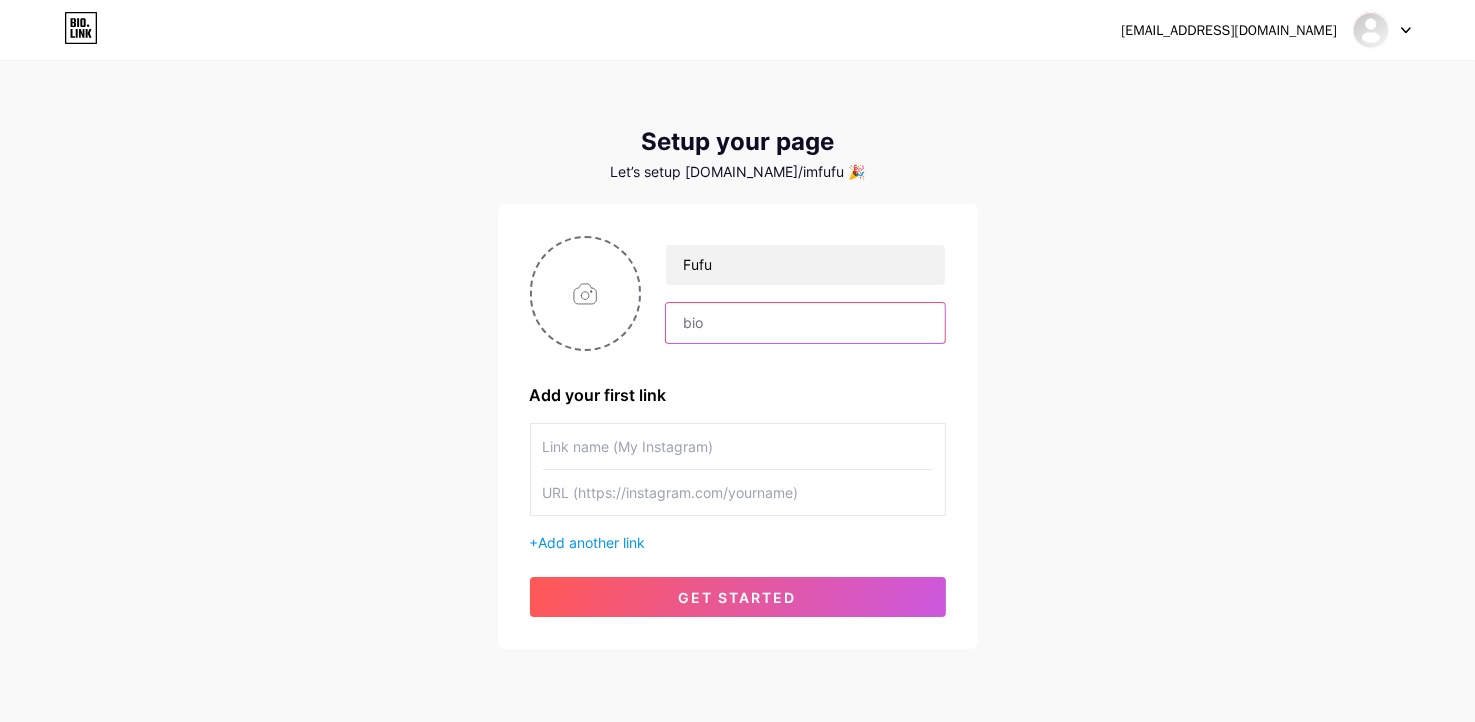 type on "w" 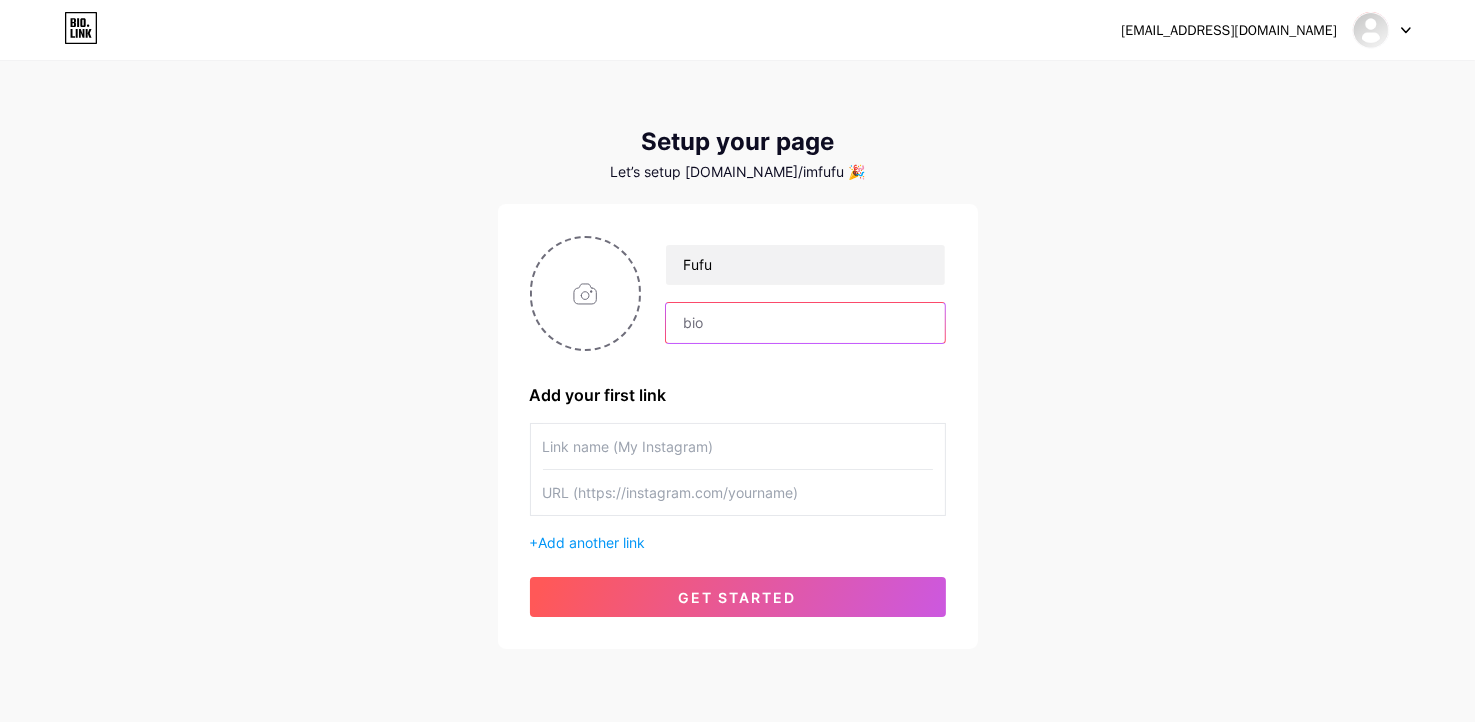type on "w" 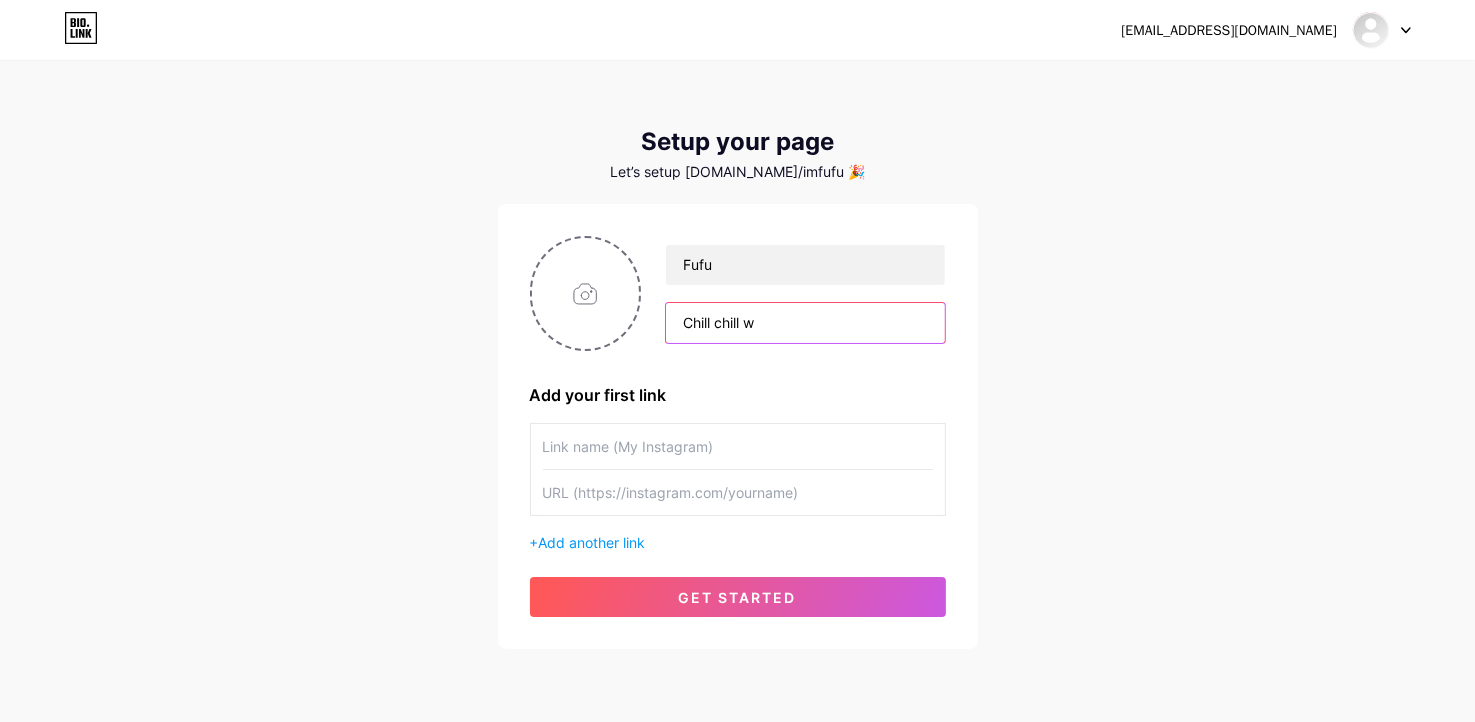 type on "Chill chill" 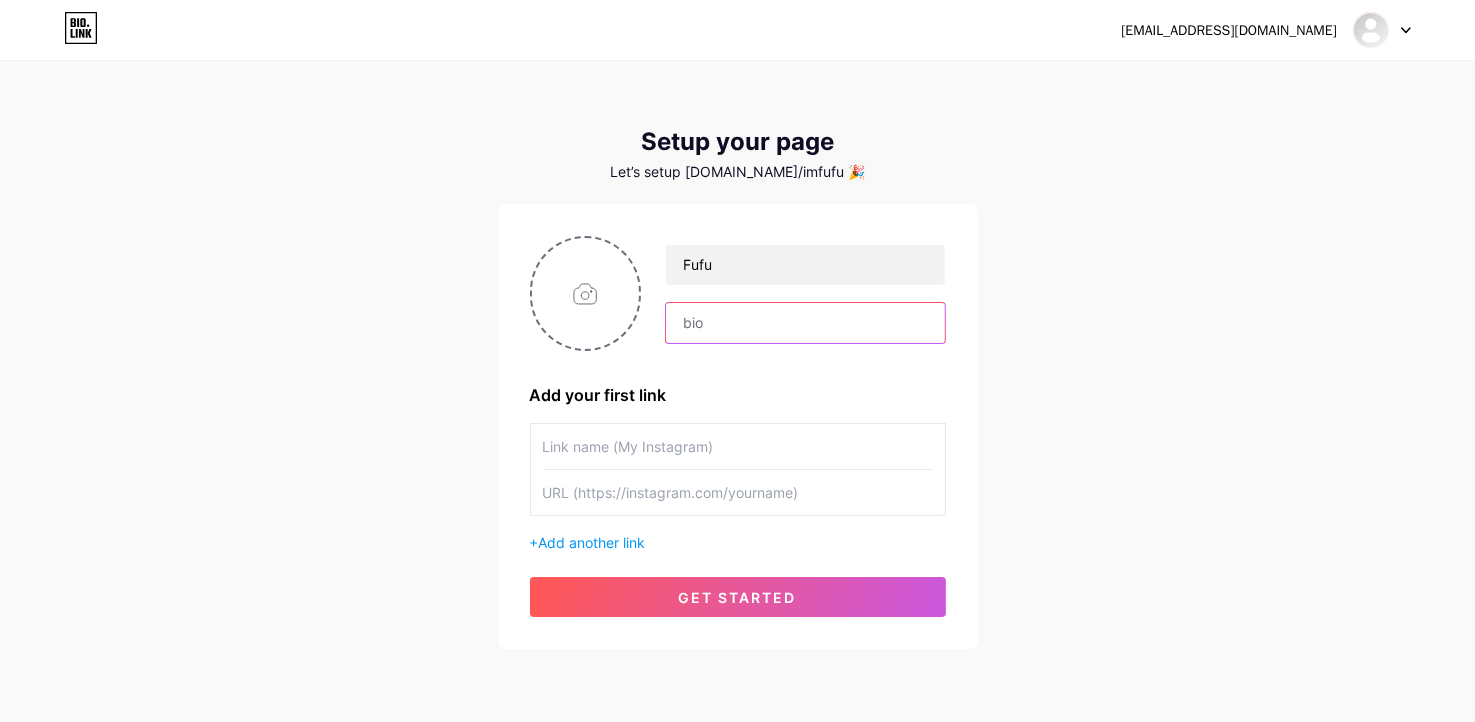 type on "w" 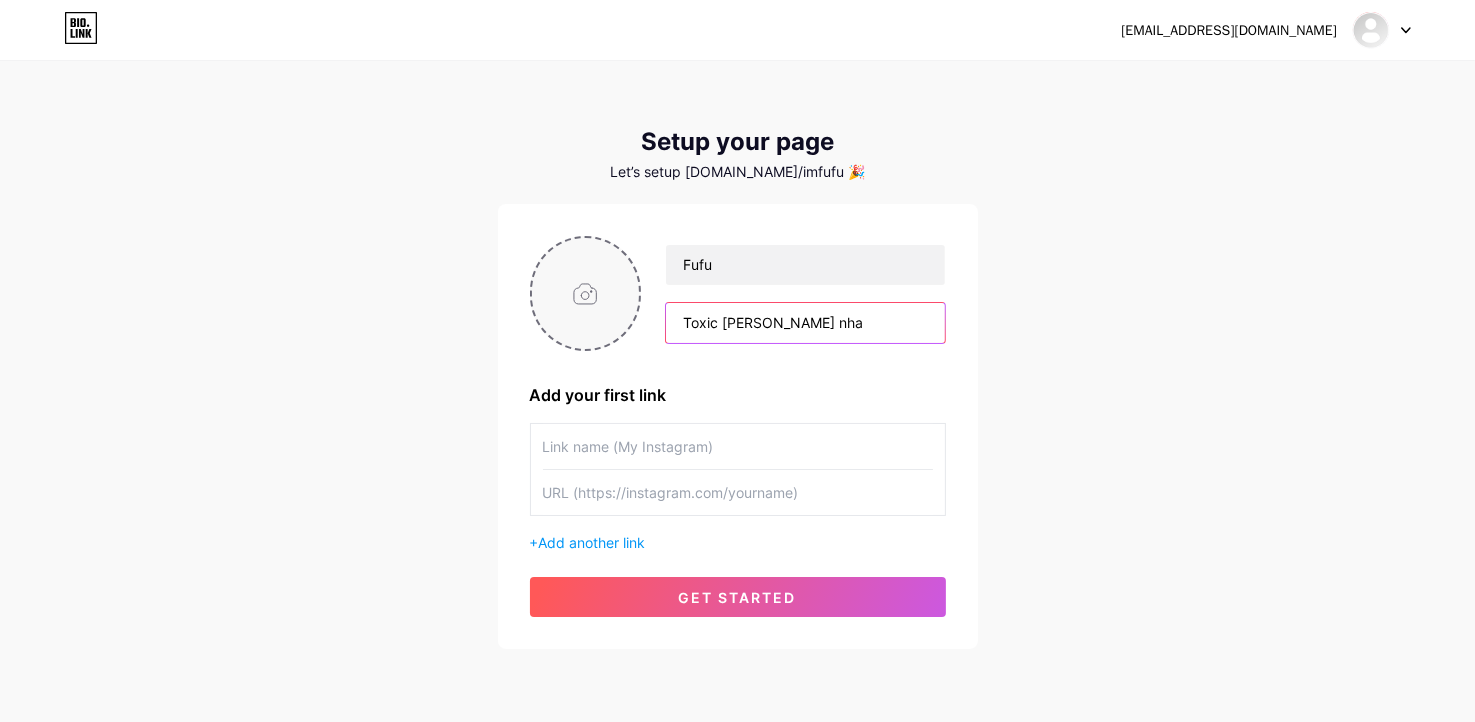 type on "Toxic [PERSON_NAME] nha" 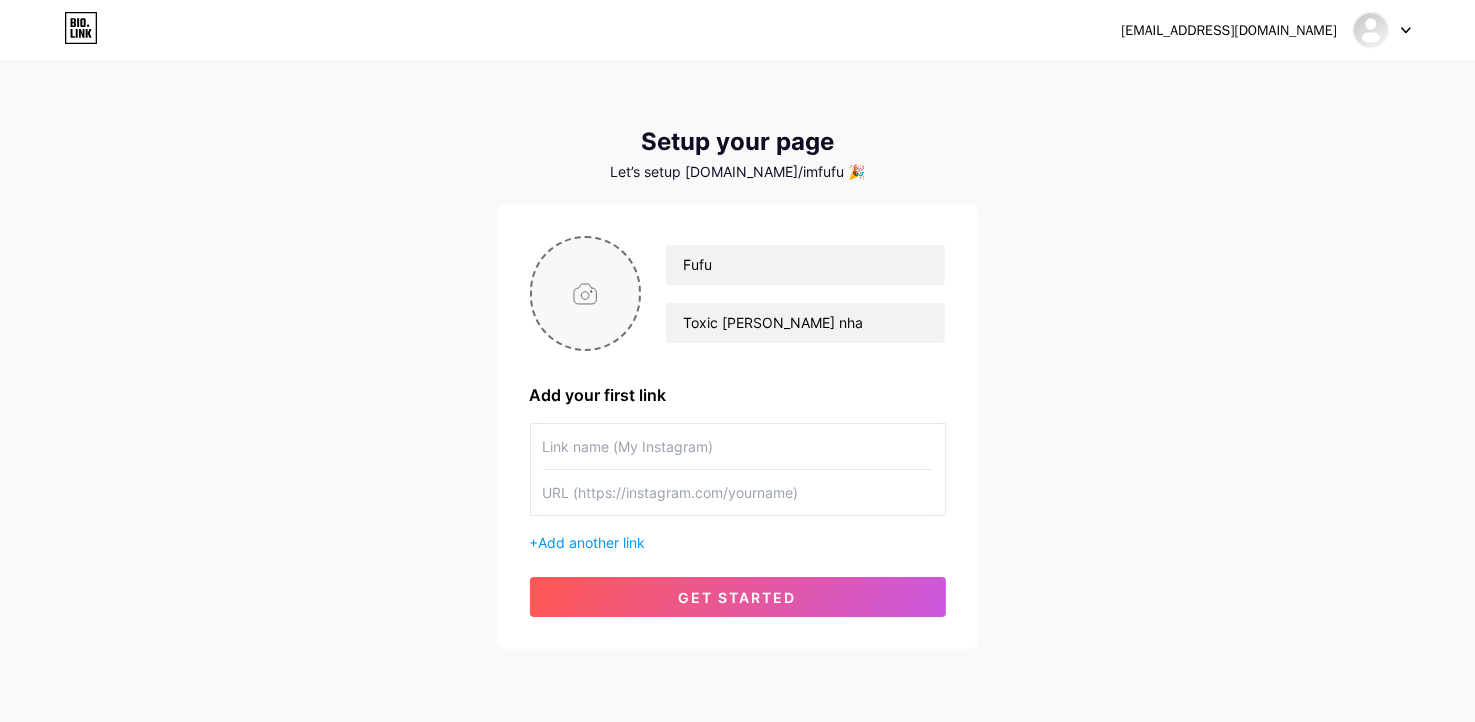 click at bounding box center [586, 293] 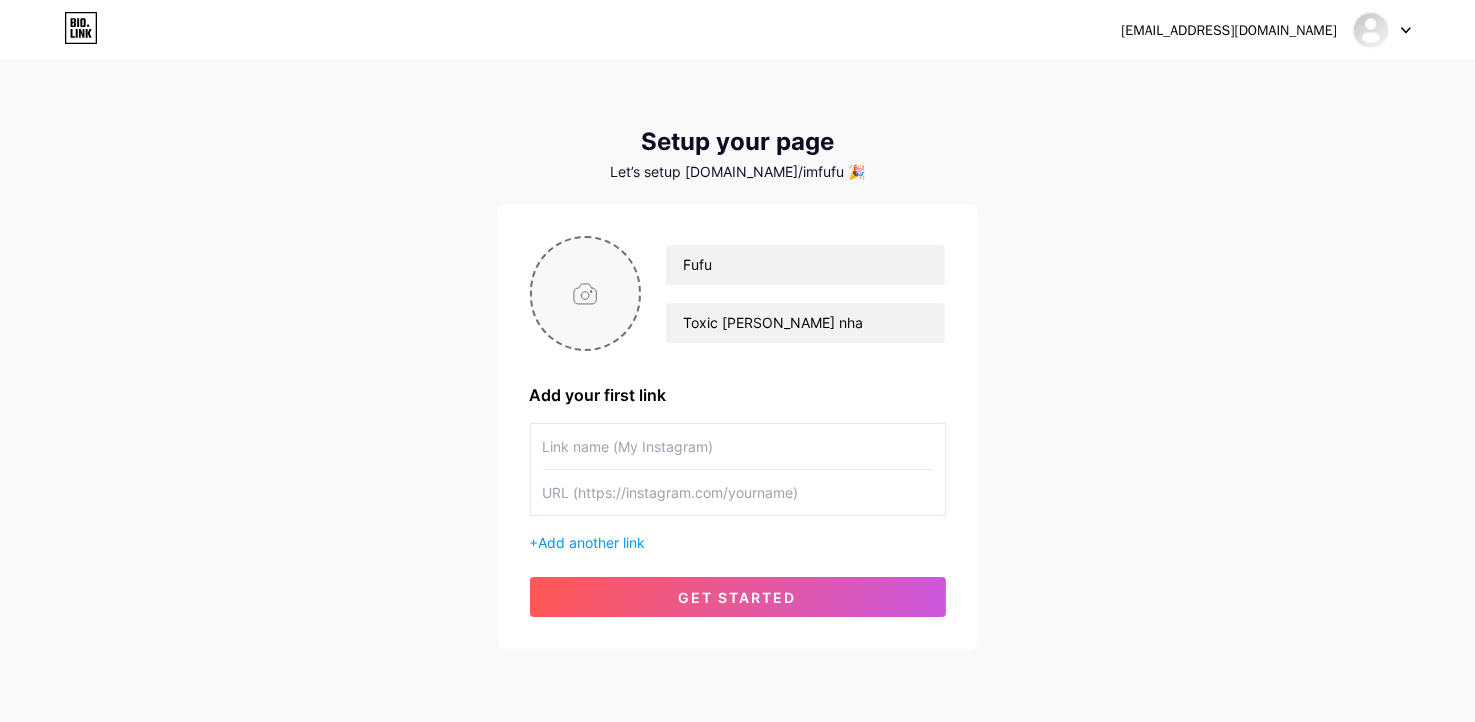 type on "C:\fakepath\File065.jpg" 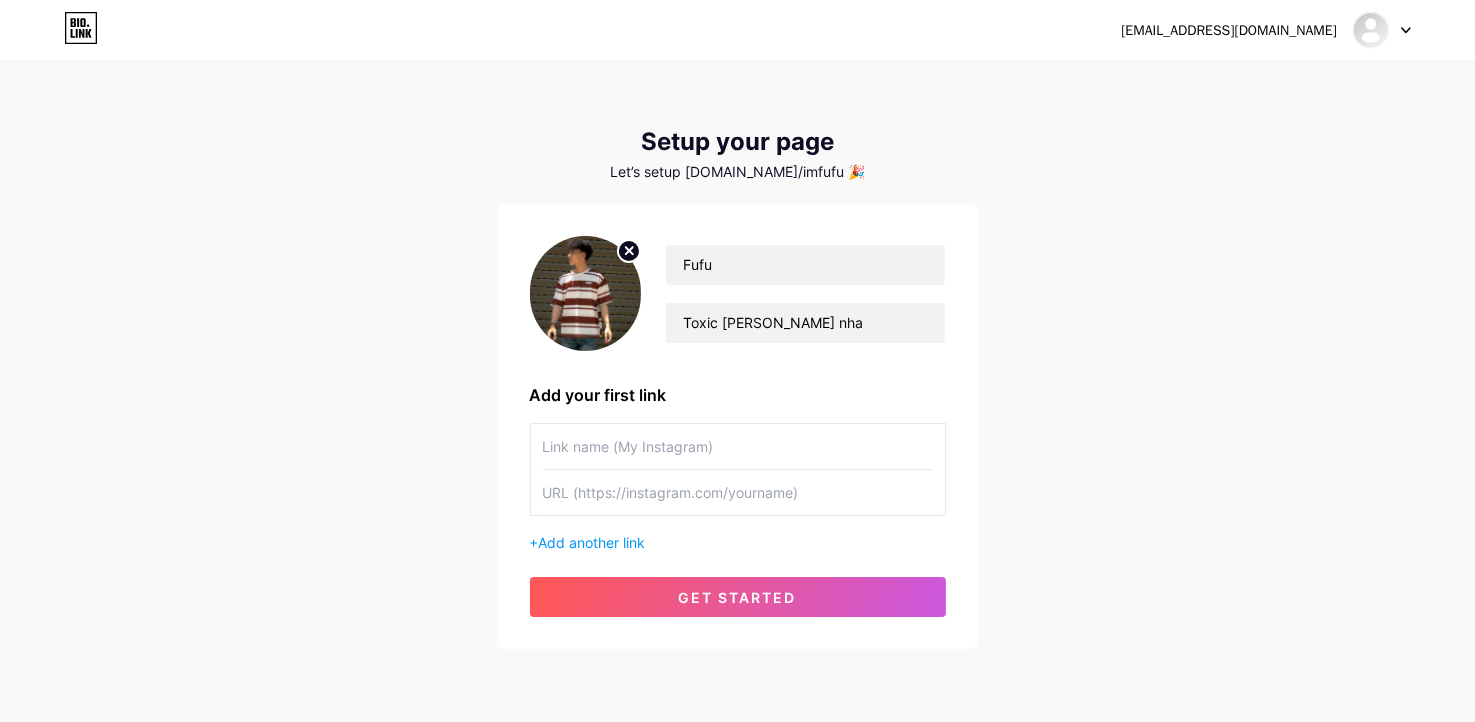 click at bounding box center (738, 446) 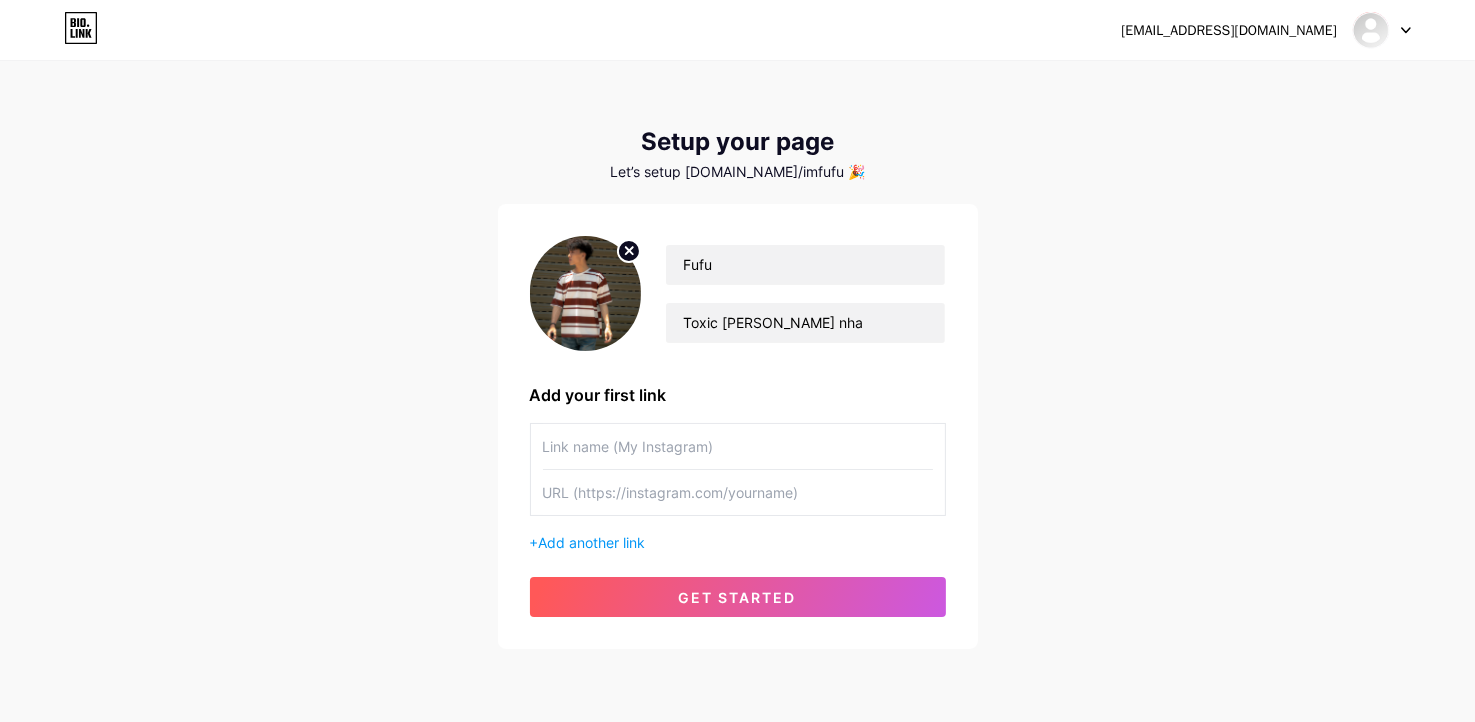 drag, startPoint x: 1116, startPoint y: 433, endPoint x: 1036, endPoint y: 529, distance: 124.964 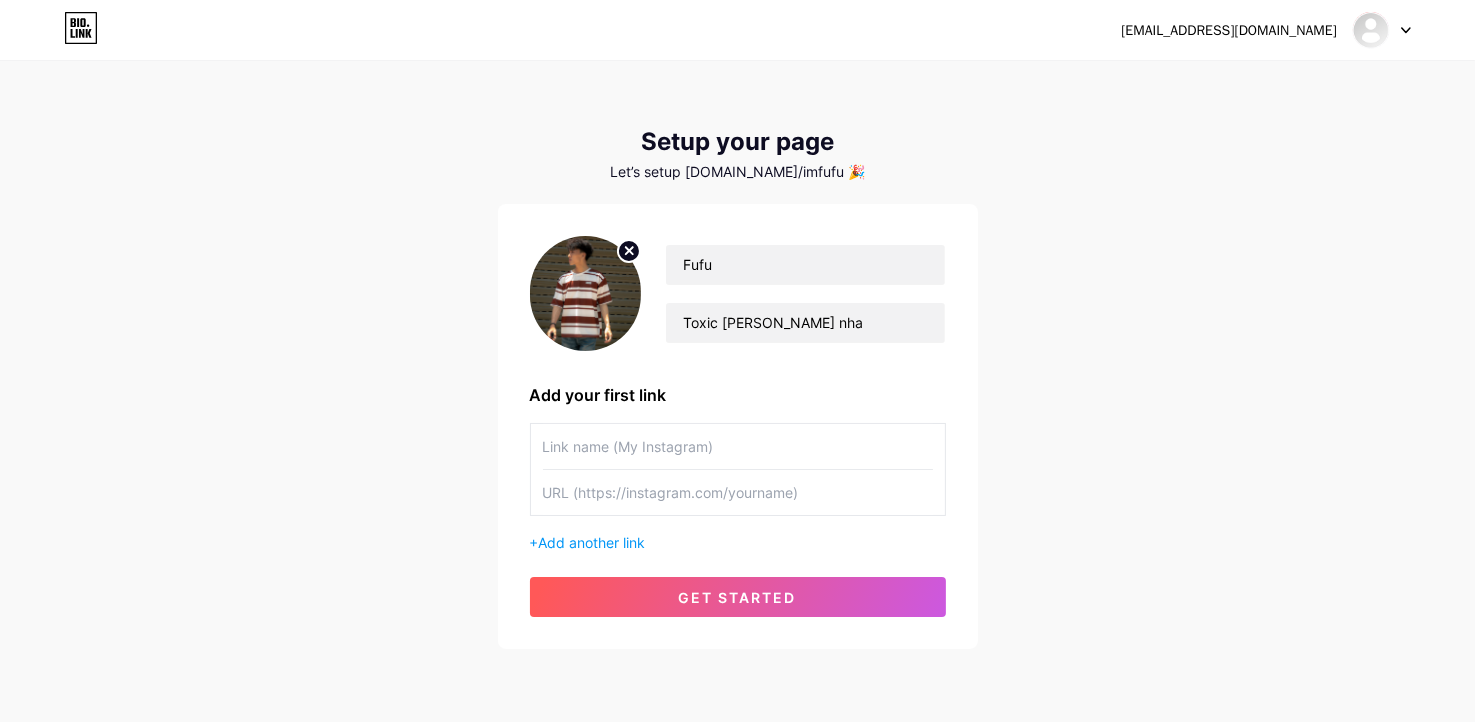 click on "[EMAIL_ADDRESS][DOMAIN_NAME]           Dashboard     Logout   Setup your page   Let’s setup [DOMAIN_NAME]/imfufu 🎉               Fufu     Toxic [PERSON_NAME] nha     Add your first link
+  Add another link     get started" at bounding box center (737, 356) 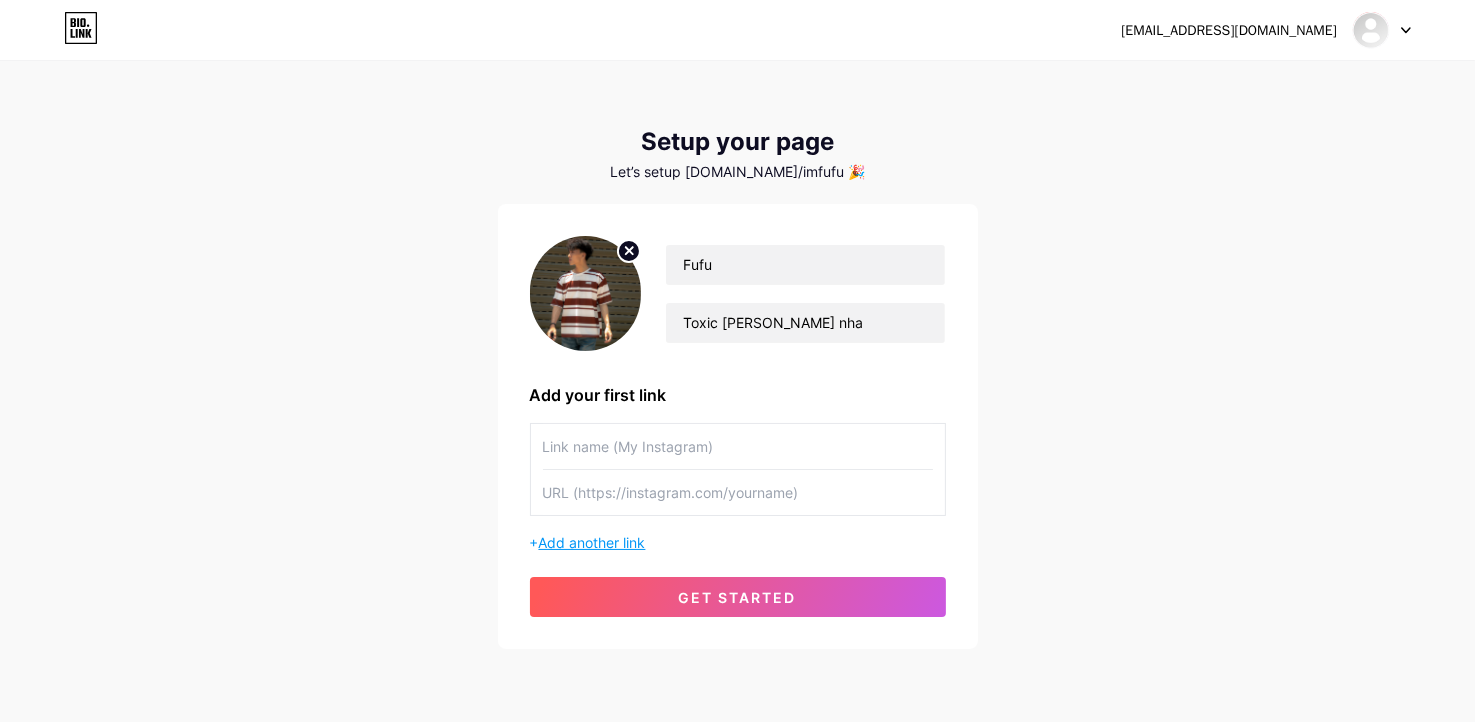 click on "Add another link" at bounding box center [592, 542] 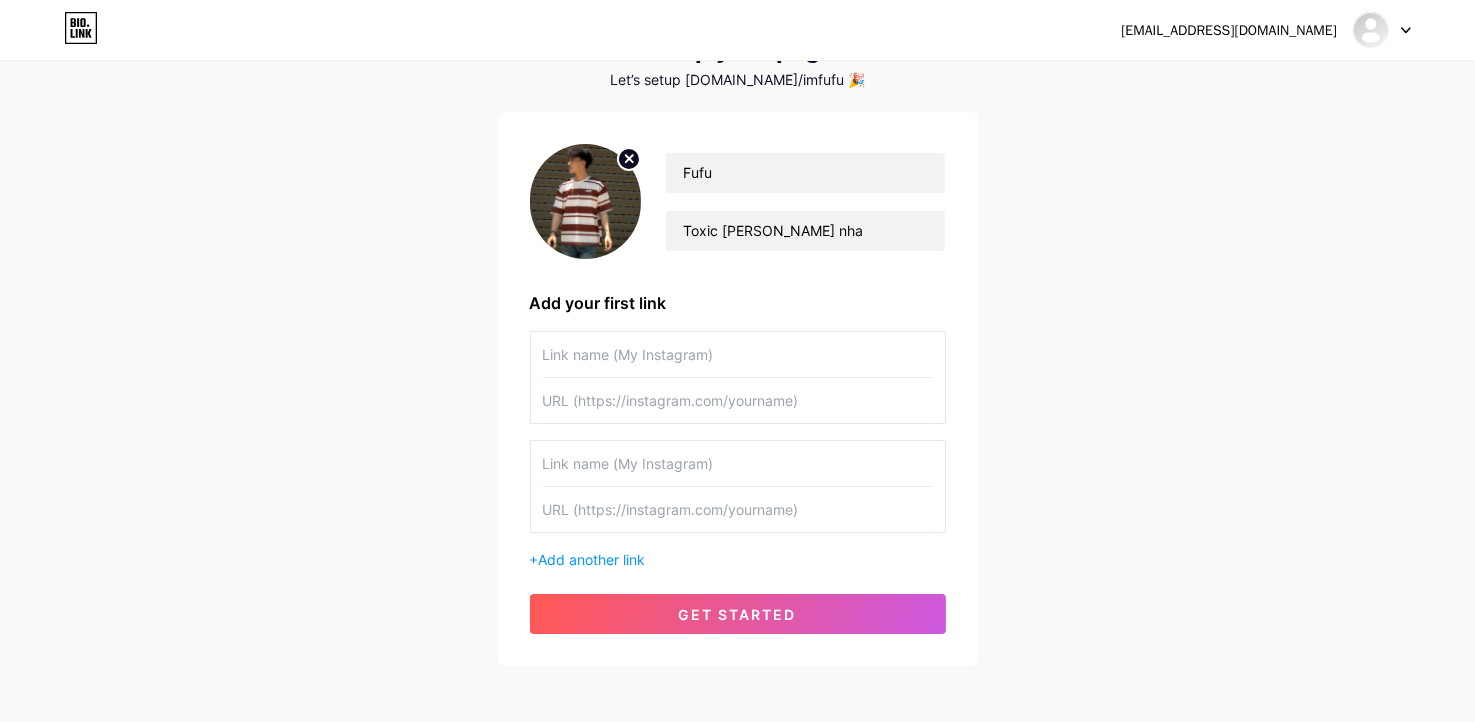 scroll, scrollTop: 100, scrollLeft: 0, axis: vertical 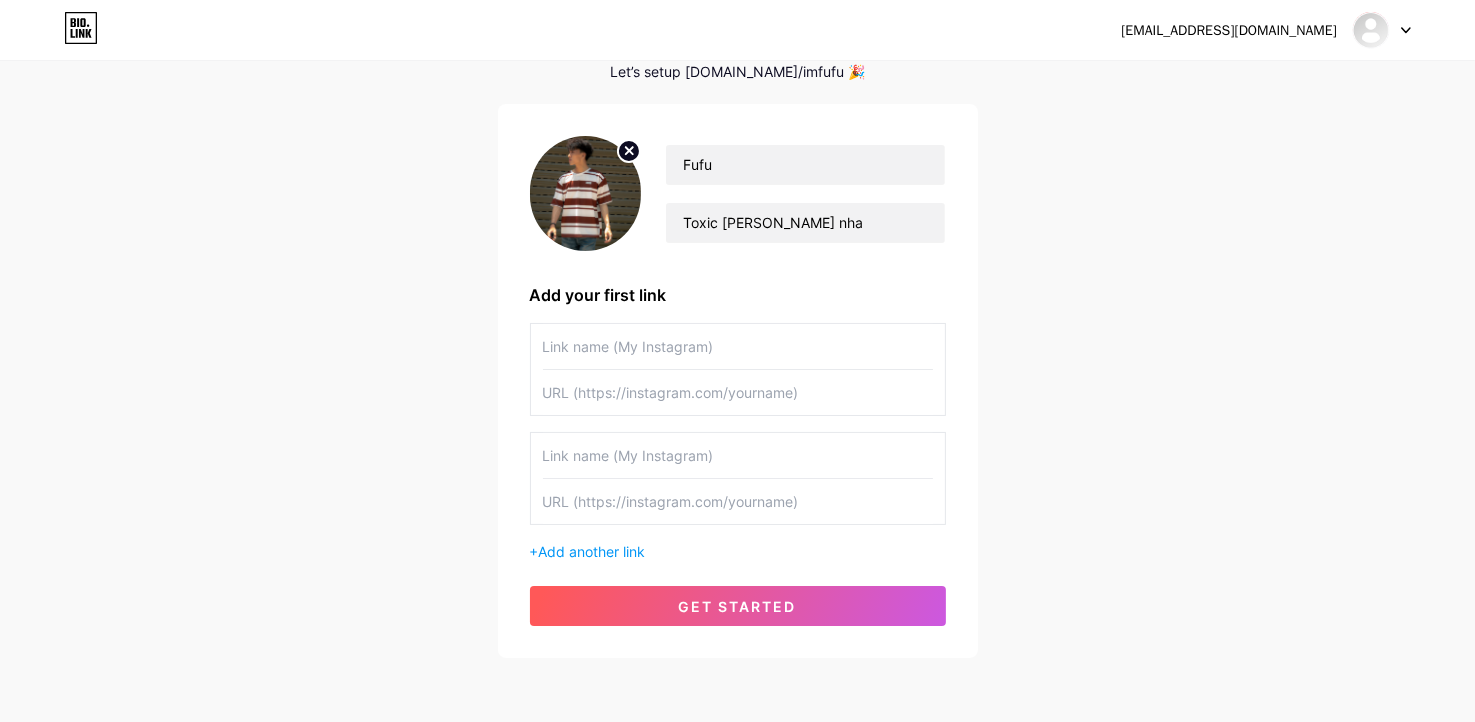 click at bounding box center (738, 346) 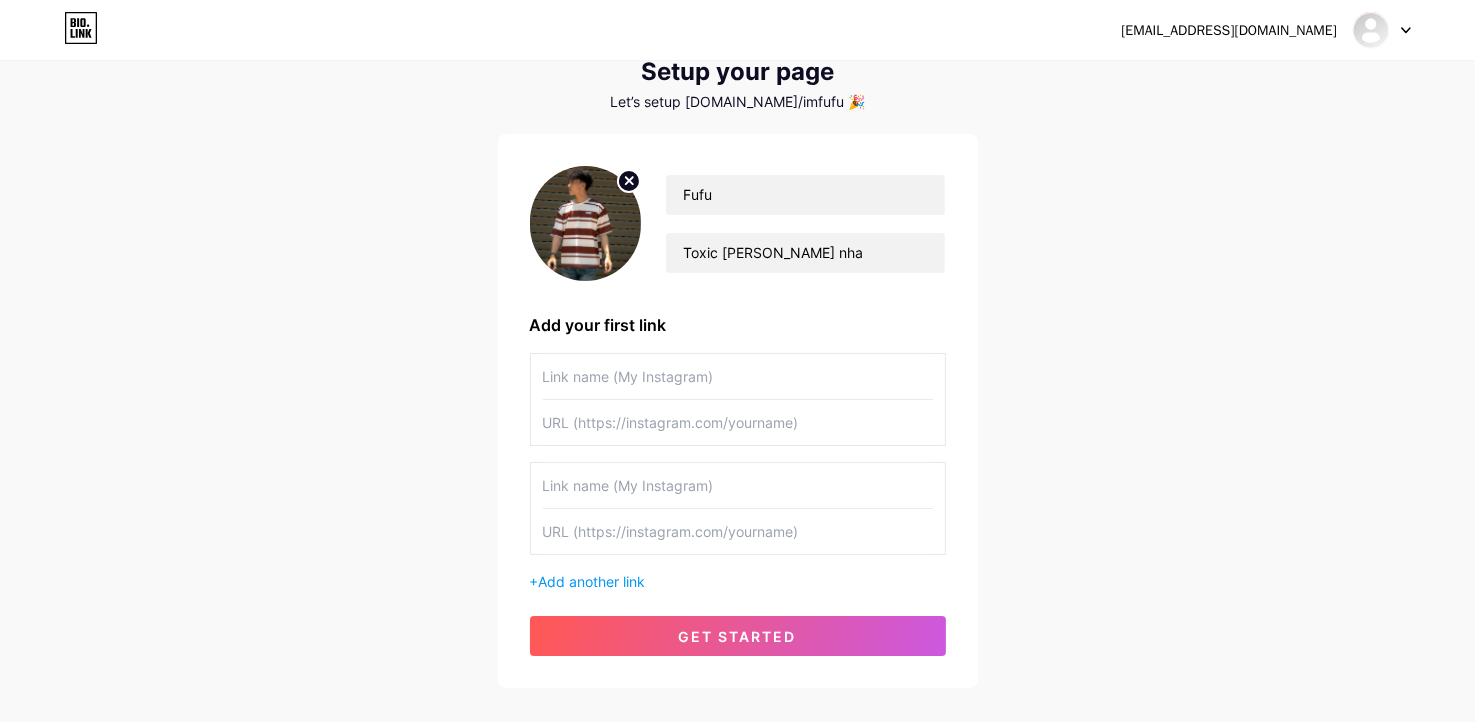 scroll, scrollTop: 100, scrollLeft: 0, axis: vertical 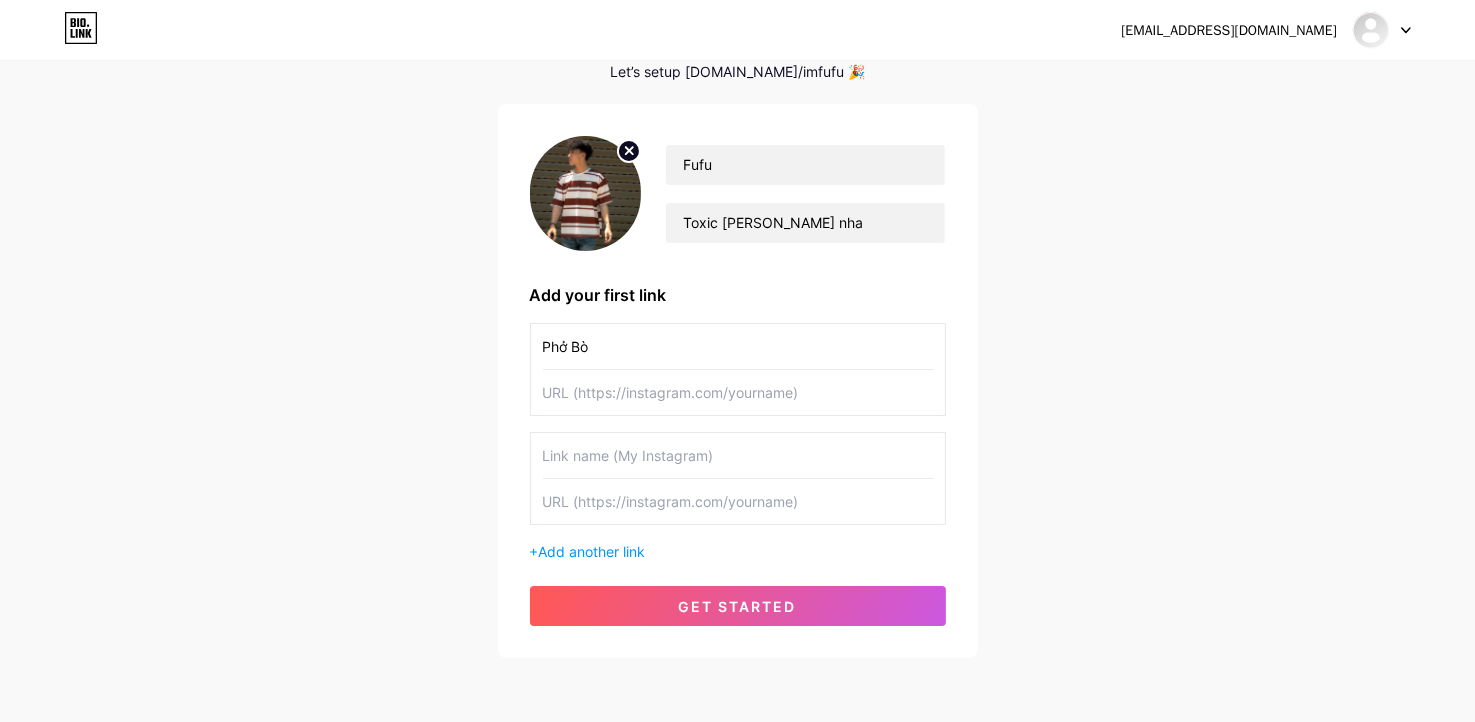 type on "Phở Bò" 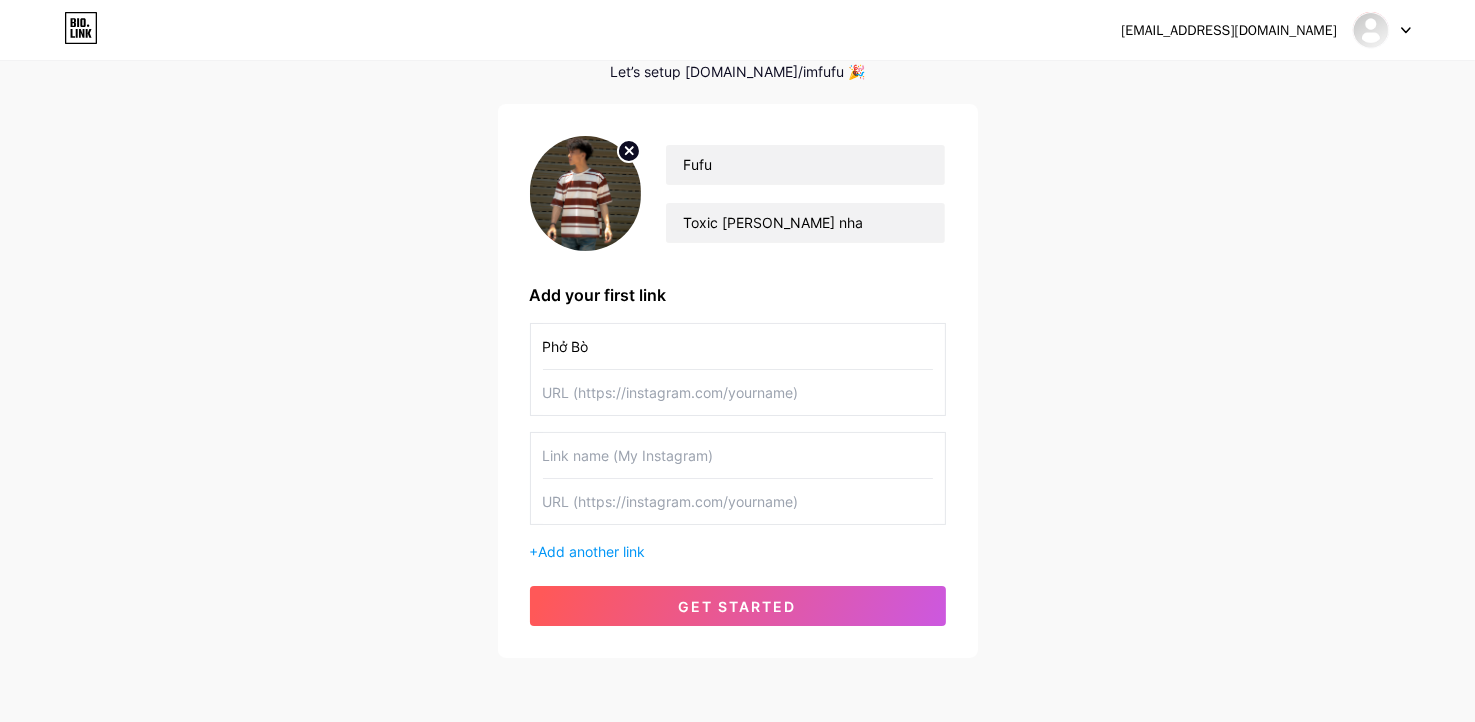 click at bounding box center [738, 392] 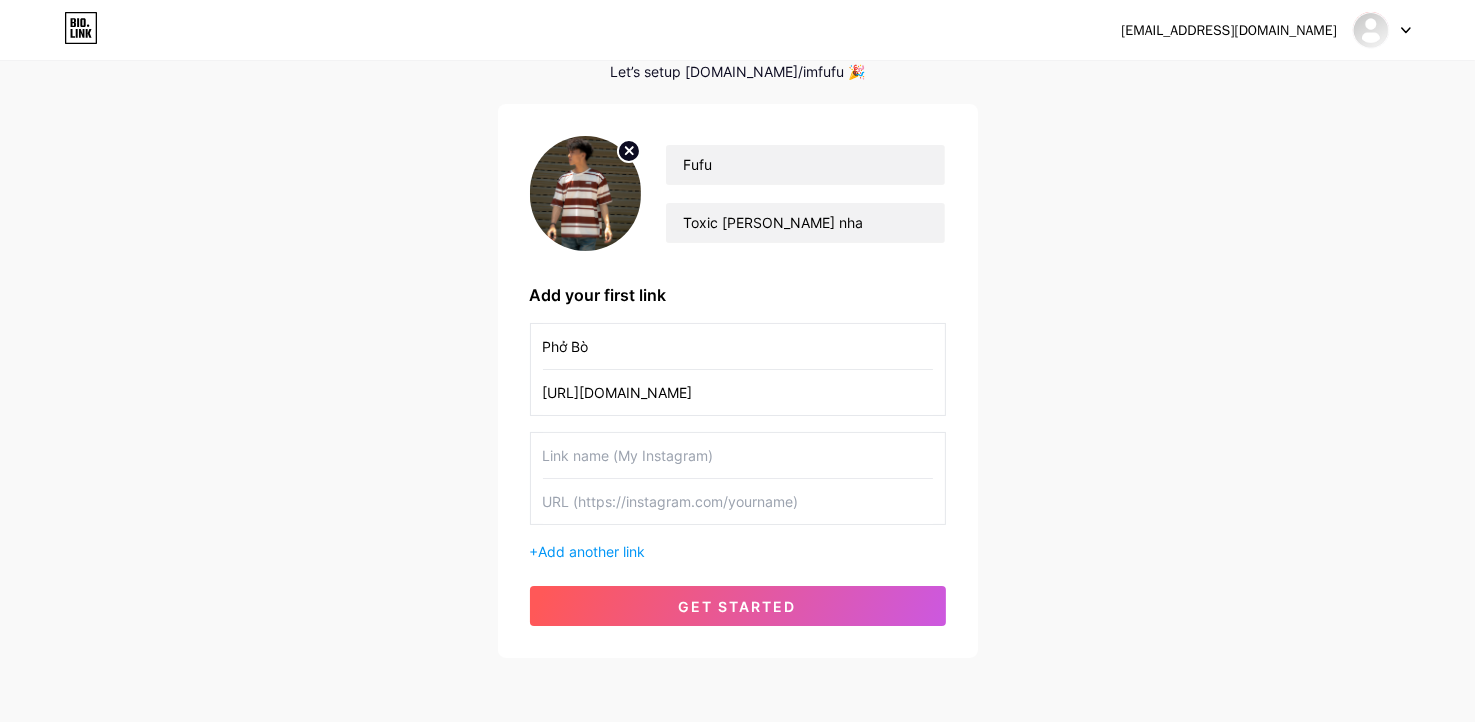 type on "[URL][DOMAIN_NAME]" 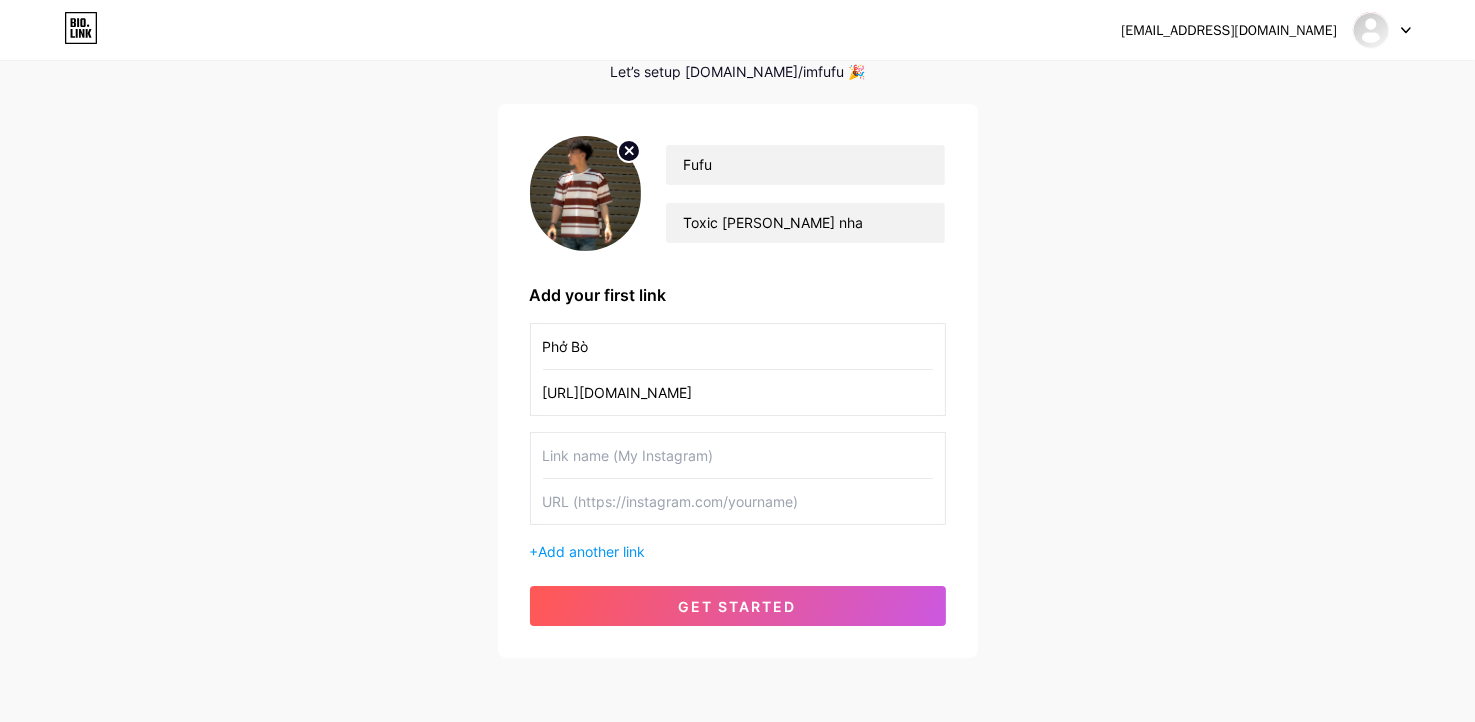 click at bounding box center [738, 455] 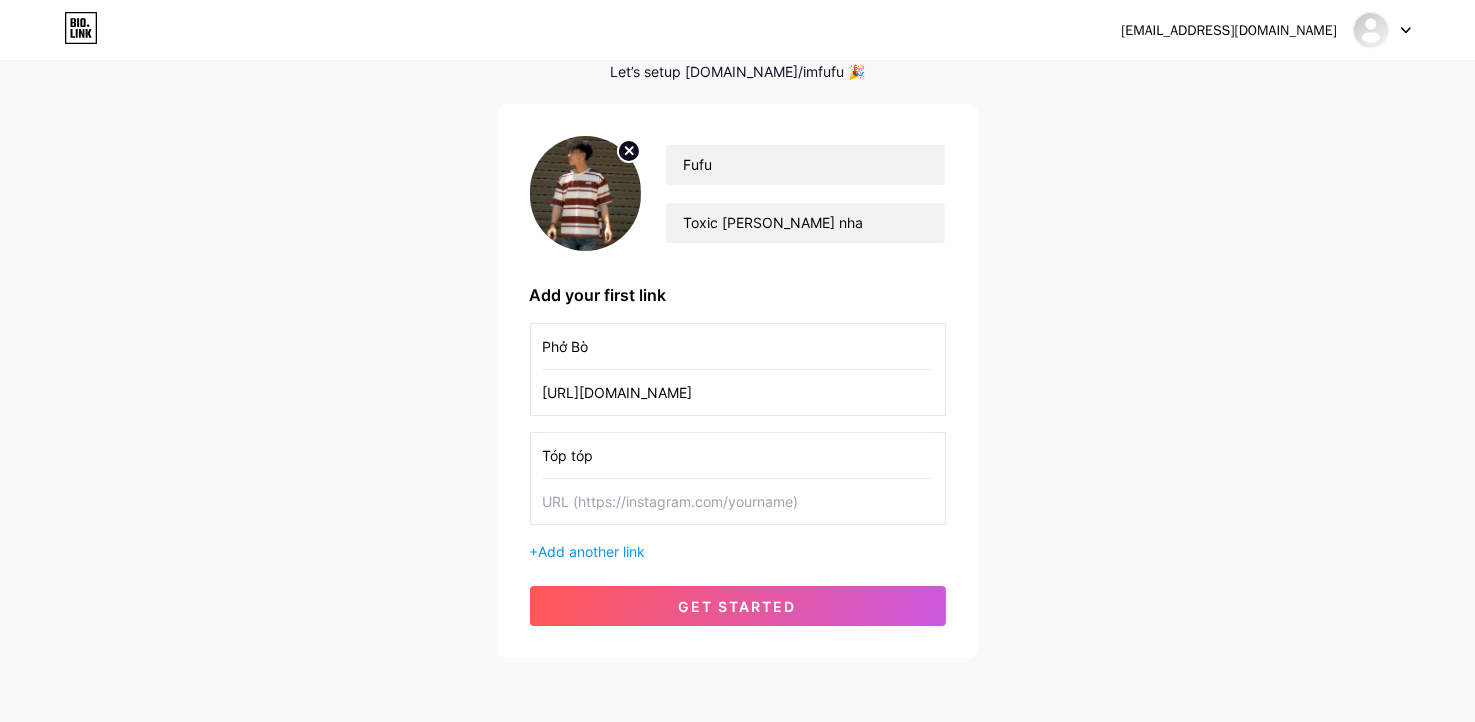 type on "Tóp tóp" 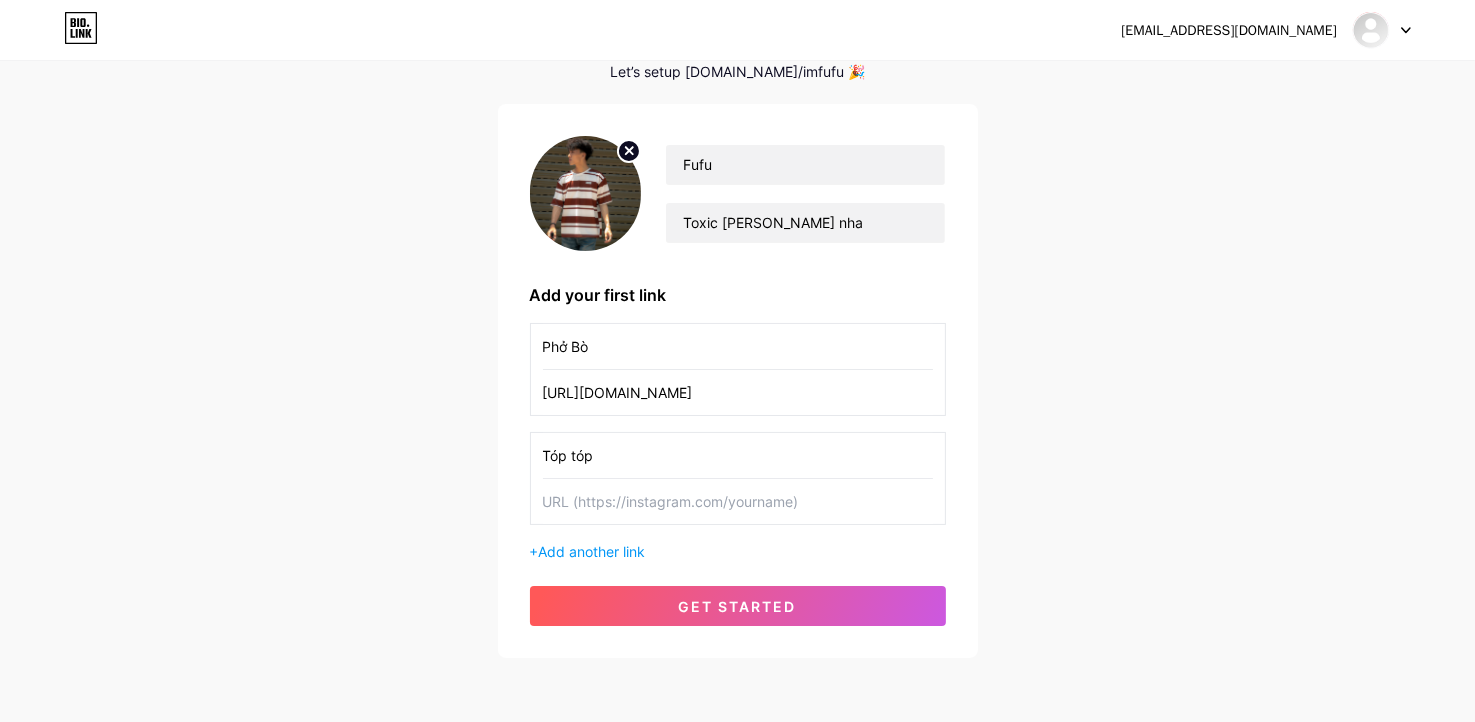 click at bounding box center [738, 501] 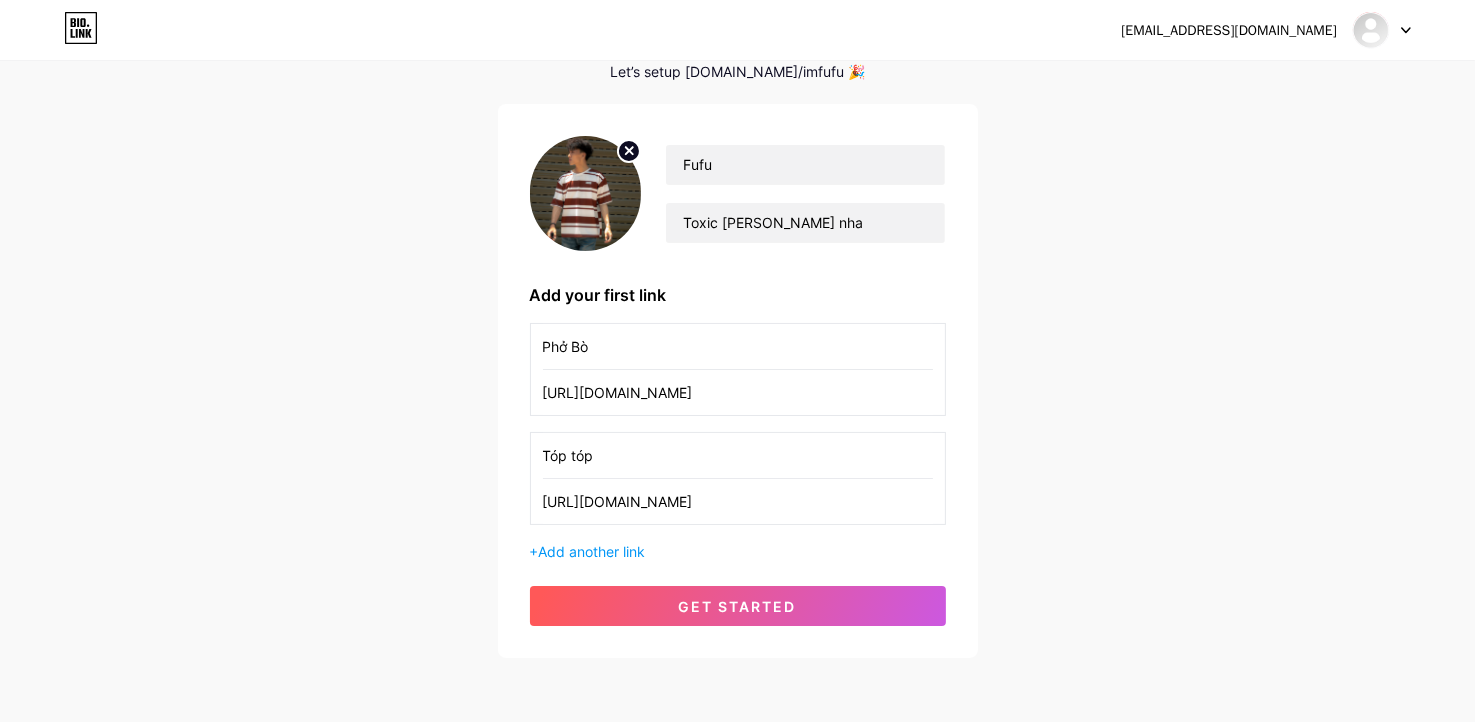 type on "[URL][DOMAIN_NAME]" 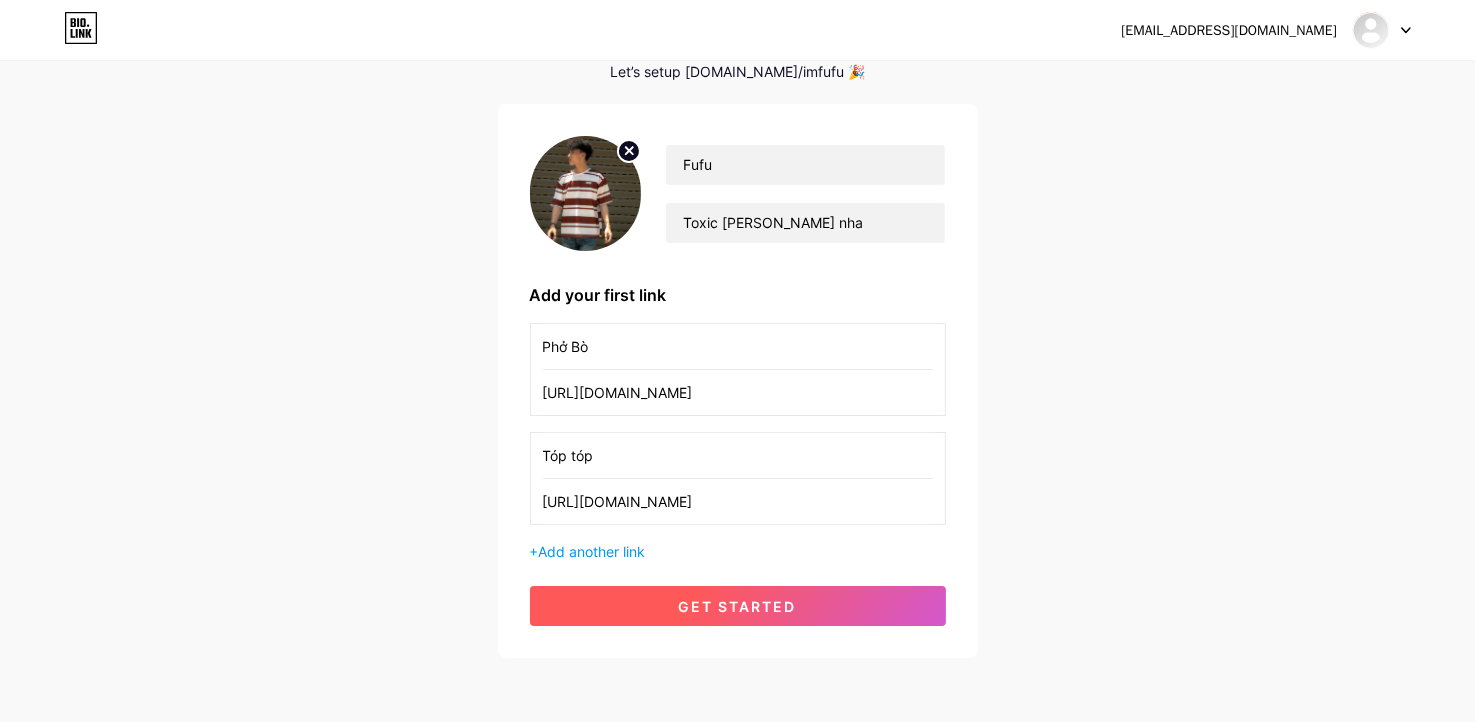 drag, startPoint x: 1073, startPoint y: 607, endPoint x: 893, endPoint y: 624, distance: 180.801 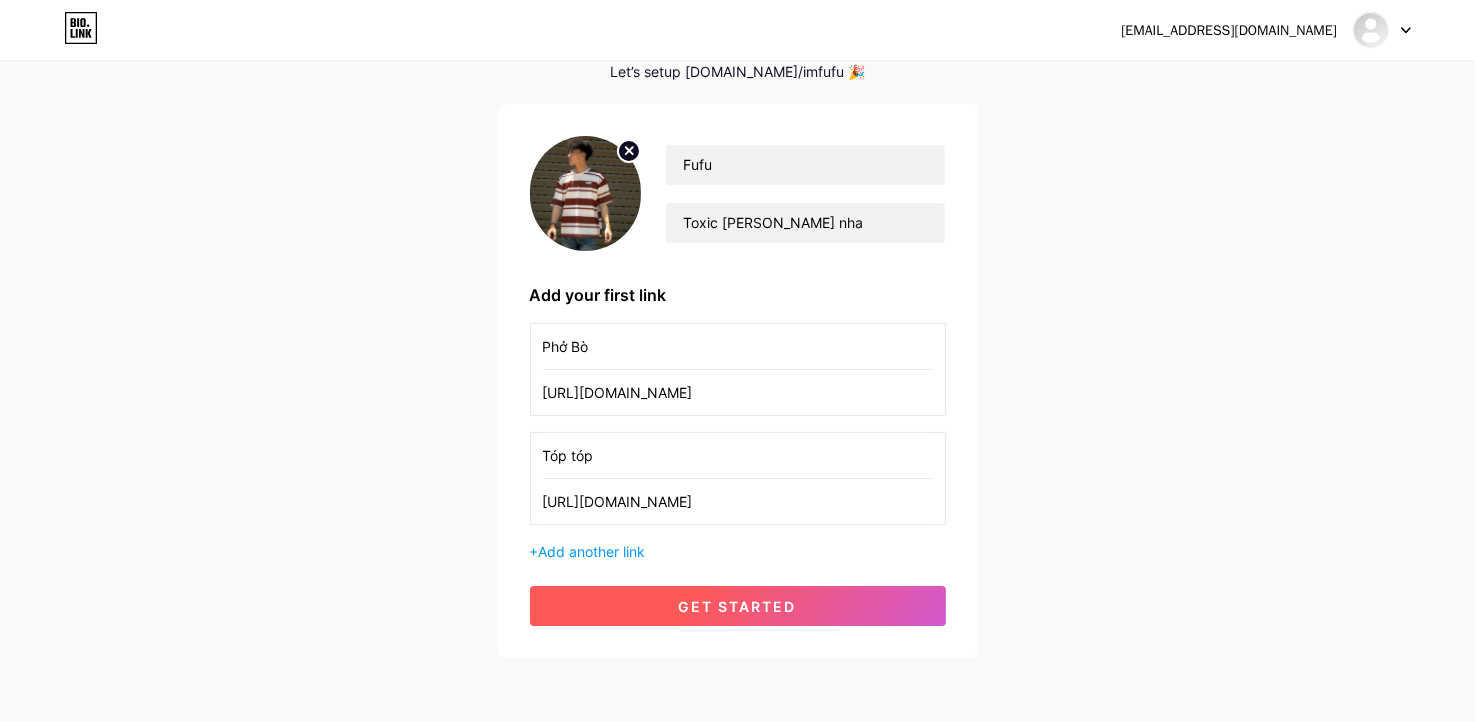 click on "[EMAIL_ADDRESS][DOMAIN_NAME]           Dashboard     Logout   Setup your page   Let’s setup [DOMAIN_NAME]/imfufu 🎉               Fufu     Toxic [PERSON_NAME] nha     Add your first link   Phở Bò   [URL][DOMAIN_NAME]   Tóp tóp   [URL][DOMAIN_NAME]
+  Add another link     get started" at bounding box center [737, 311] 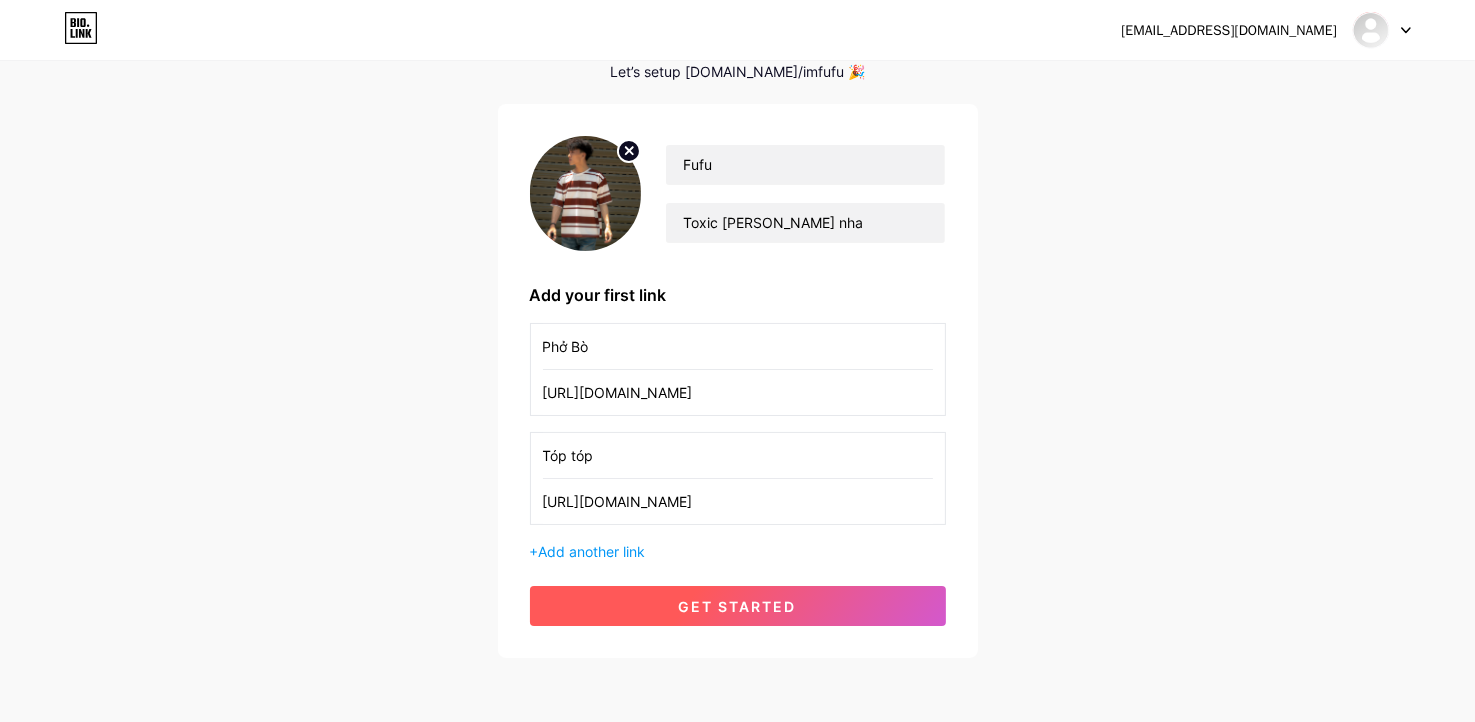 click on "get started" at bounding box center [738, 606] 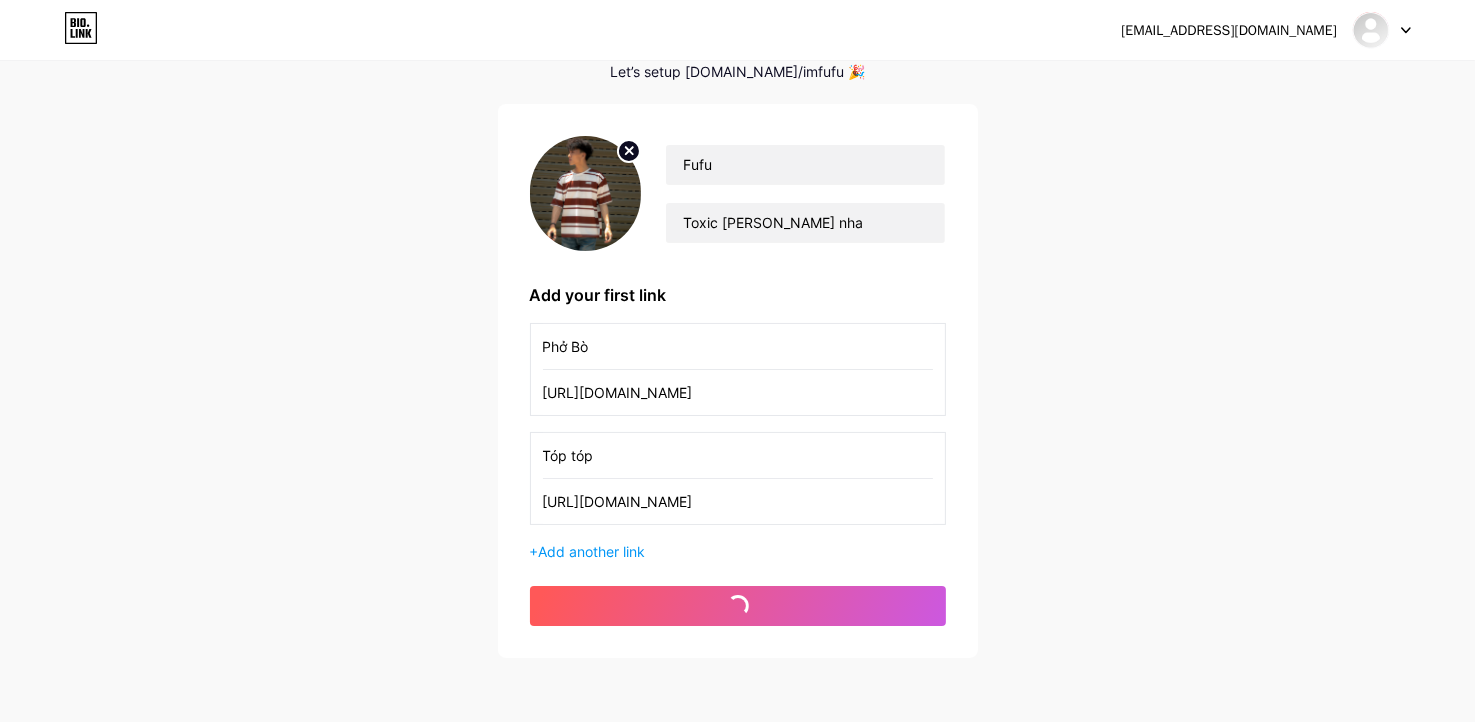 scroll, scrollTop: 0, scrollLeft: 0, axis: both 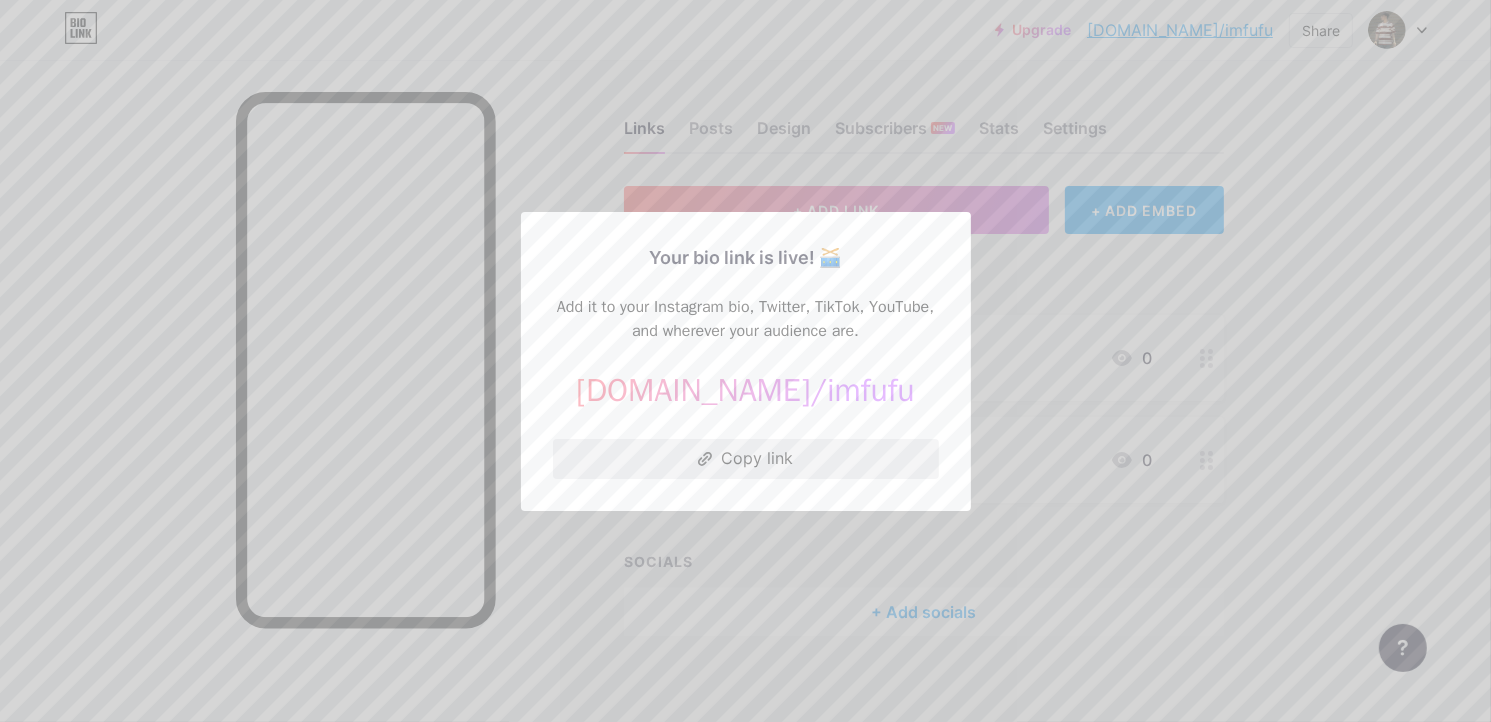 click on "Copy link" at bounding box center (746, 459) 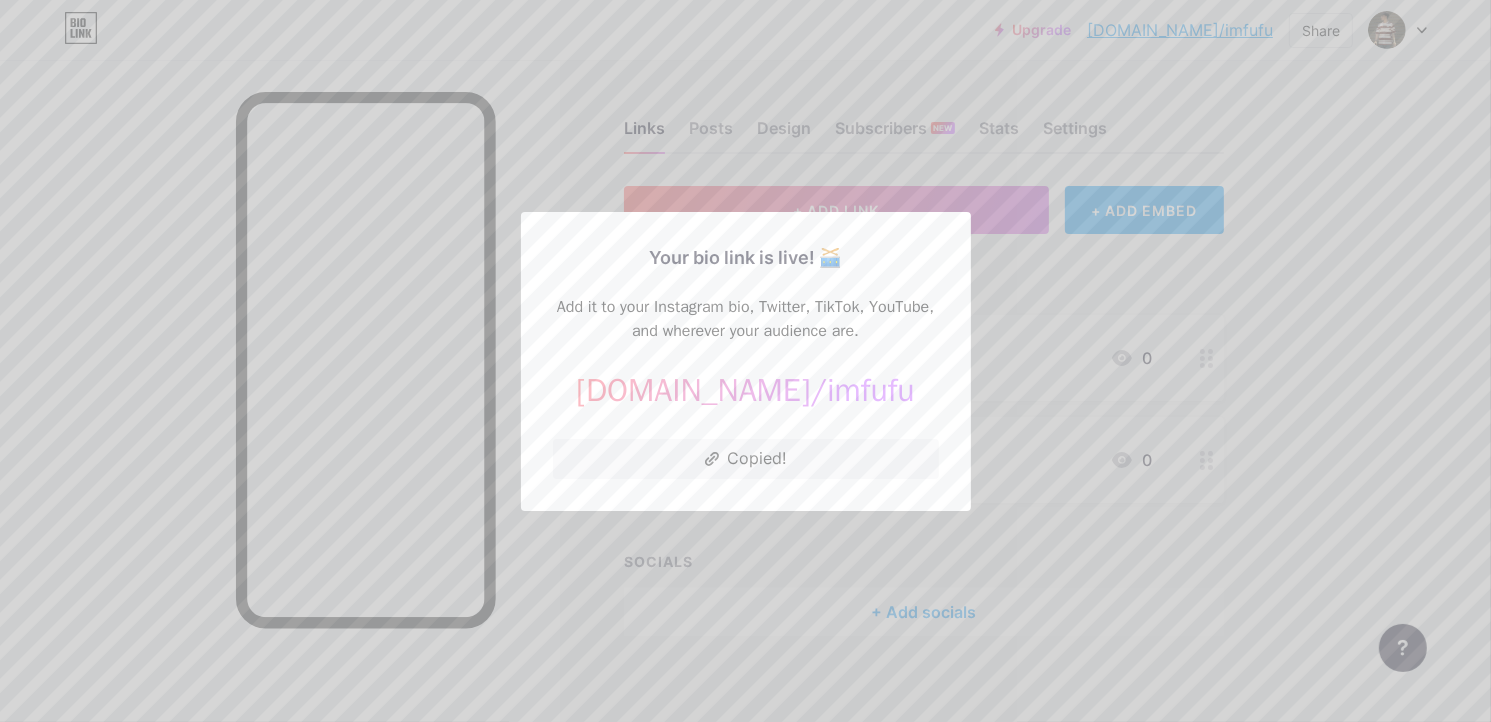 click at bounding box center [745, 361] 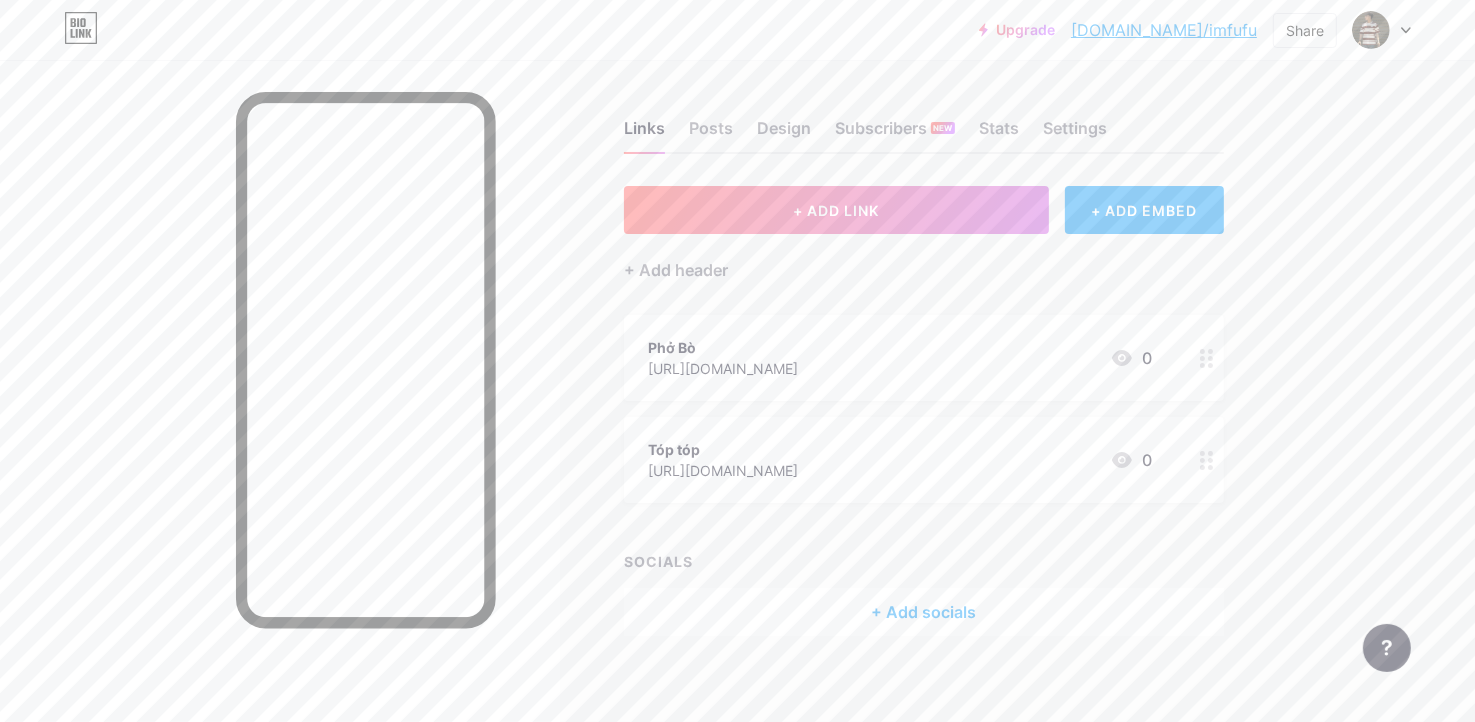 click at bounding box center (1382, 30) 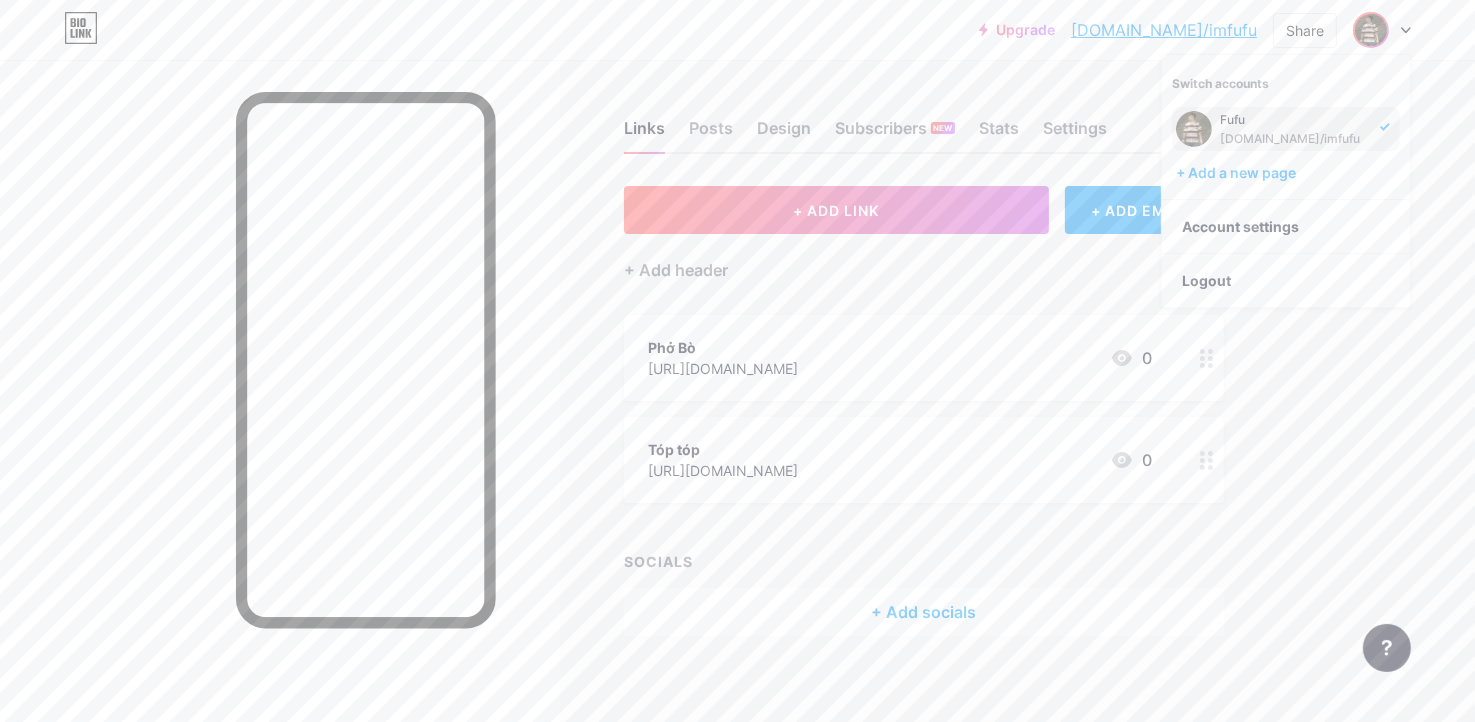 click on "Upgrade   [DOMAIN_NAME]/imfufu...   [DOMAIN_NAME]/imfufu   Share               Switch accounts     Fufu   [DOMAIN_NAME]/imfufu       + Add a new page        Account settings   Logout   Link Copied
Links
Posts
Design
Subscribers
NEW
Stats
Settings       + ADD LINK     + ADD EMBED
+ Add header
Phở Bò
[URL][DOMAIN_NAME]
0
Tóp tóp
[URL][DOMAIN_NAME]
0
SOCIALS     + Add socials                       Feature requests             Help center         Contact support" at bounding box center (737, 368) 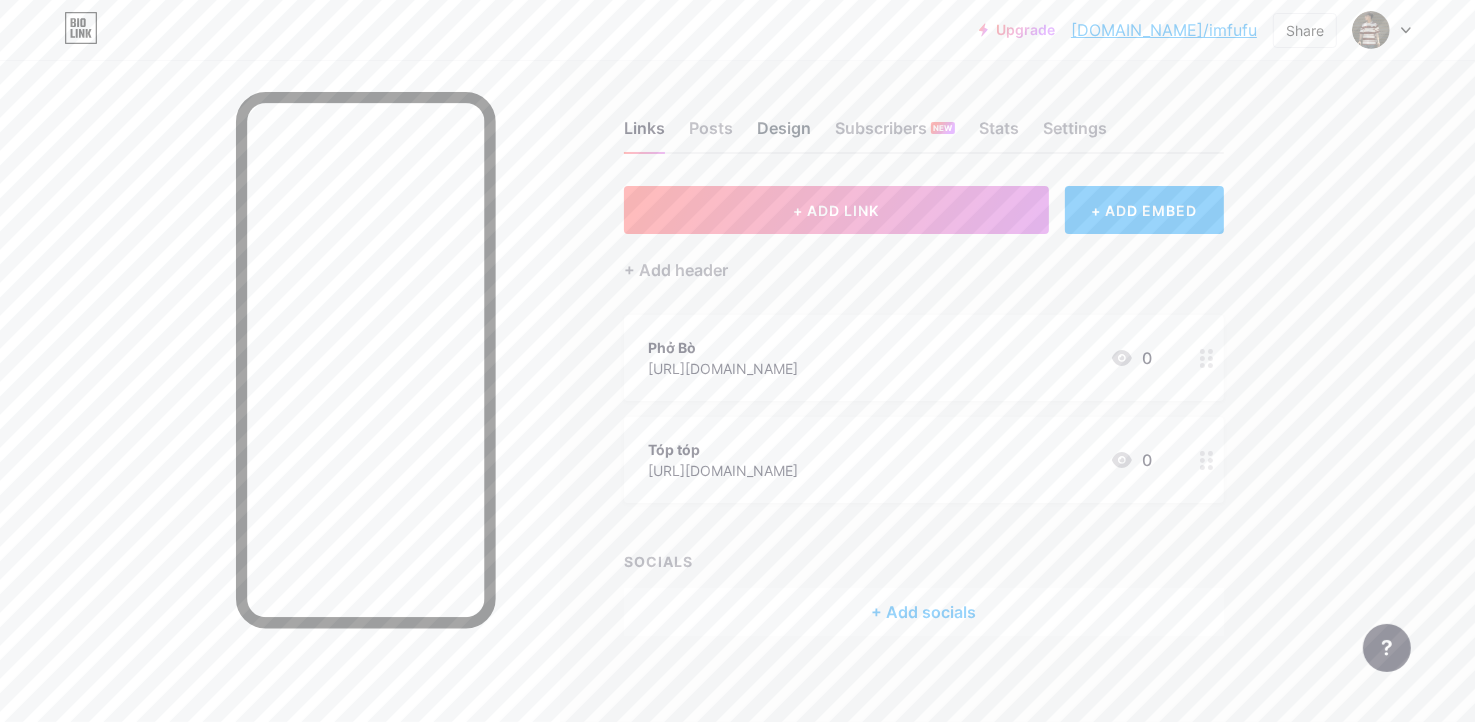 click on "Design" at bounding box center (784, 134) 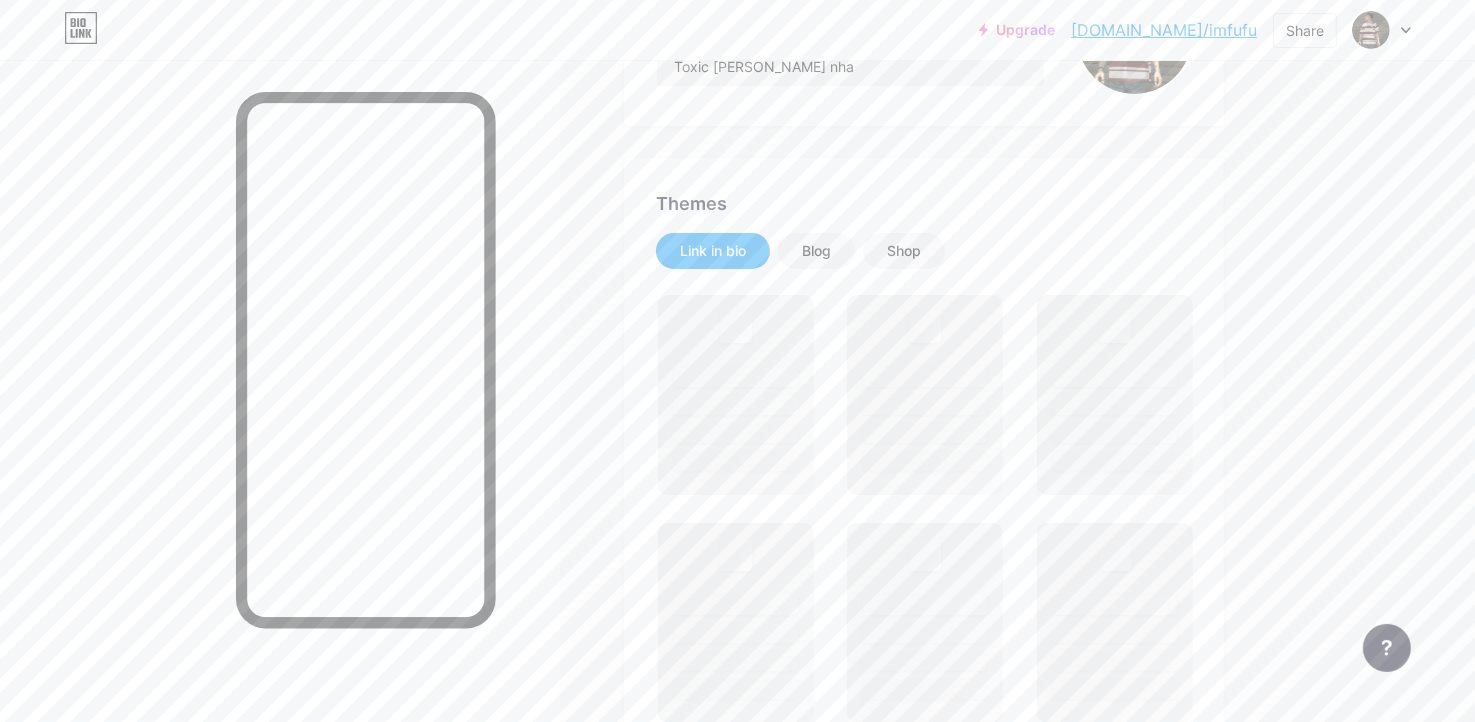 scroll, scrollTop: 300, scrollLeft: 0, axis: vertical 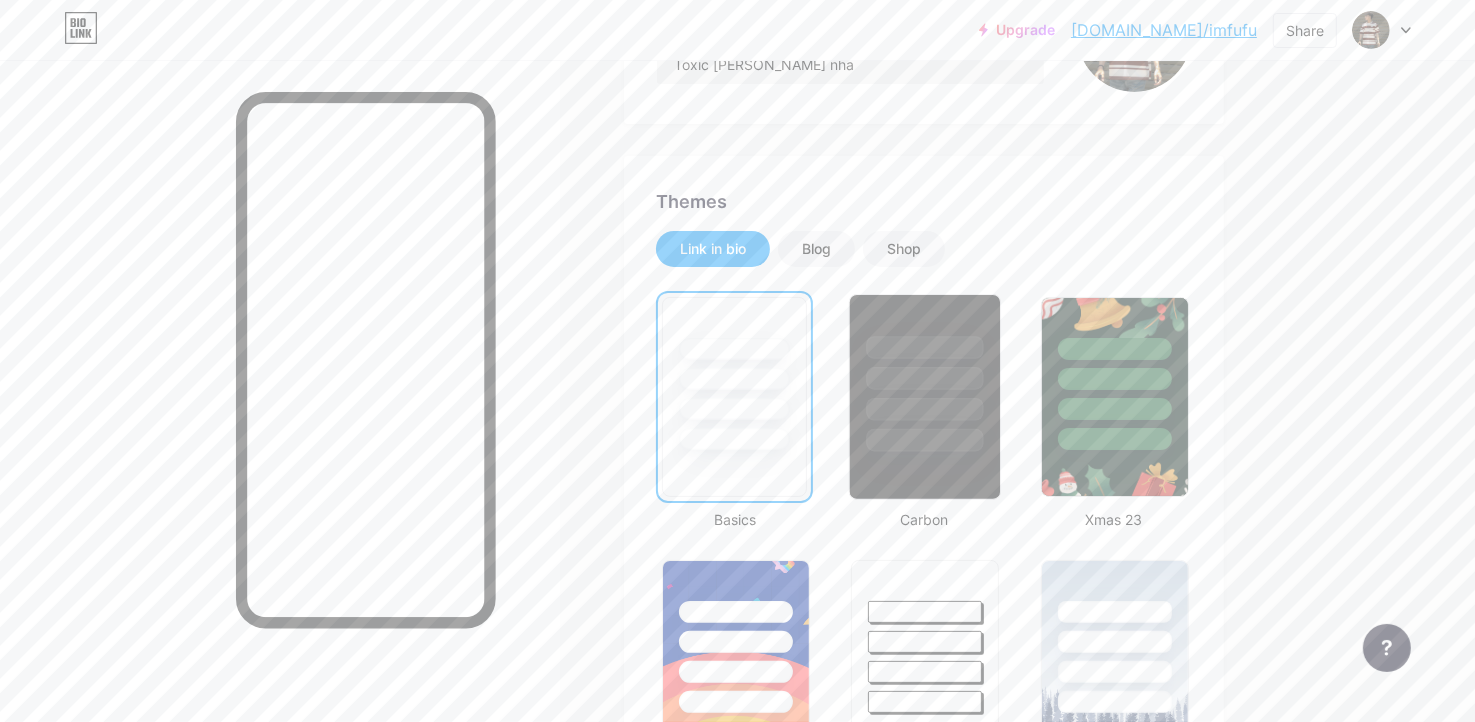click at bounding box center [925, 373] 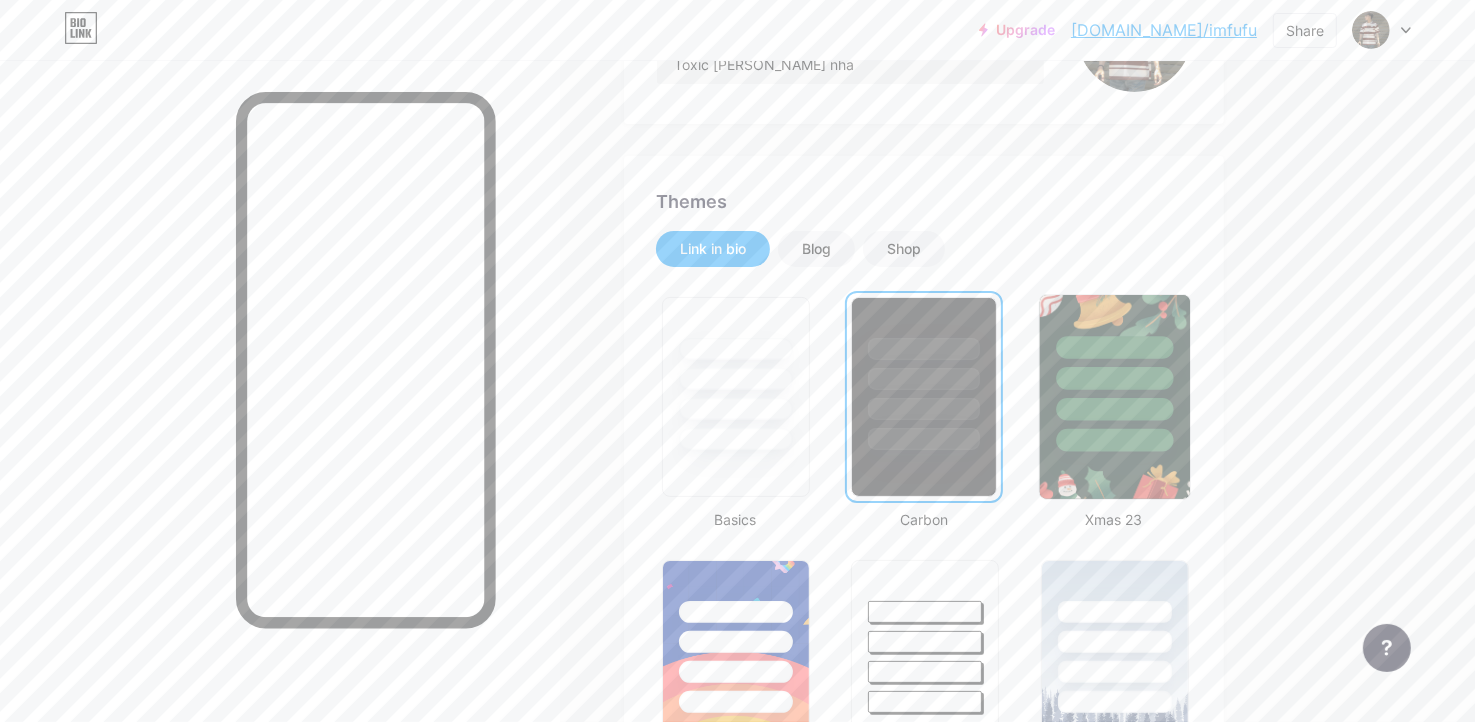 click at bounding box center [1114, 378] 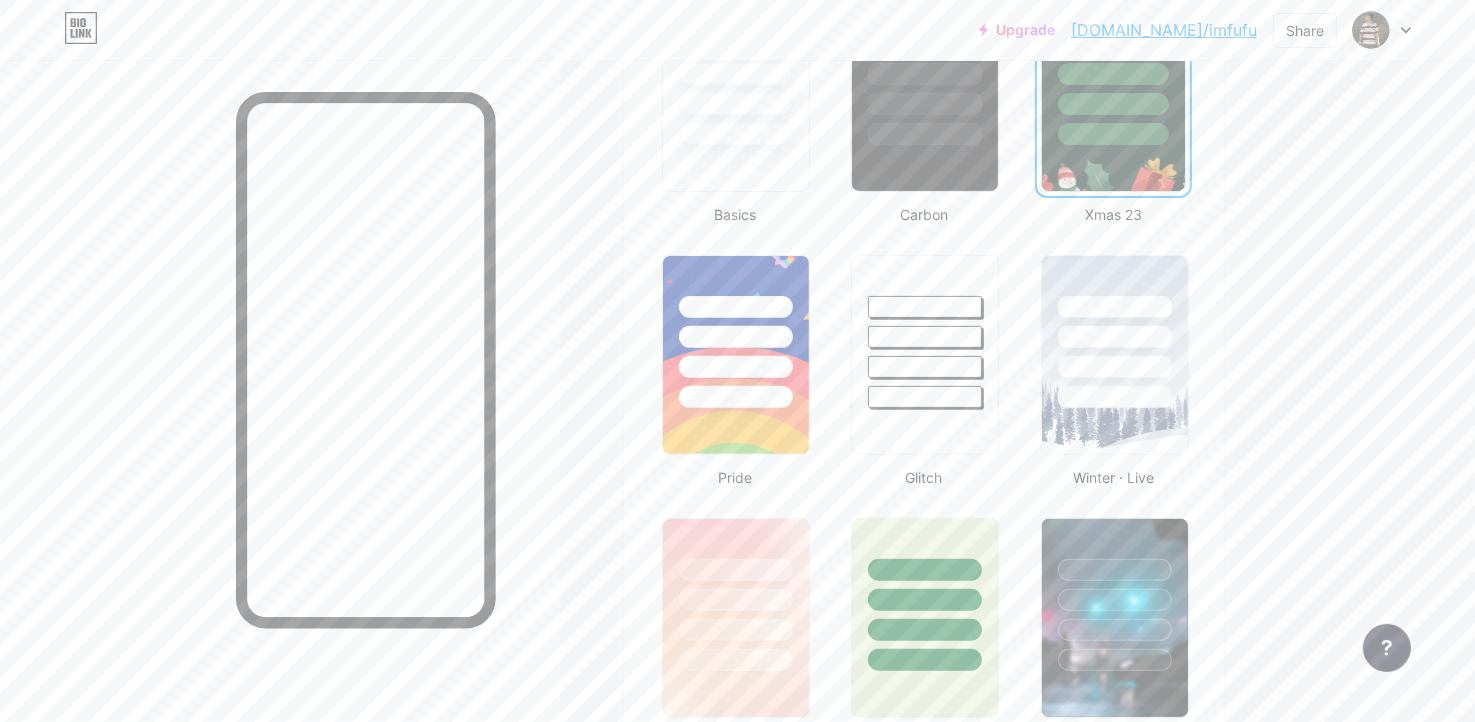scroll, scrollTop: 643, scrollLeft: 0, axis: vertical 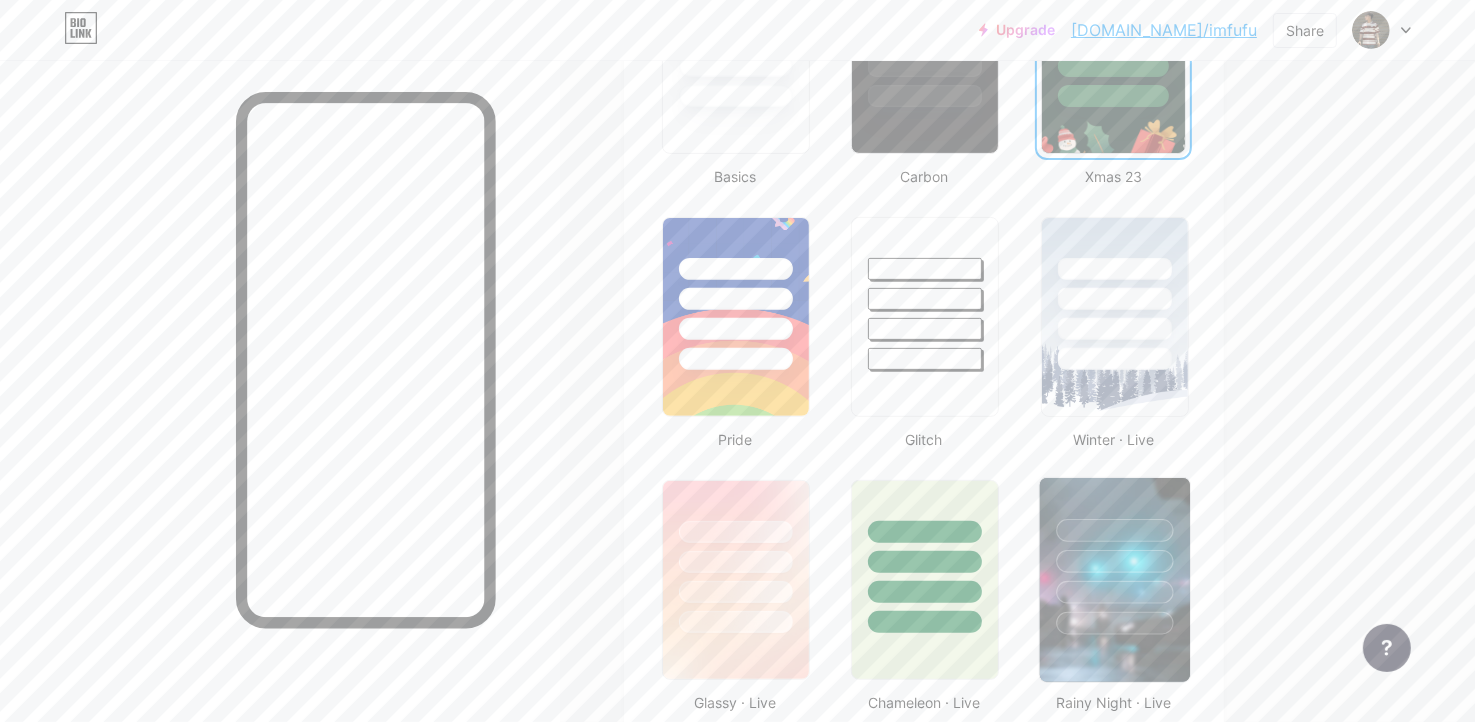 click at bounding box center [1114, 556] 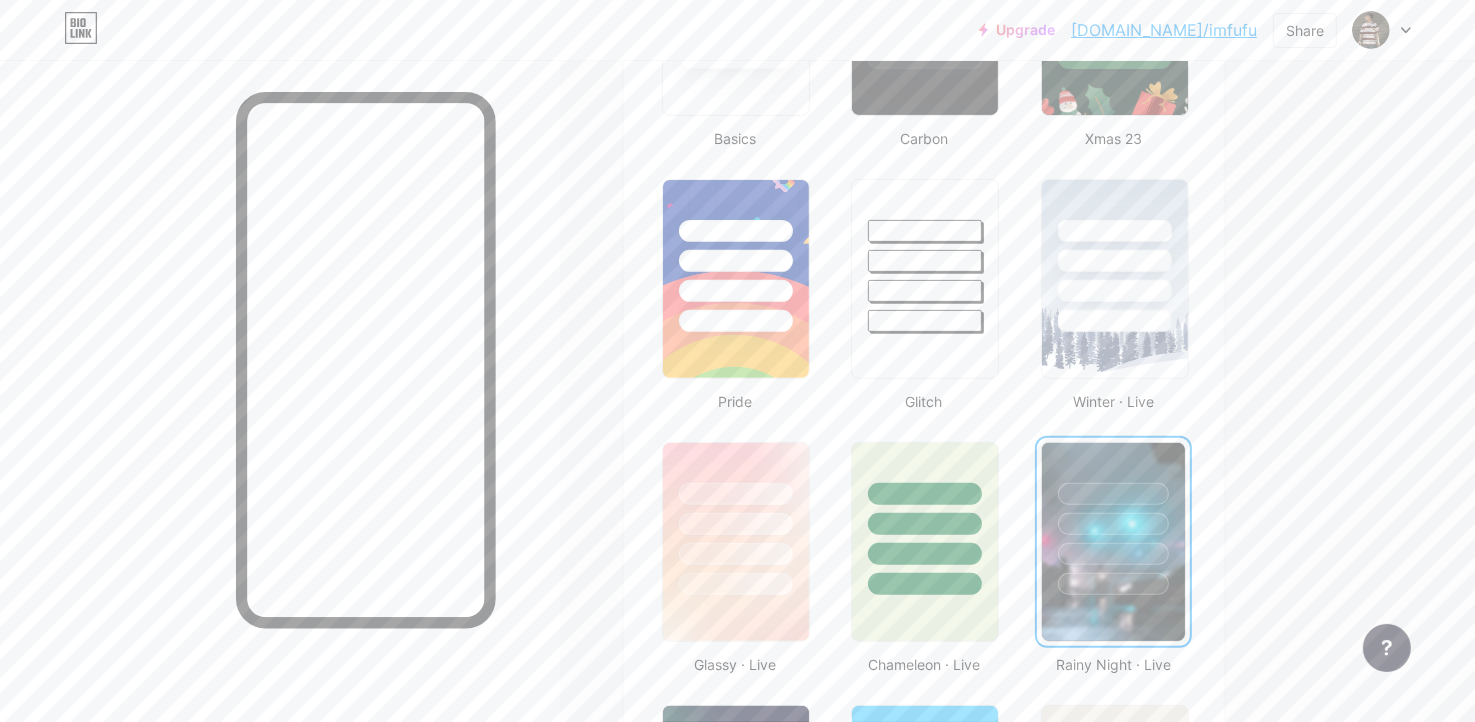 scroll, scrollTop: 655, scrollLeft: 0, axis: vertical 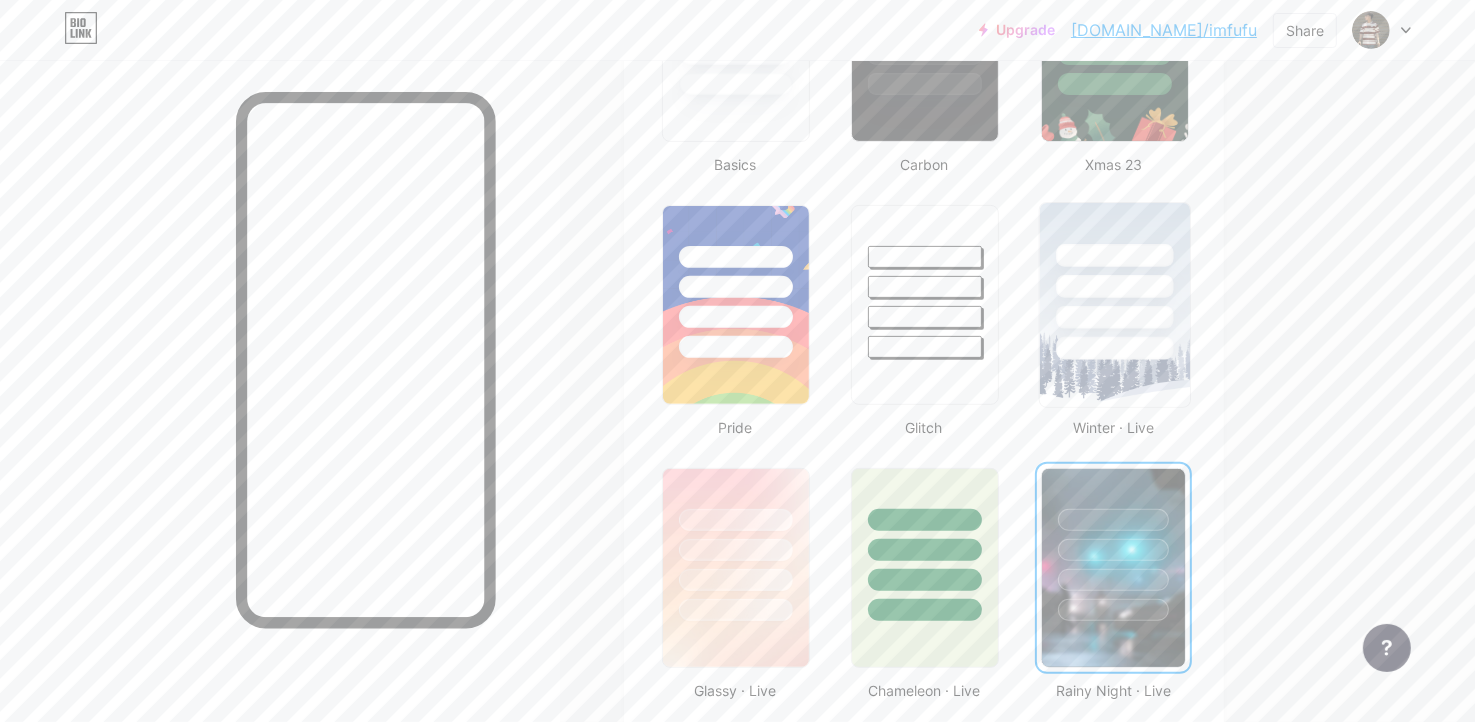 click at bounding box center [1114, 286] 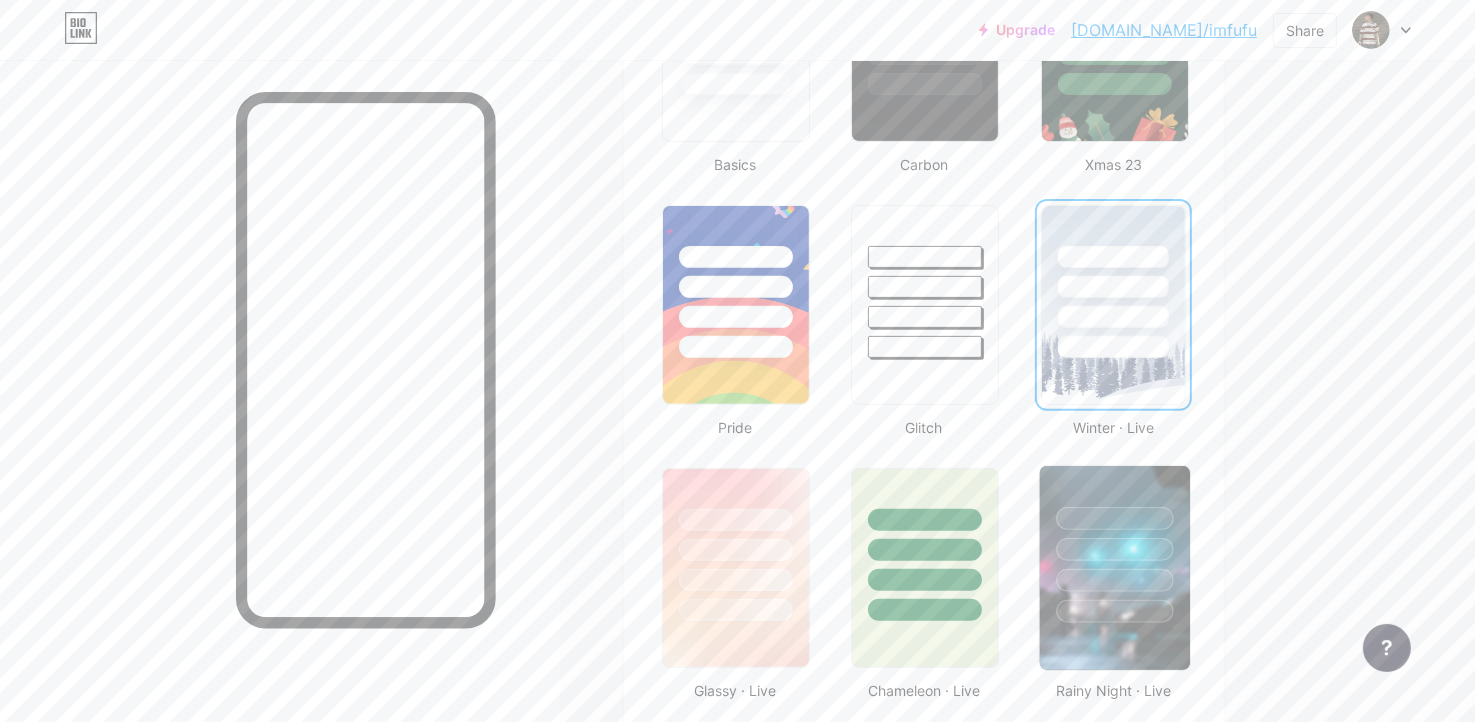 click at bounding box center (1114, 549) 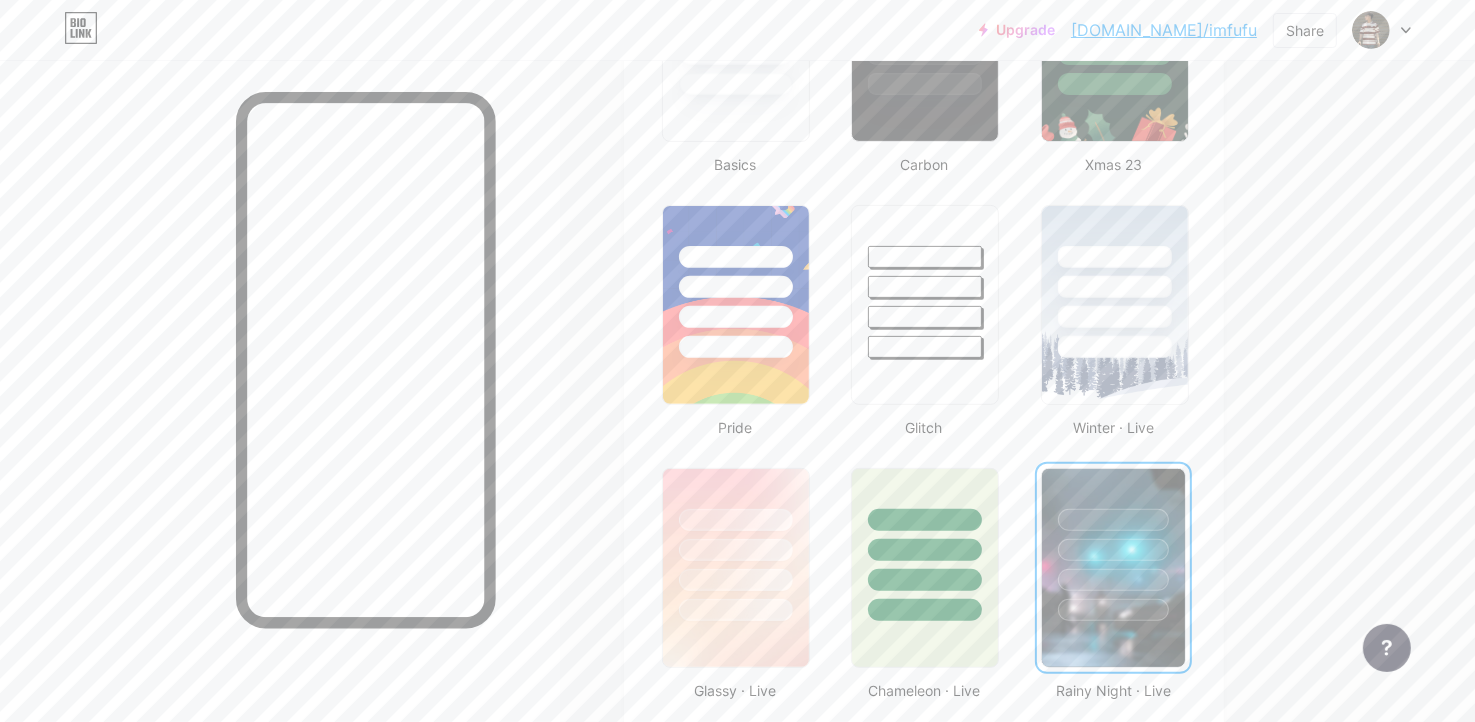 drag, startPoint x: 1277, startPoint y: 259, endPoint x: 1261, endPoint y: 124, distance: 135.94484 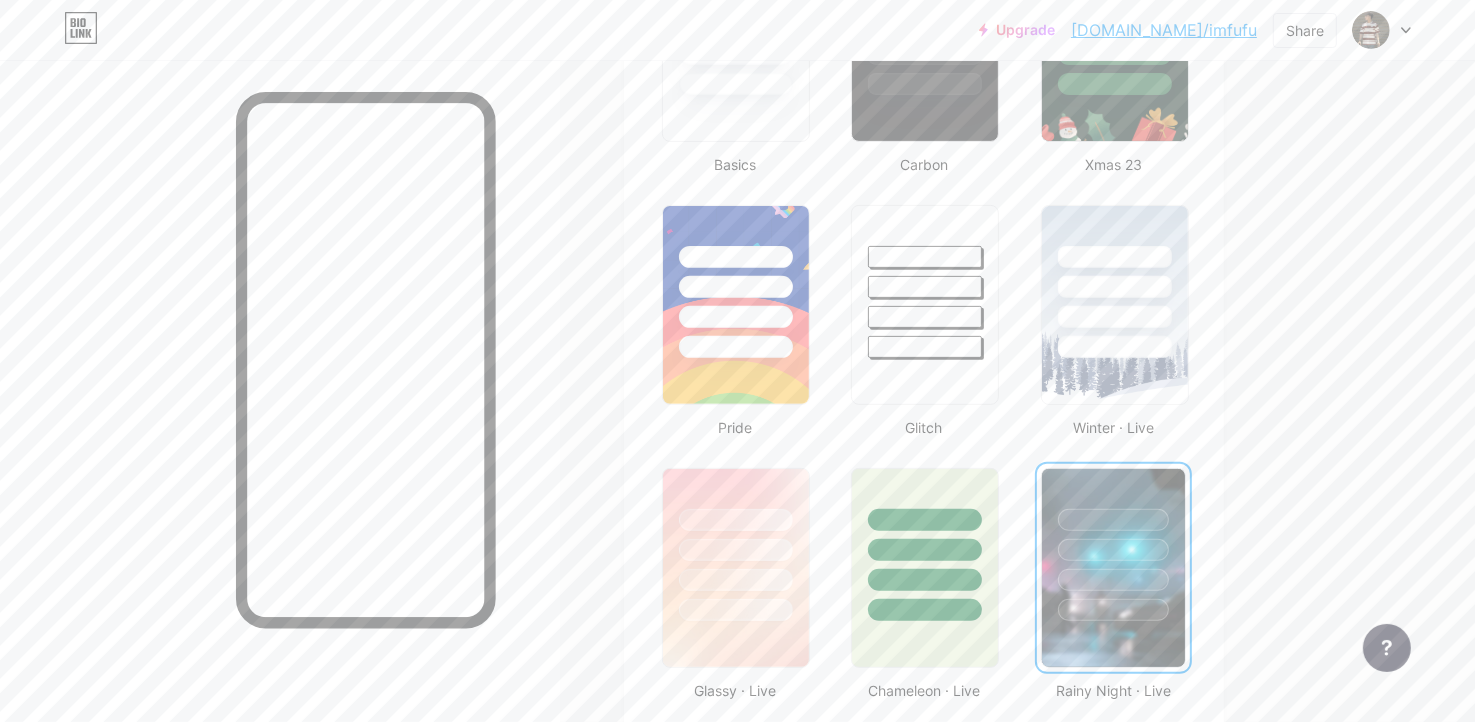 click on "Links
Posts
Design
Subscribers
NEW
Stats
Settings     Profile   Fufu     Toxic [PERSON_NAME] nha                   Themes   Link in bio   Blog   Shop       Basics       Carbon       Xmas 23       Pride       Glitch       Winter · Live       Glassy · Live       Chameleon · Live       Rainy Night · Live       Neon · Live       Summer       Retro       Strawberry · Live       Desert       Sunny       Autumn       Leaf       Clear Sky       Blush       Unicorn       Minimal       Cloudy       Shadow     Create your own           Changes saved       Position to display socials                 Top                     Bottom
Disable Bio Link branding
[PERSON_NAME] the Bio Link branding from homepage     Display Share button
Enables social sharing options on your page including a QR code.   Changes saved           Feature requests             Help center         Contact support" at bounding box center (654, 1073) 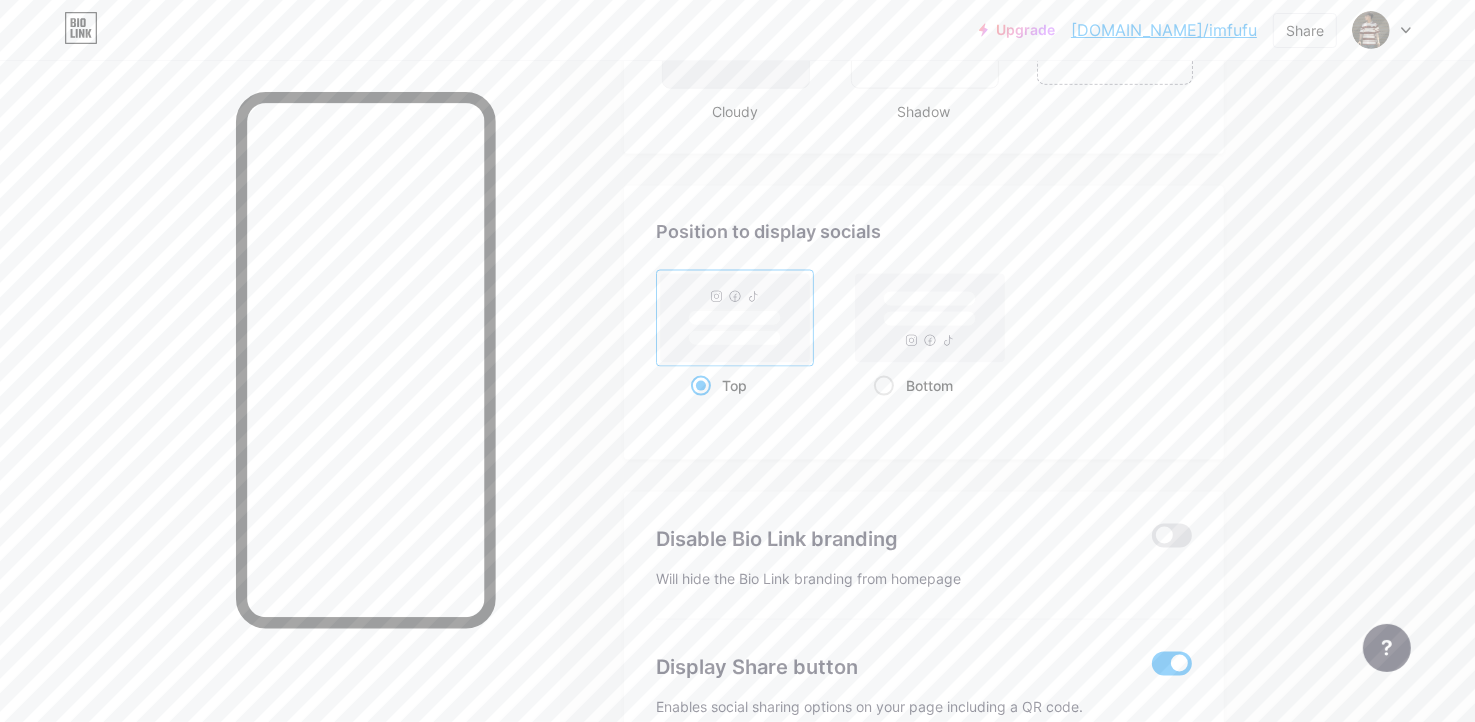 scroll, scrollTop: 2613, scrollLeft: 0, axis: vertical 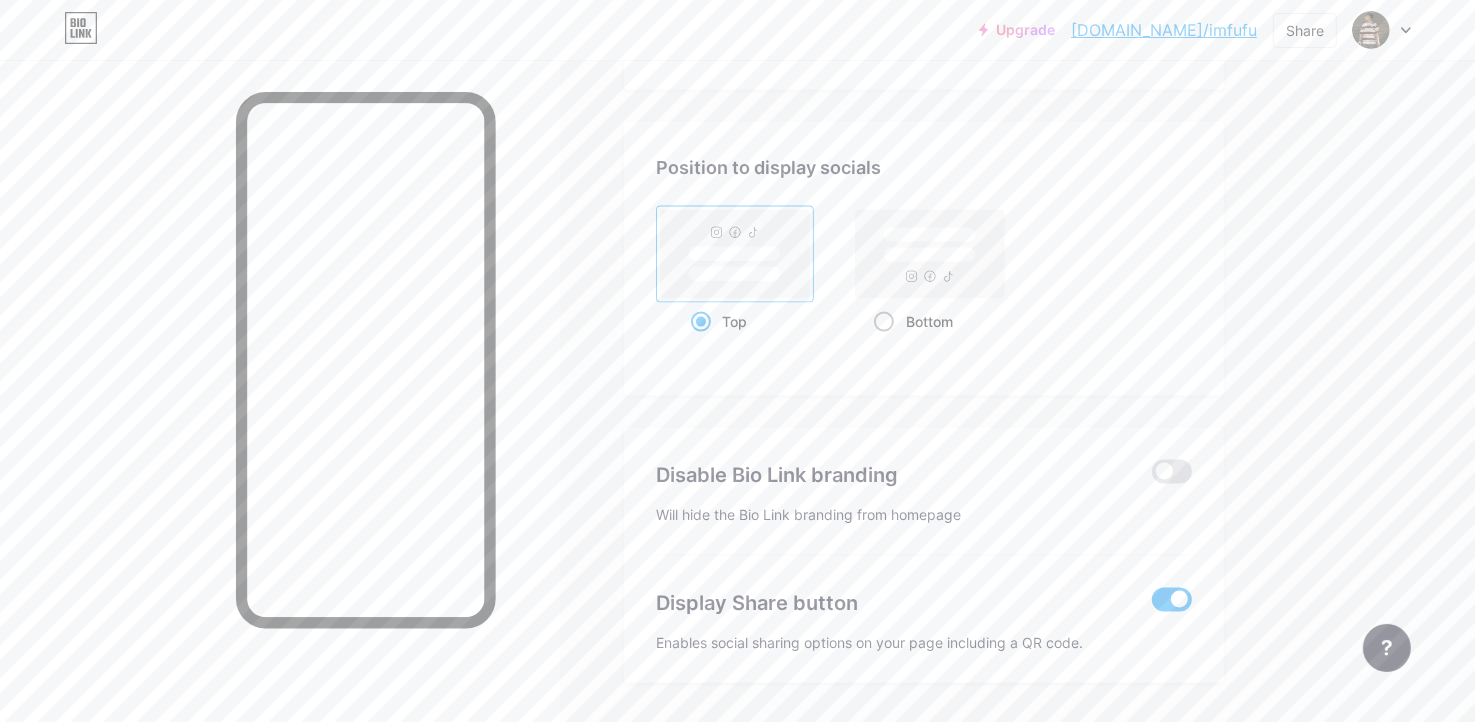 click 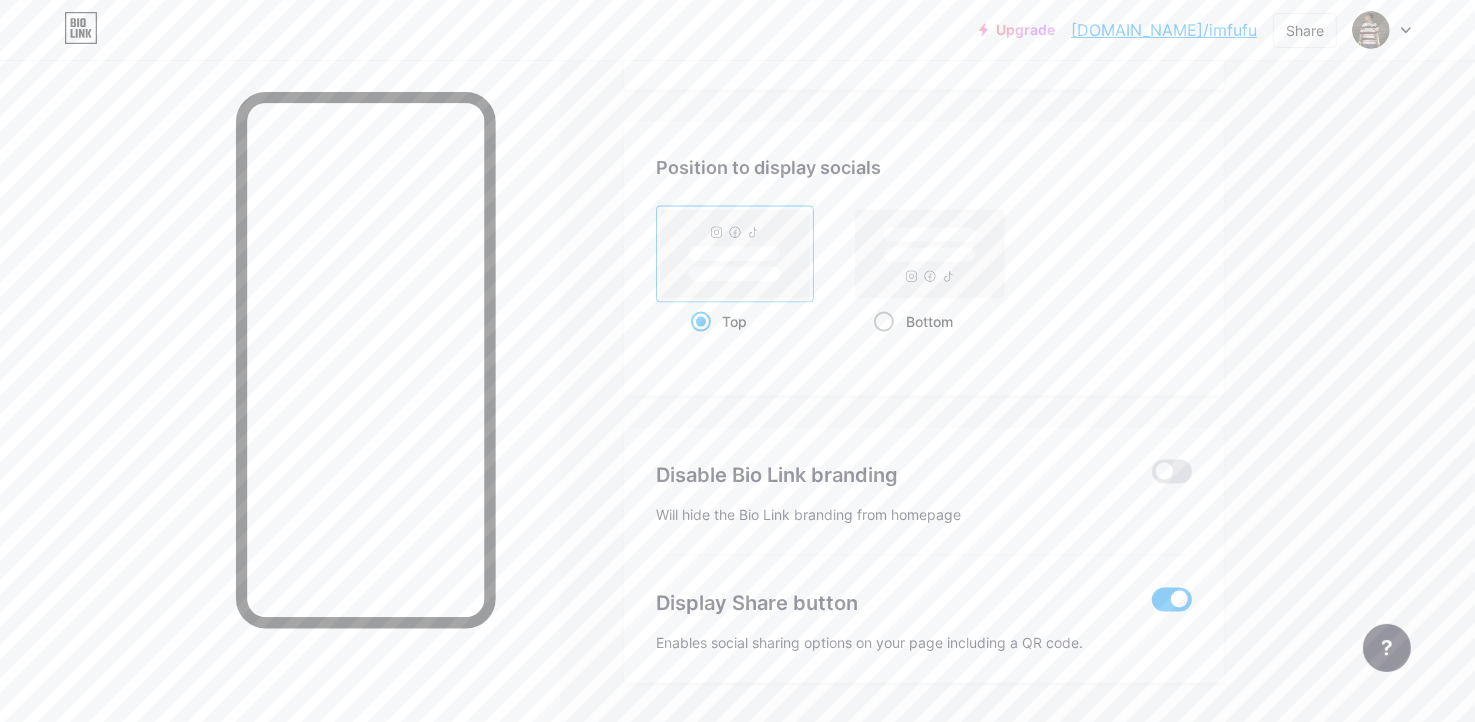 click on "Bottom" at bounding box center [880, 346] 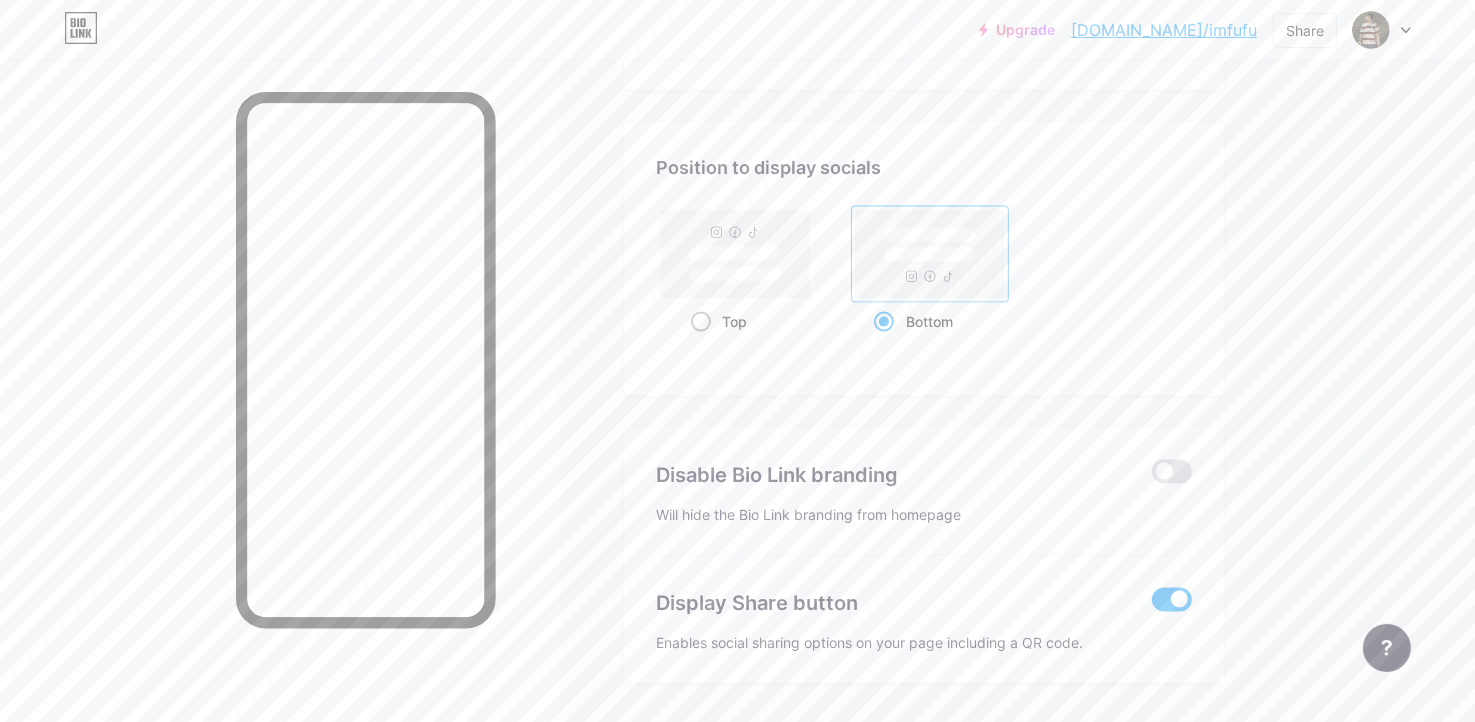click 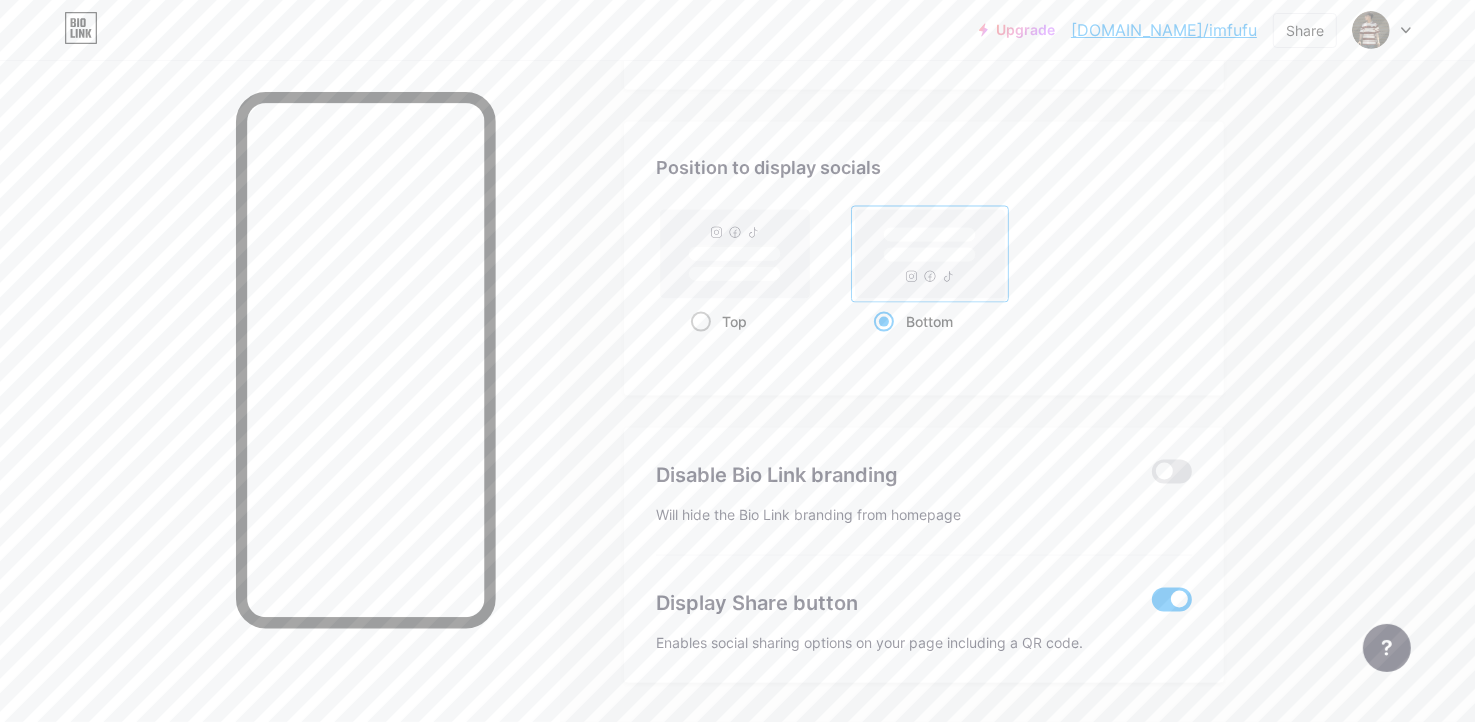 click on "Top" at bounding box center [697, 346] 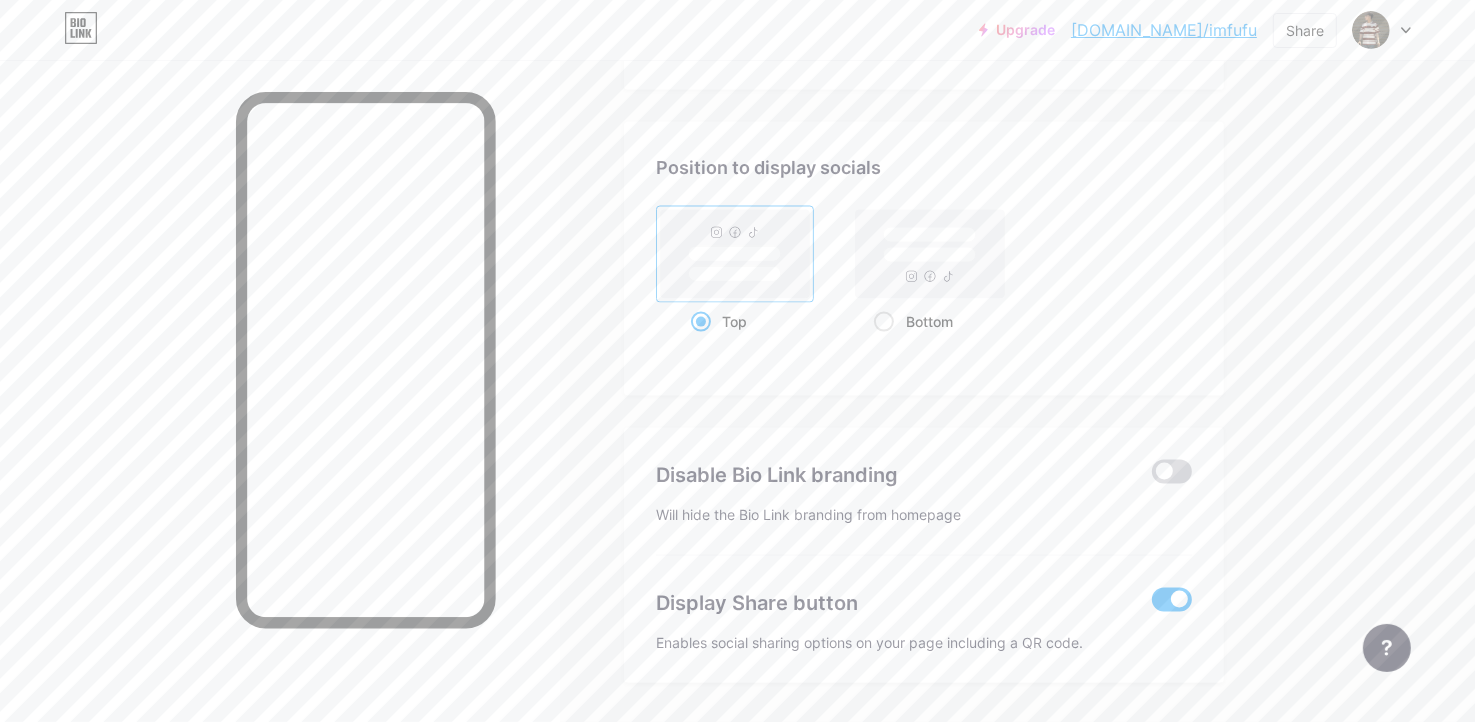click at bounding box center (1172, 472) 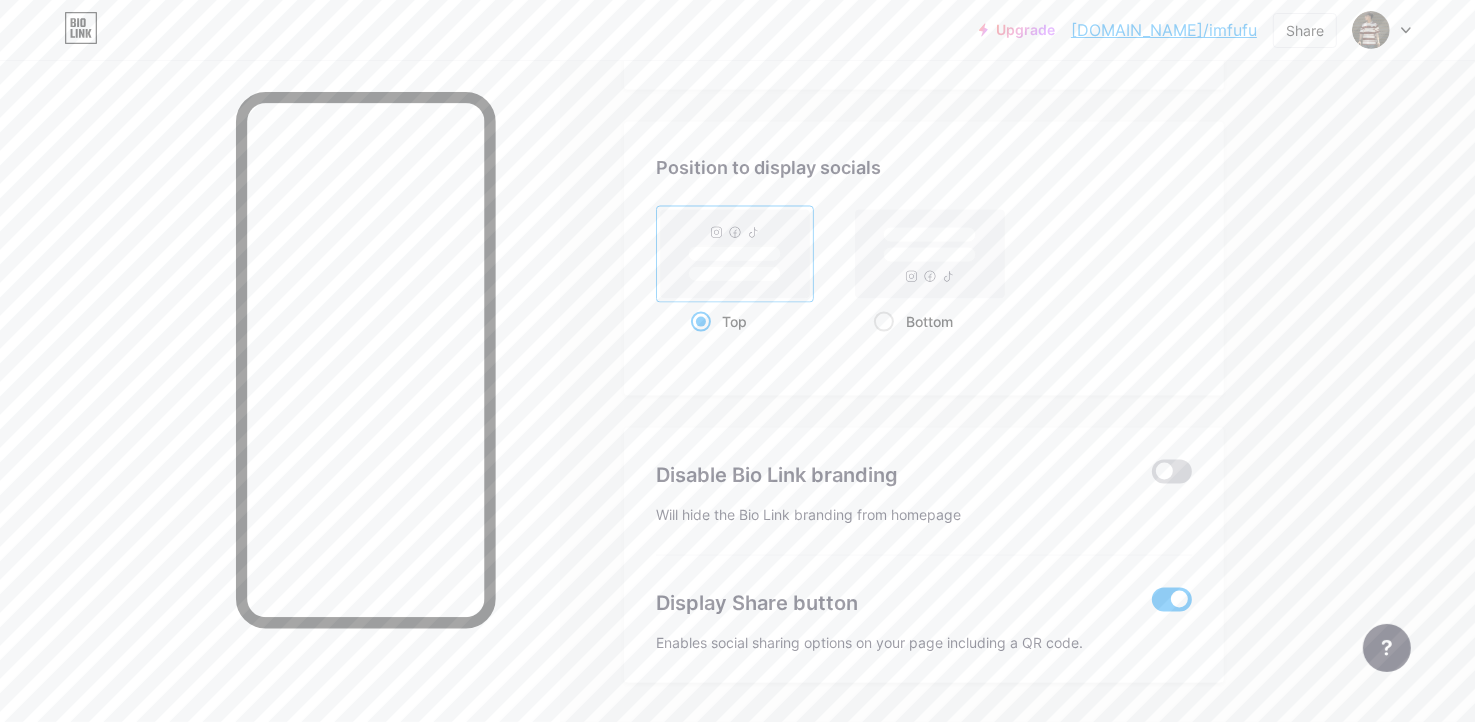 click at bounding box center [1152, 477] 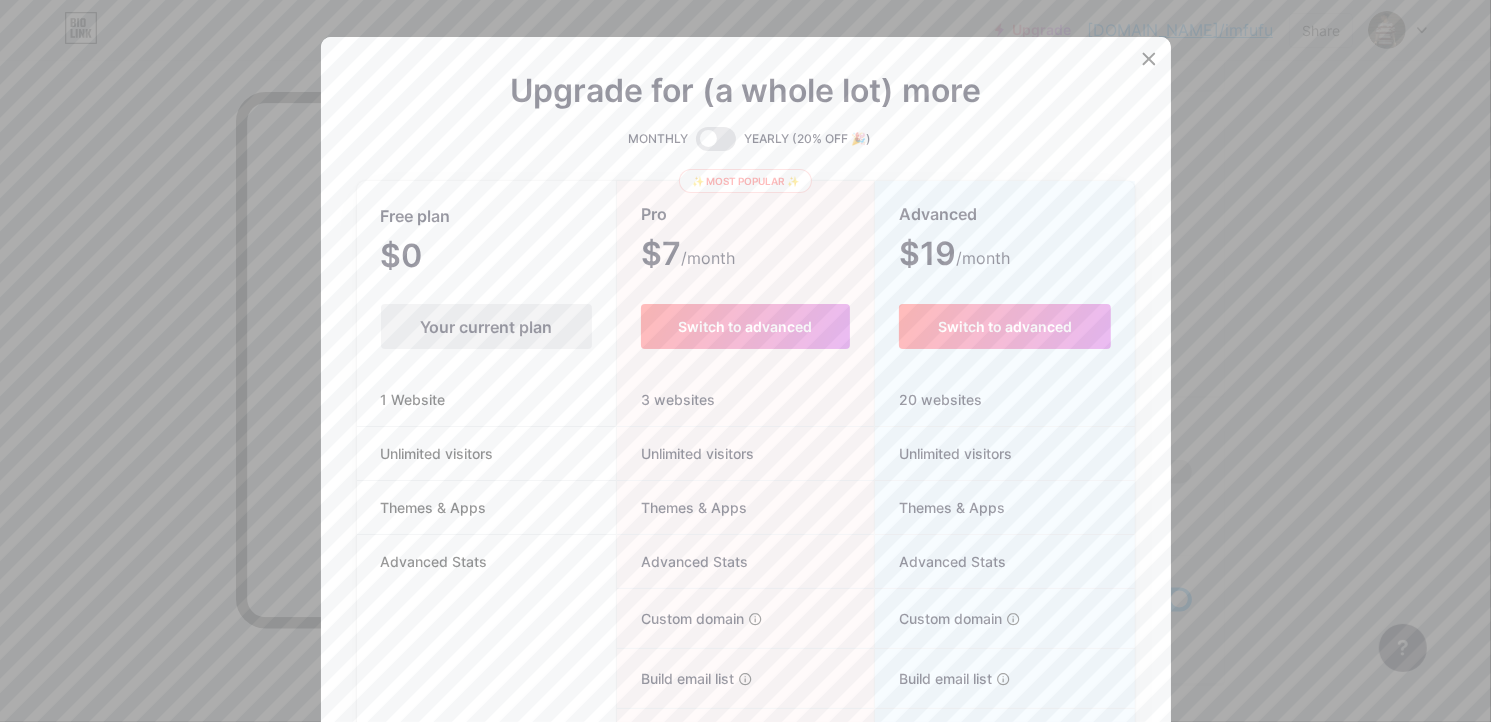 click at bounding box center (745, 361) 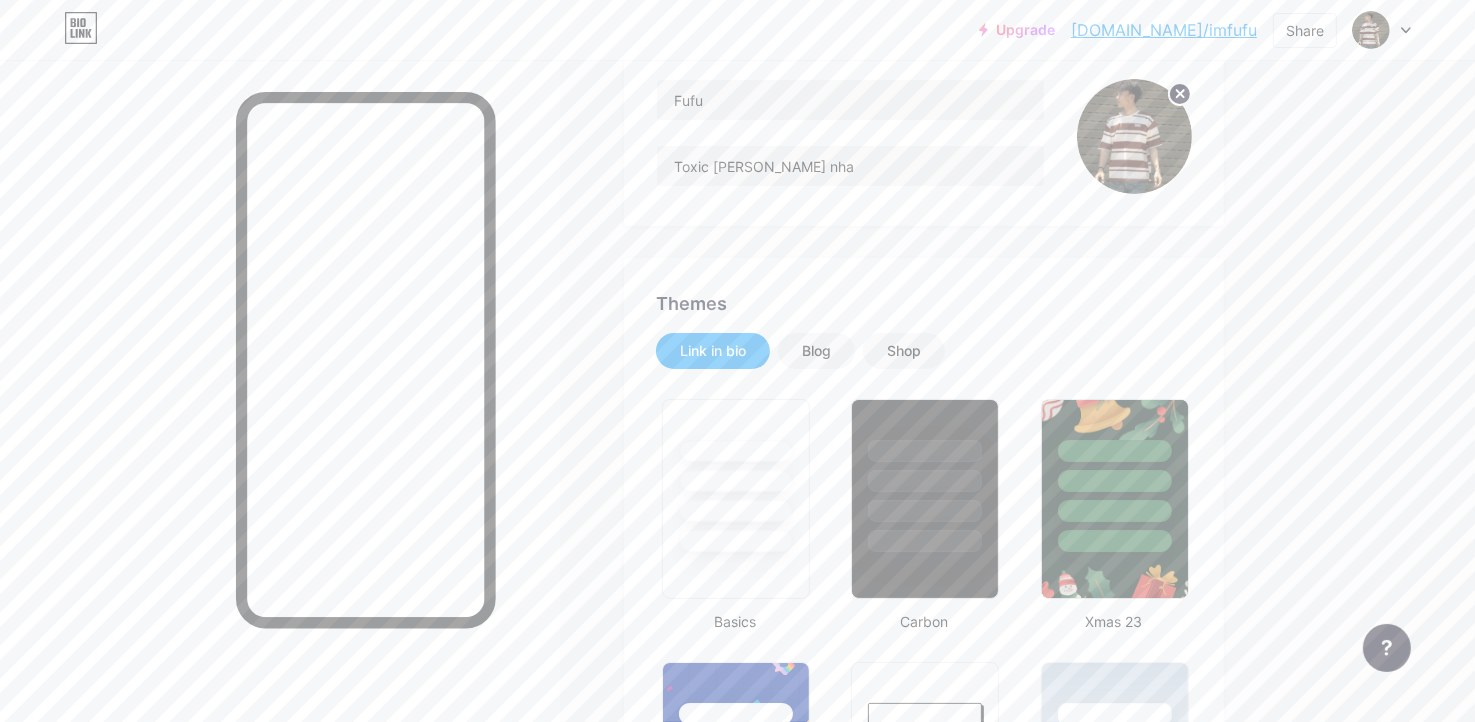 scroll, scrollTop: 0, scrollLeft: 0, axis: both 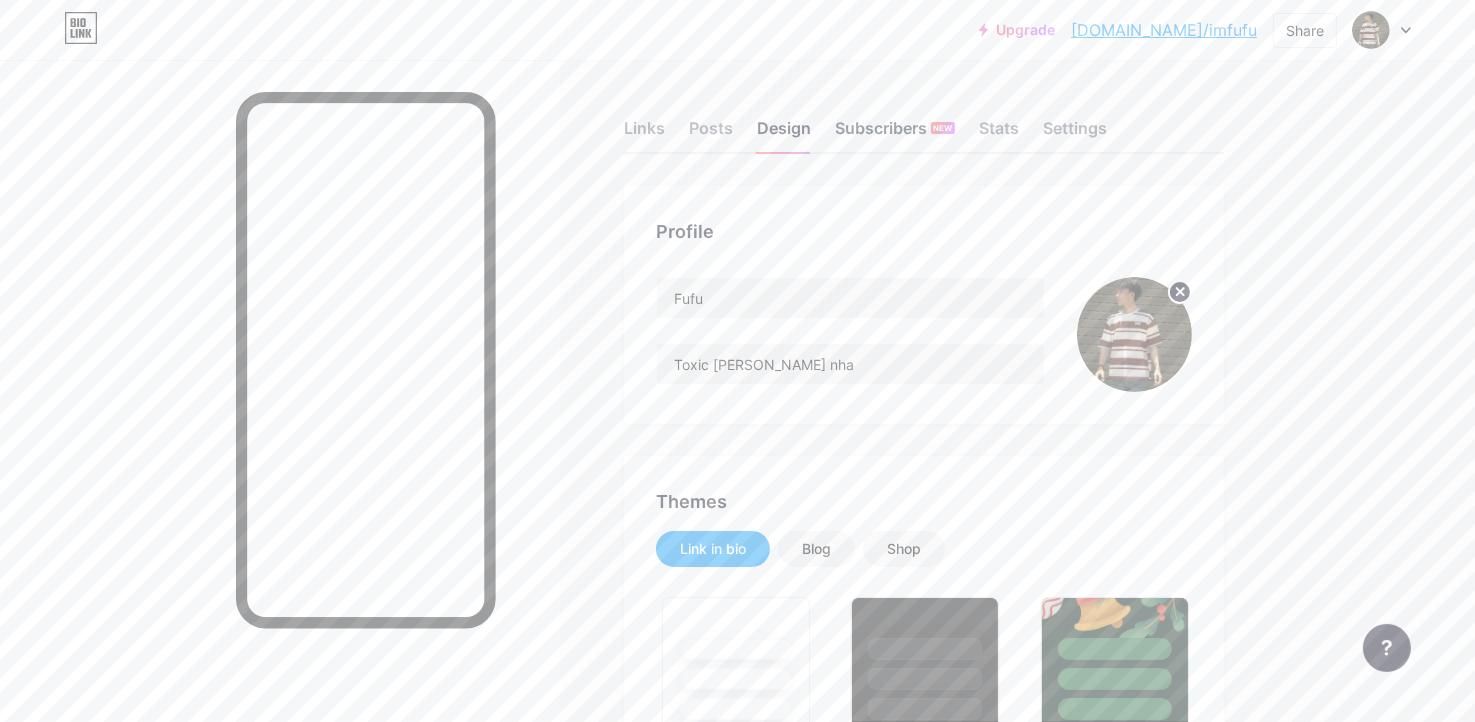 click on "Subscribers
NEW" at bounding box center (895, 134) 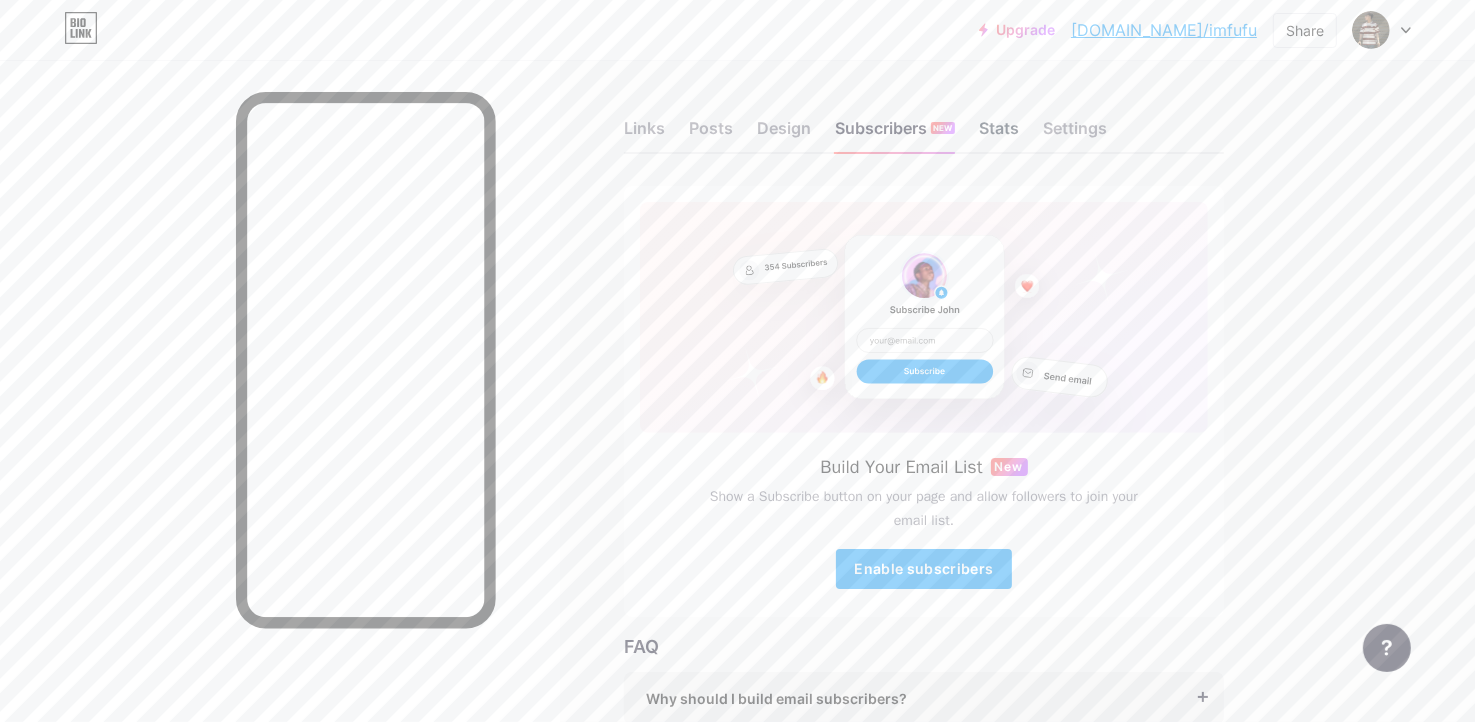 click on "Stats" at bounding box center [999, 134] 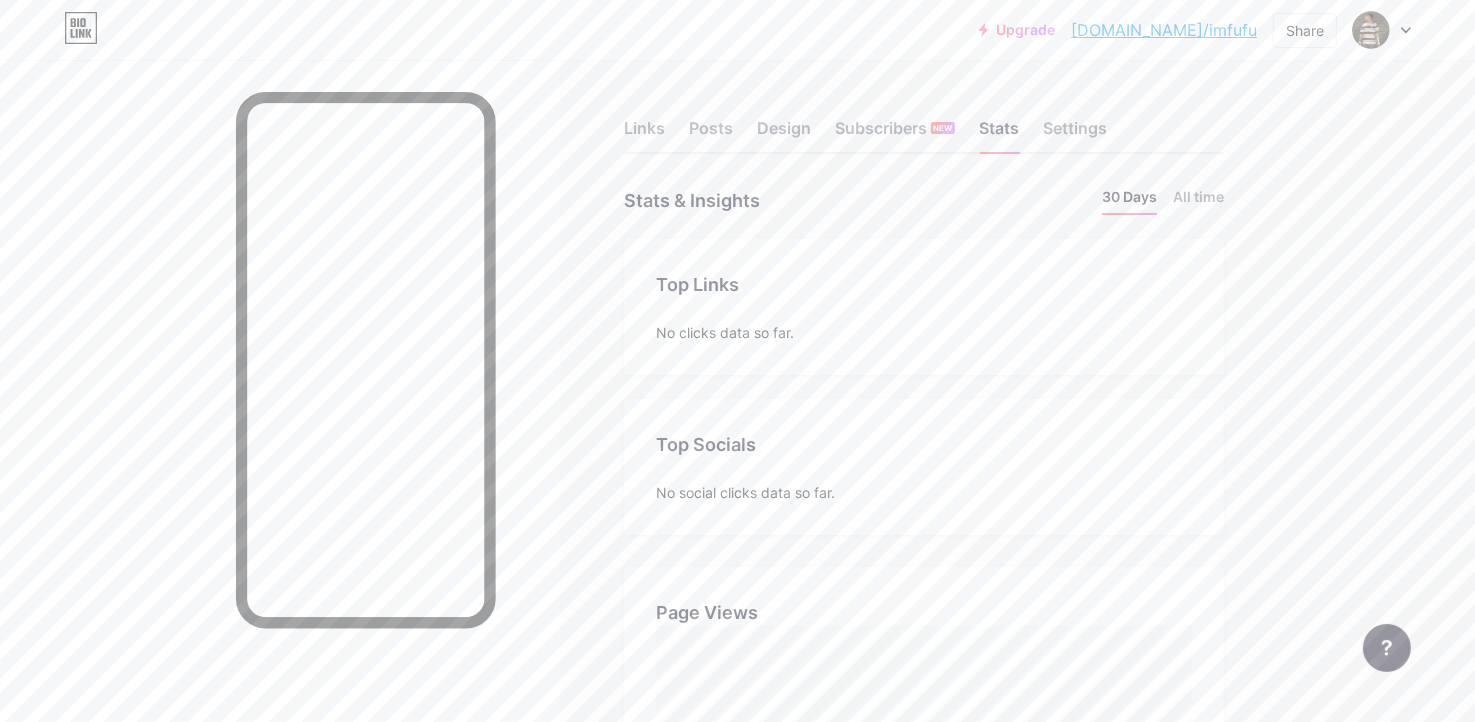 scroll, scrollTop: 999278, scrollLeft: 998524, axis: both 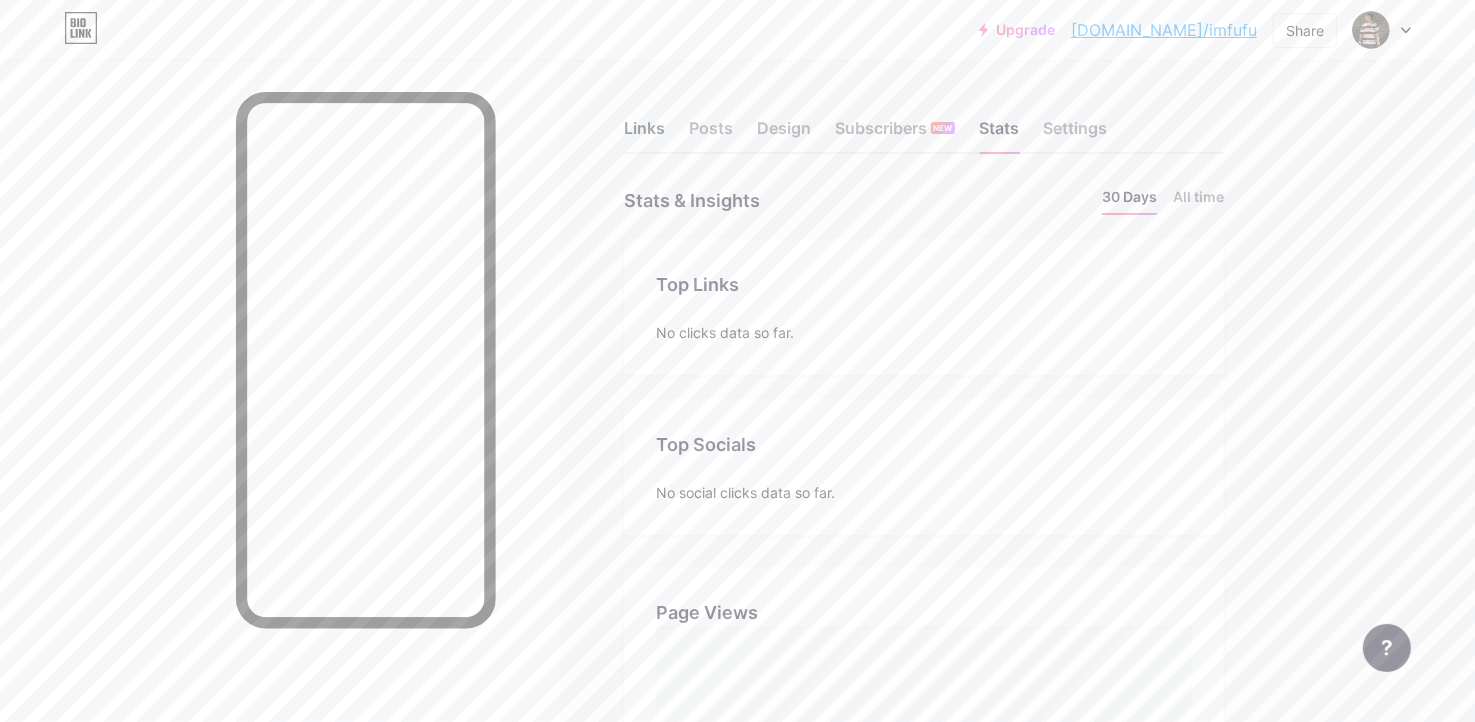 click on "Links" at bounding box center [644, 134] 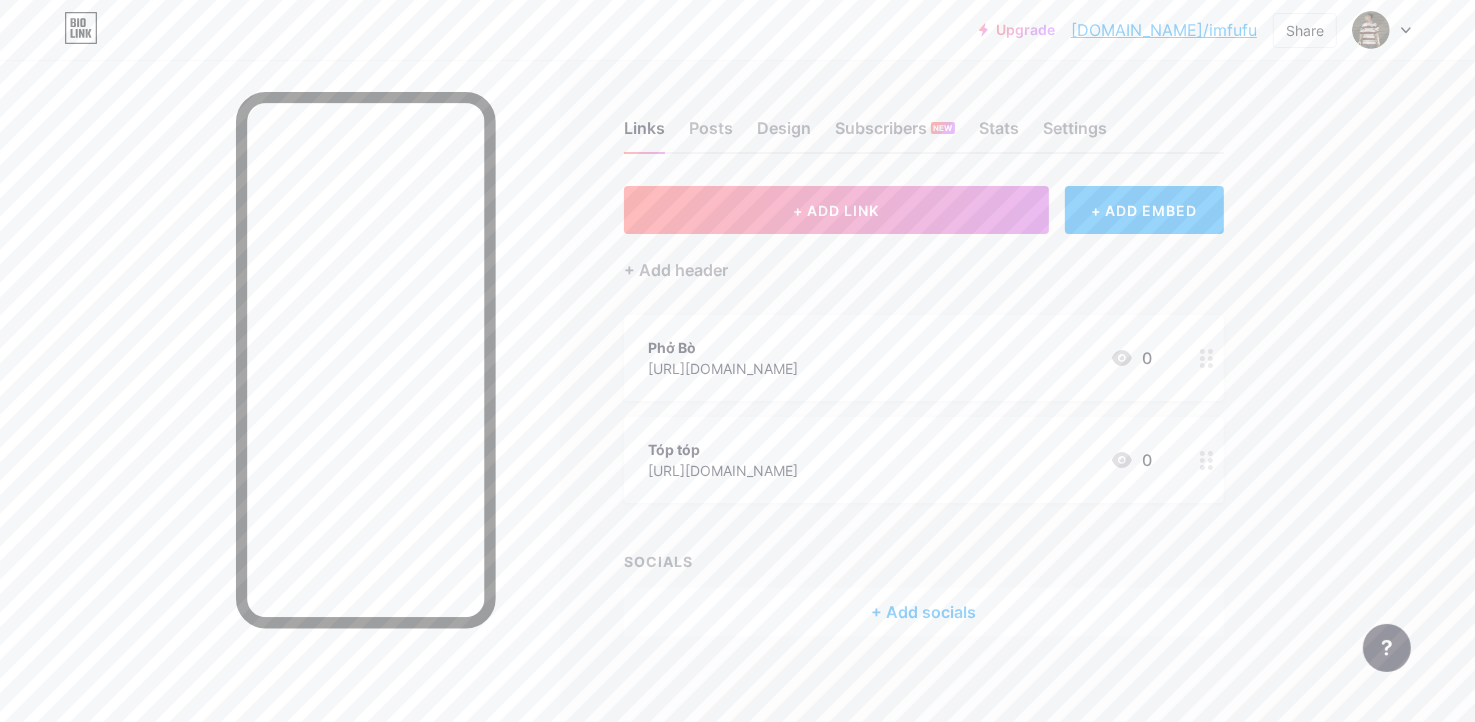drag, startPoint x: 689, startPoint y: 631, endPoint x: 623, endPoint y: 645, distance: 67.46851 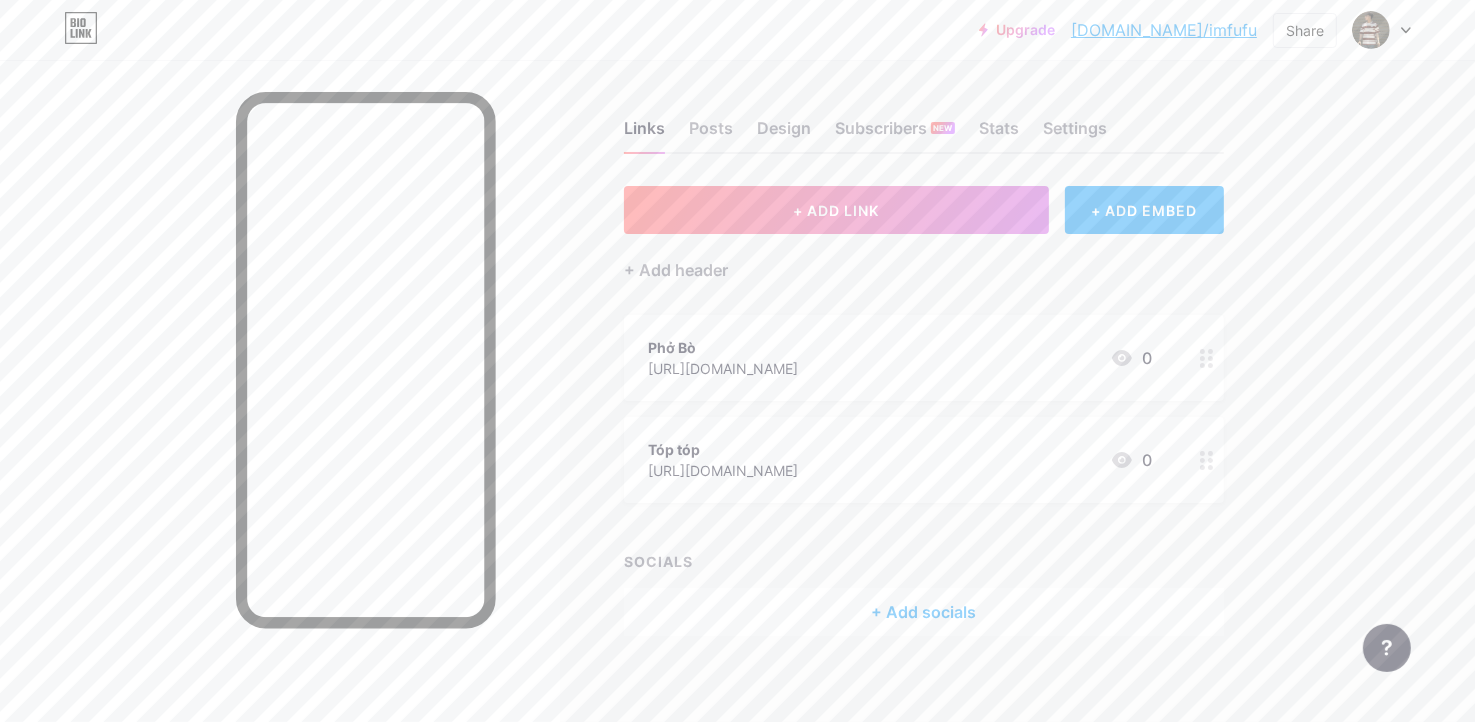drag, startPoint x: 623, startPoint y: 645, endPoint x: 605, endPoint y: 647, distance: 18.110771 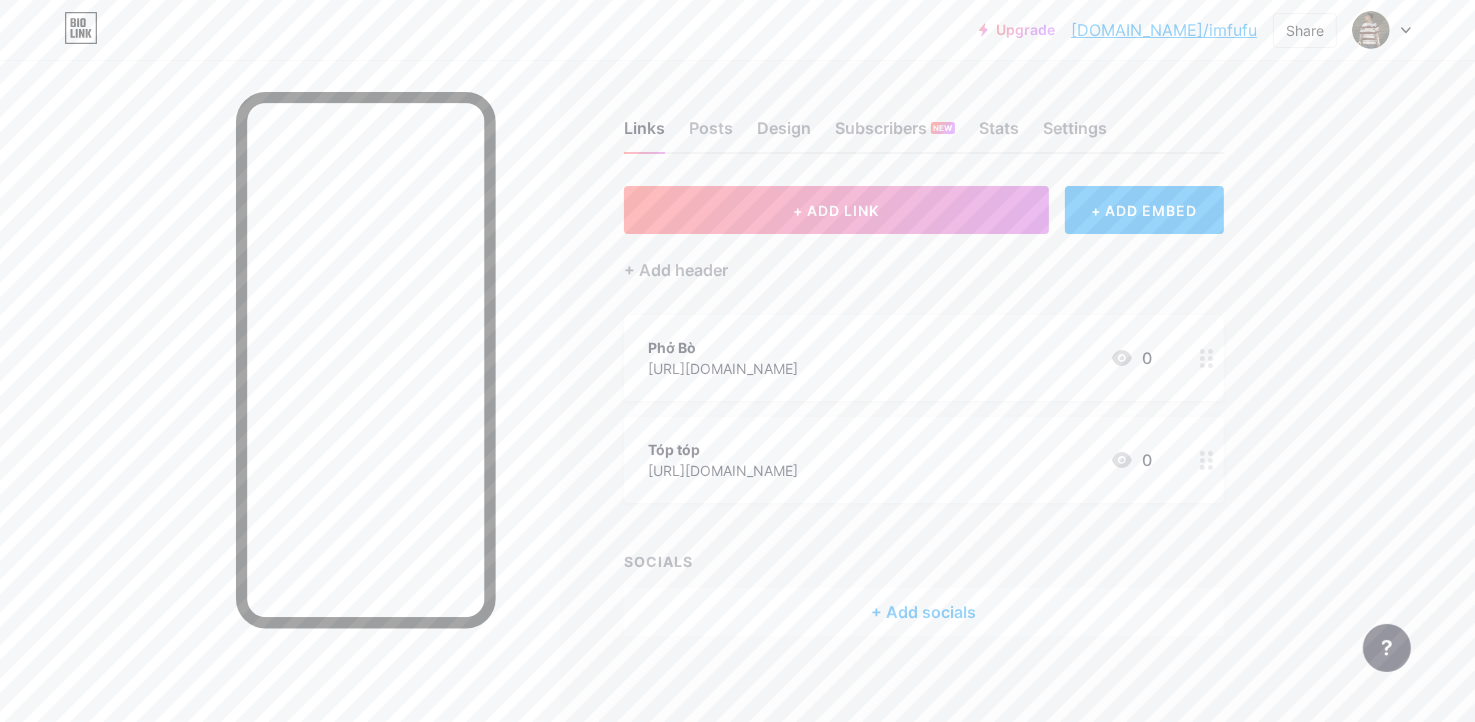 drag, startPoint x: 586, startPoint y: 348, endPoint x: 540, endPoint y: 227, distance: 129.44884 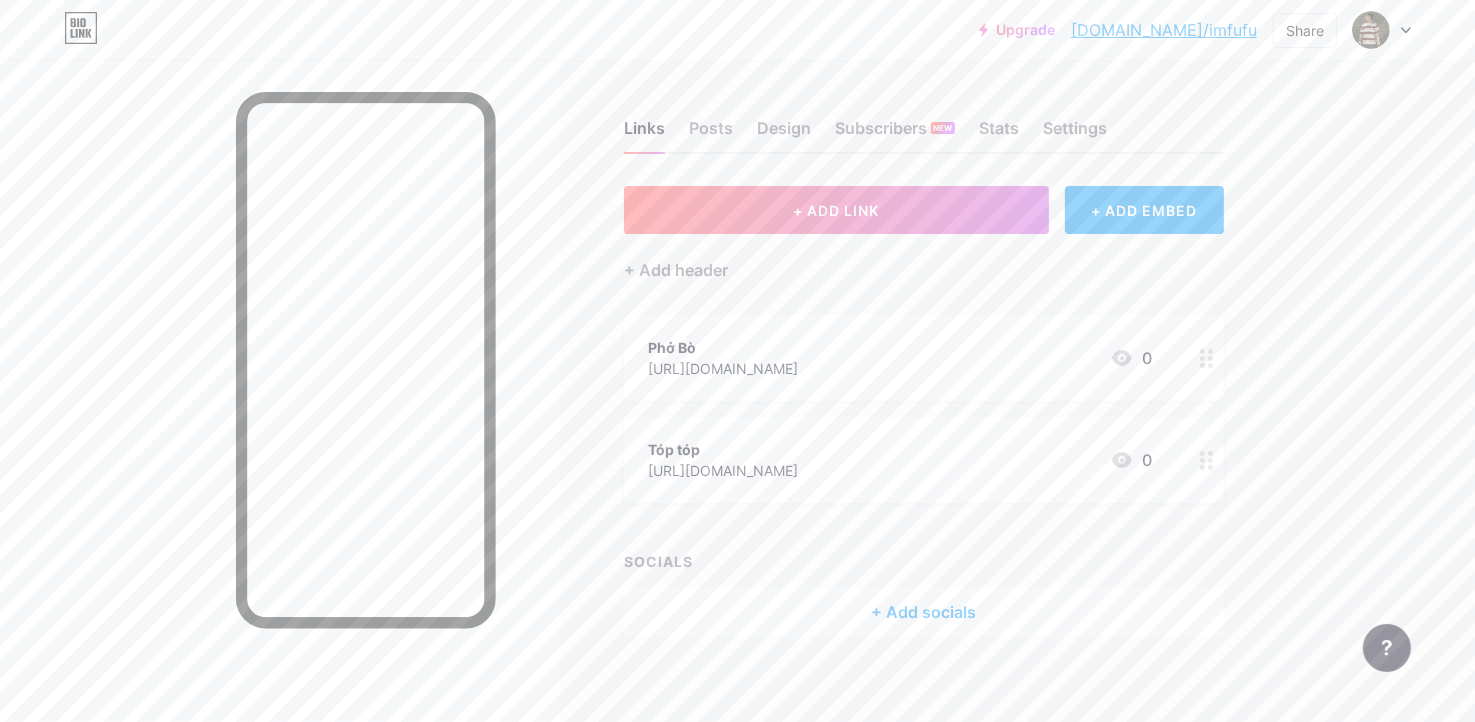 click at bounding box center [280, 421] 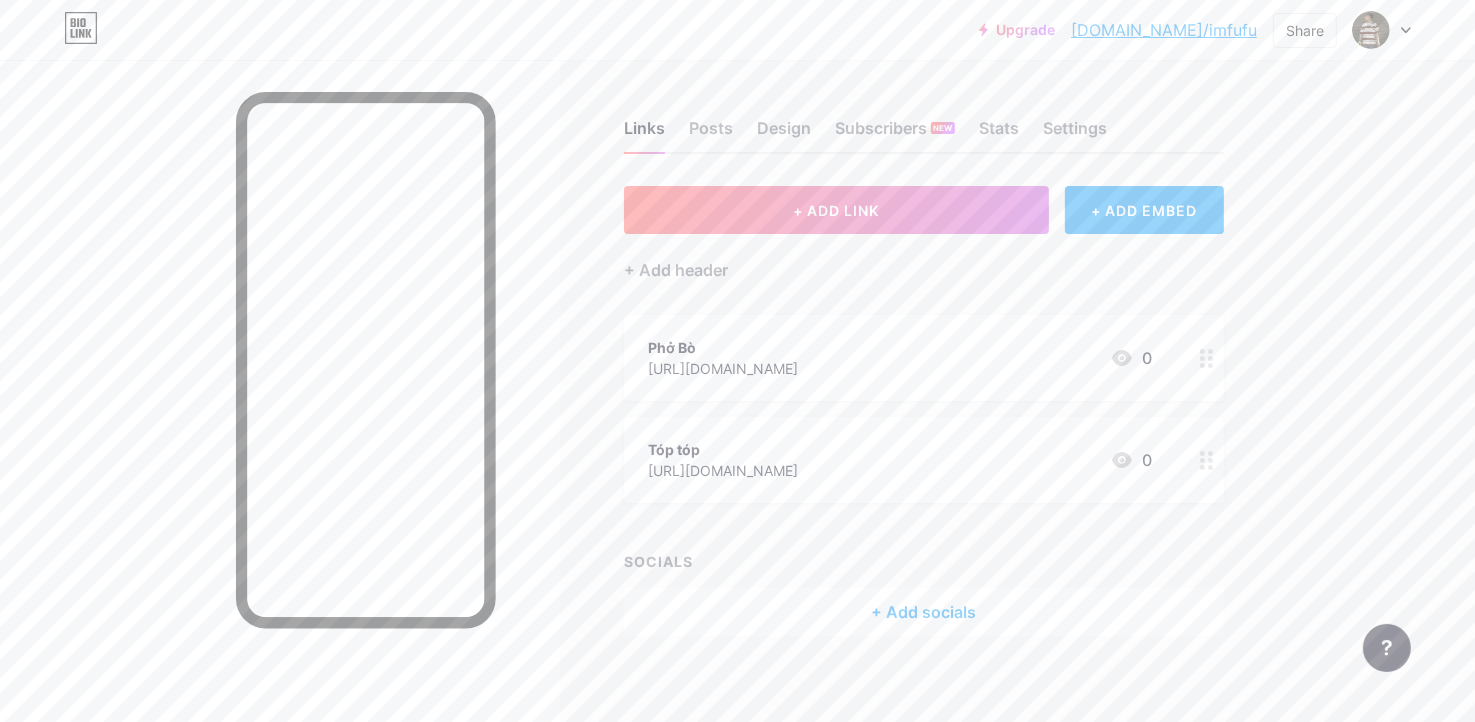 click at bounding box center (1207, 358) 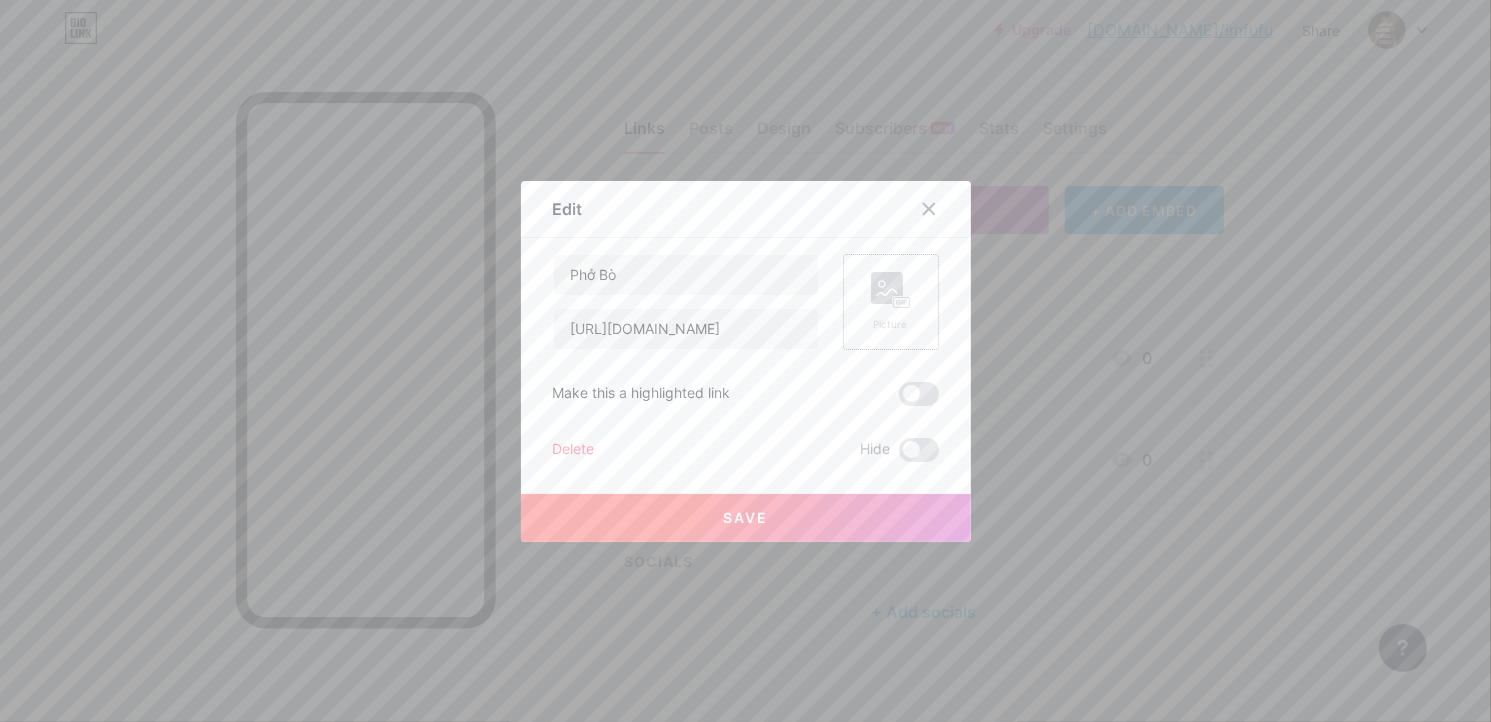 click 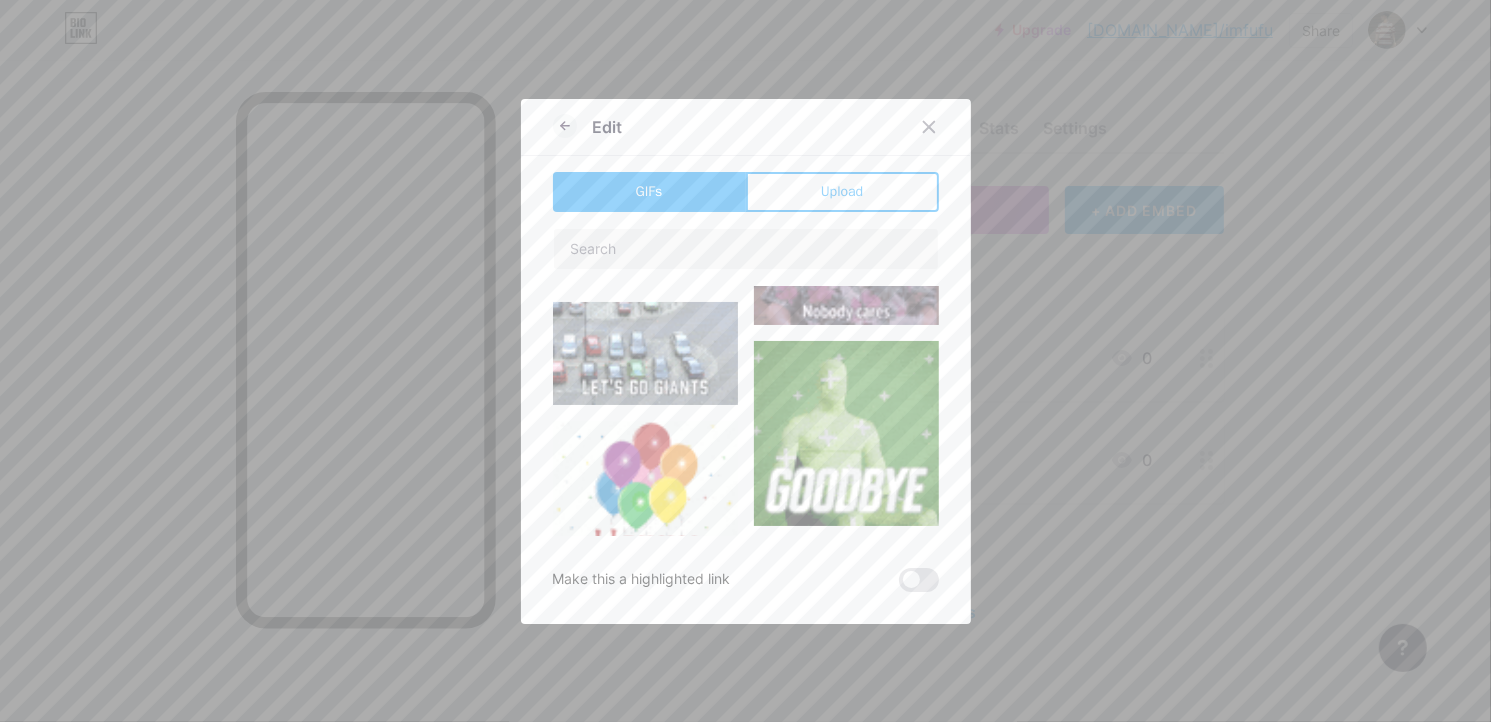 type on "Phở Bò" 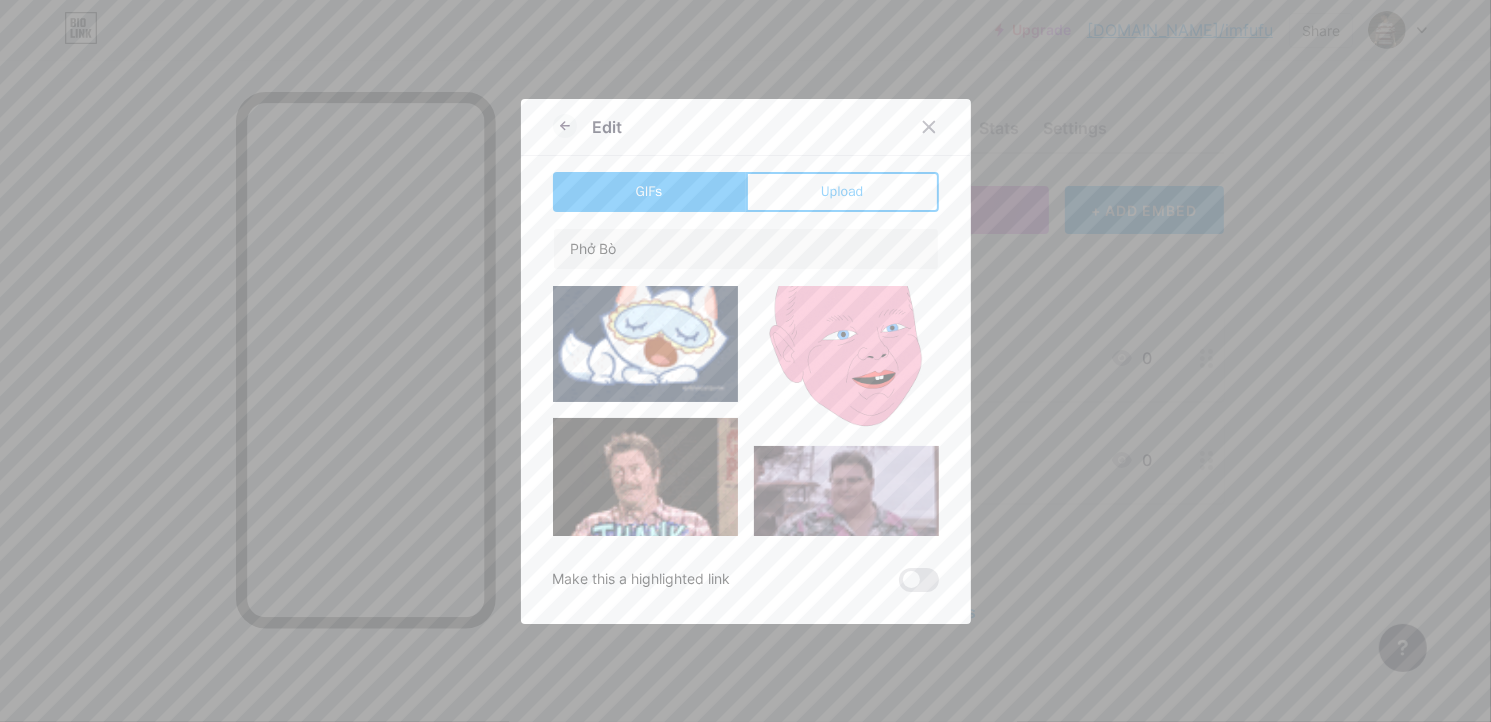 scroll, scrollTop: 2154, scrollLeft: 0, axis: vertical 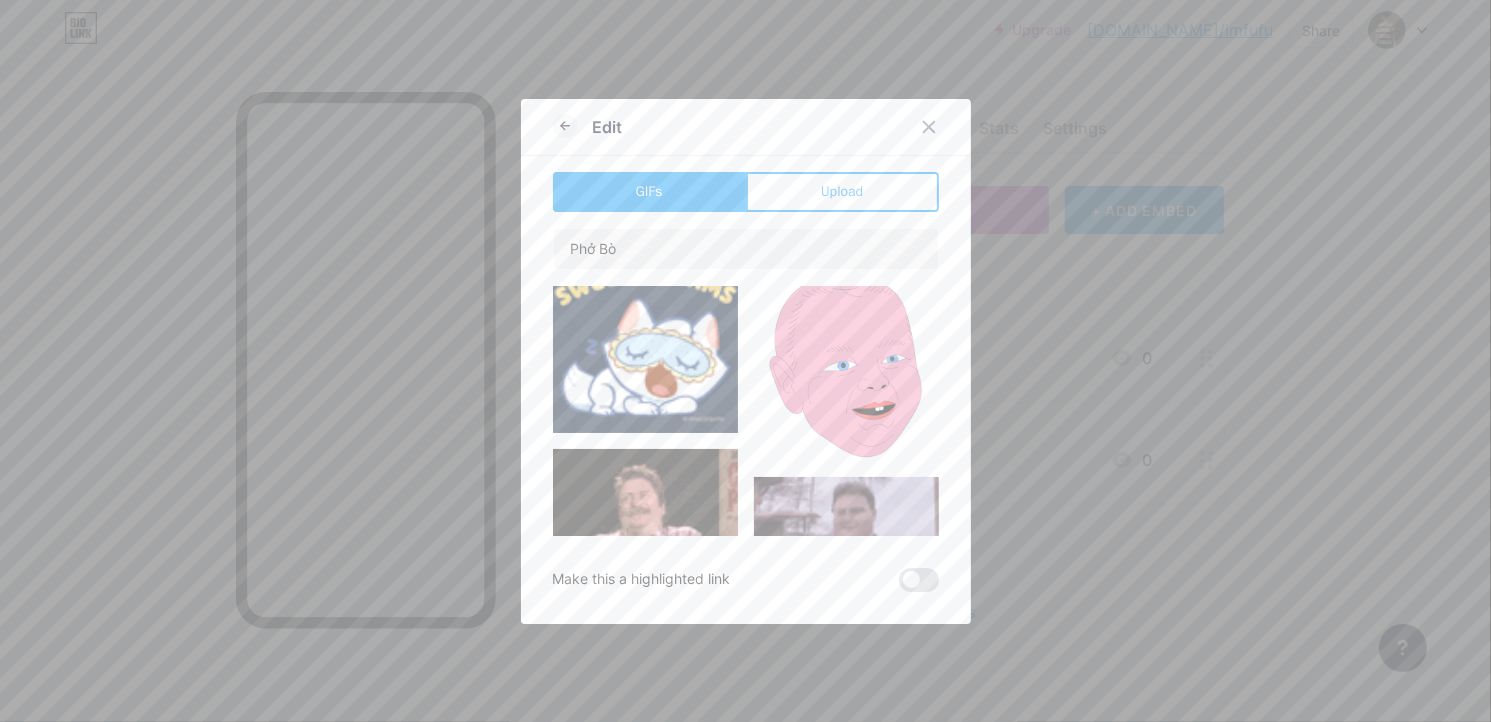 click at bounding box center [846, 365] 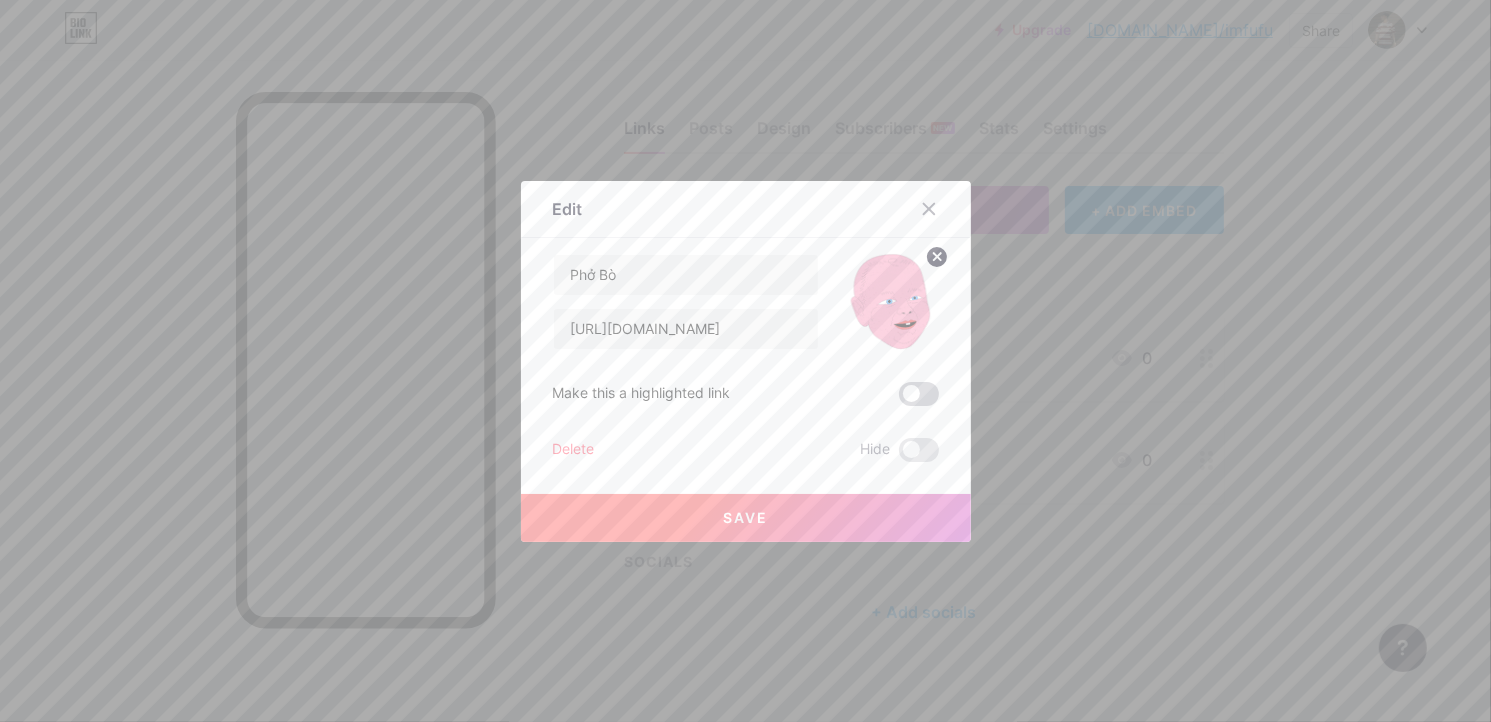 click at bounding box center [919, 394] 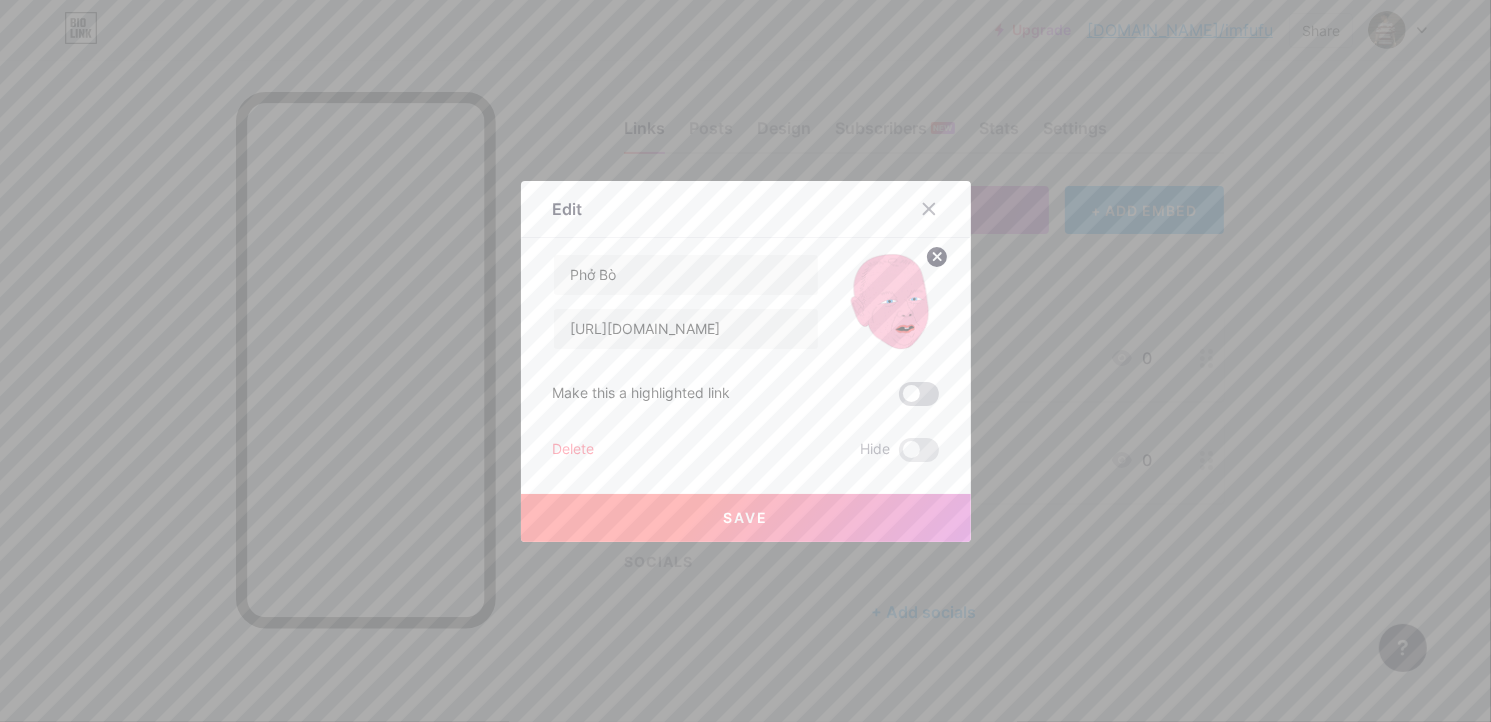 click at bounding box center [899, 399] 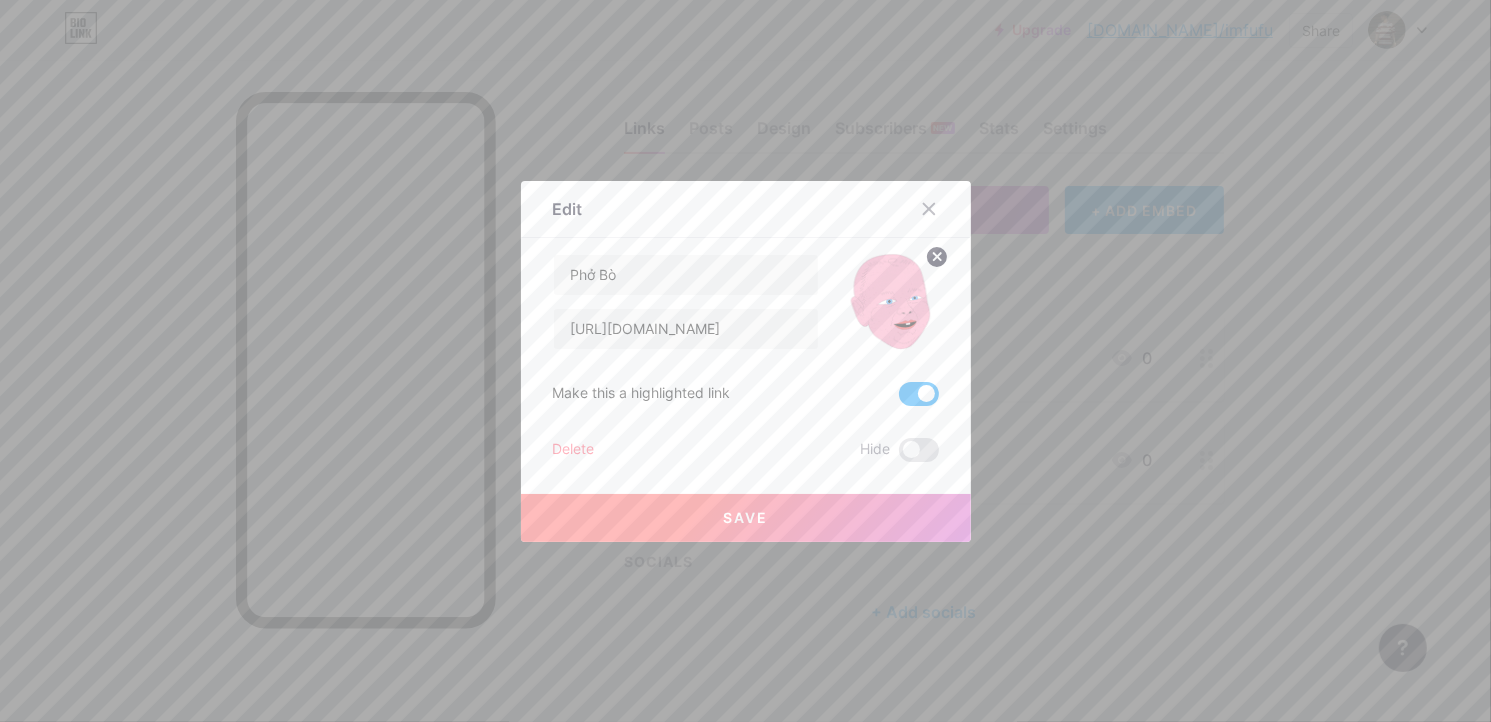 click on "Phở Bò     [URL][DOMAIN_NAME]
Make this a highlighted link
Delete
Hide         Save" at bounding box center (746, 358) 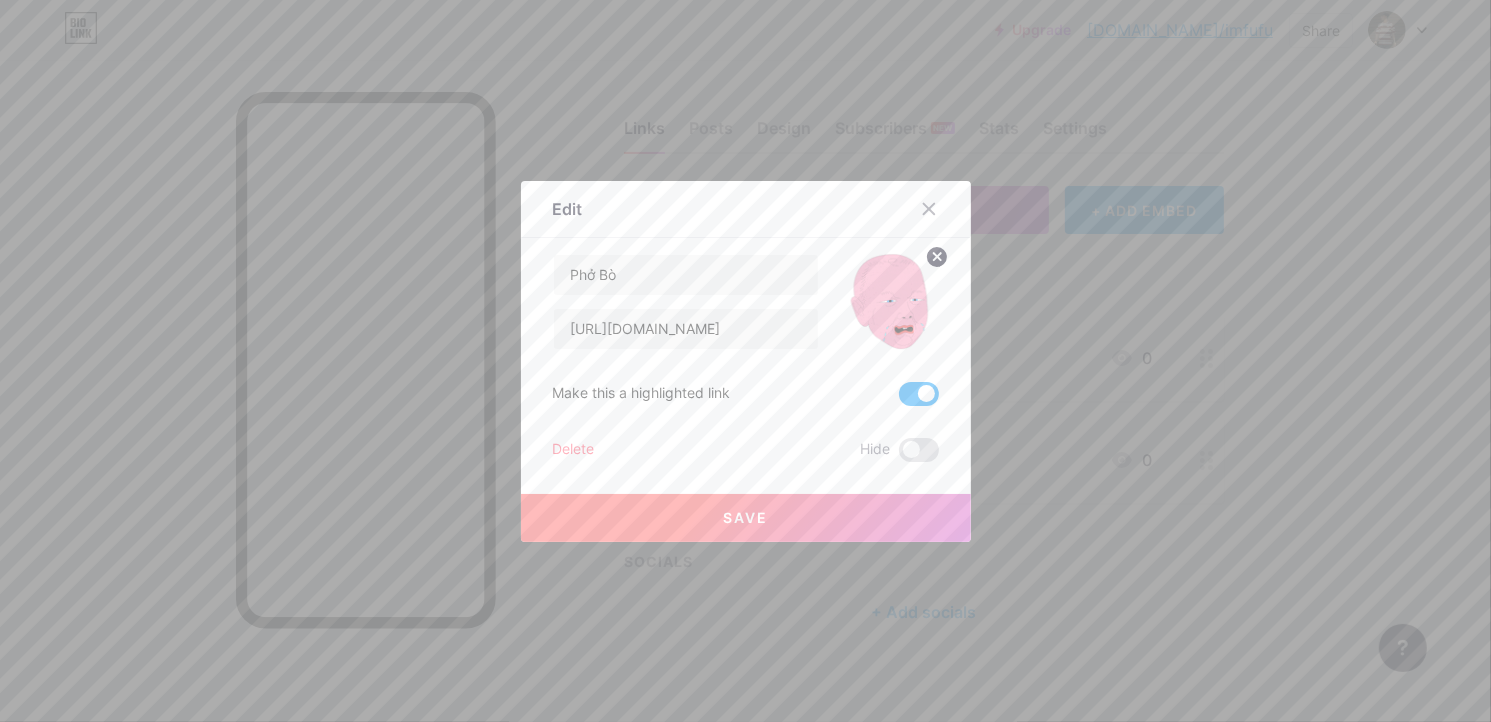 click at bounding box center [899, 399] 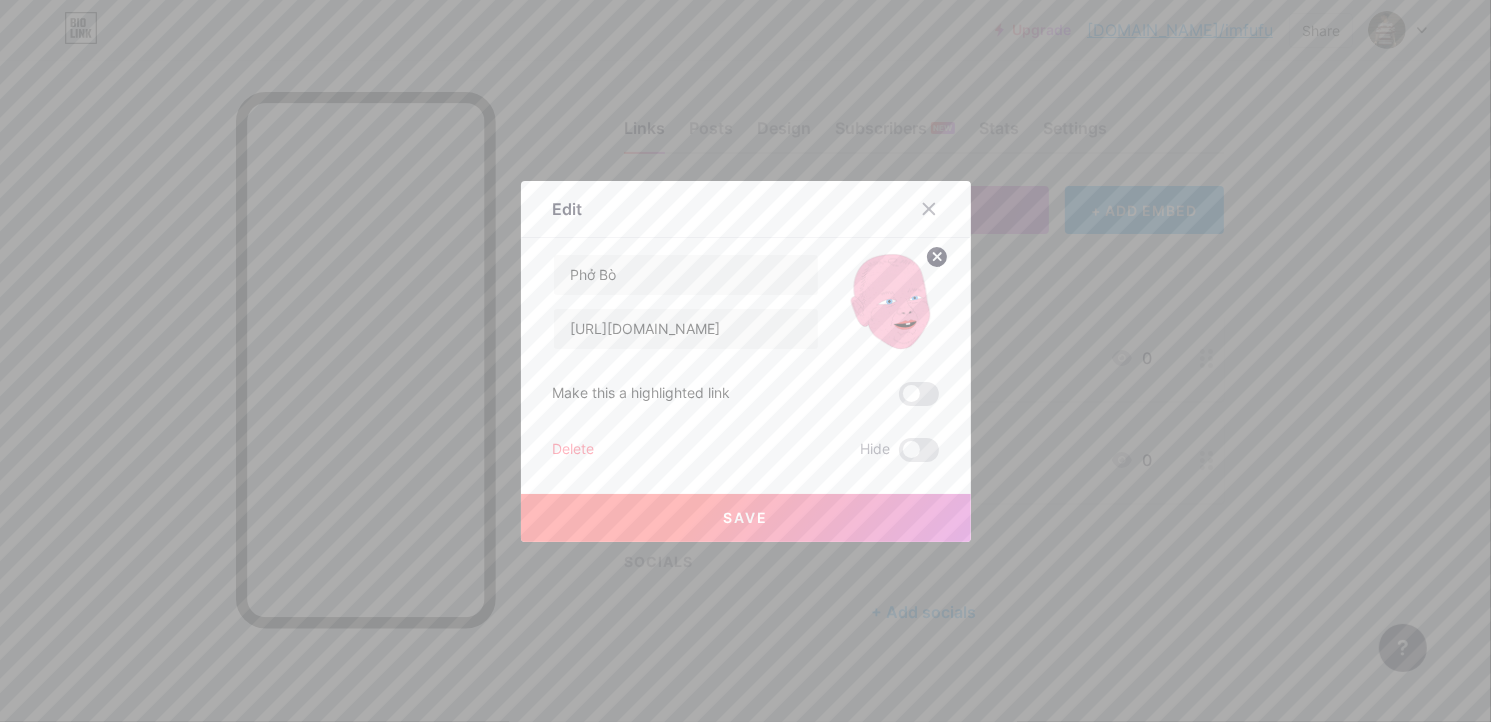 click on "Save" at bounding box center [746, 518] 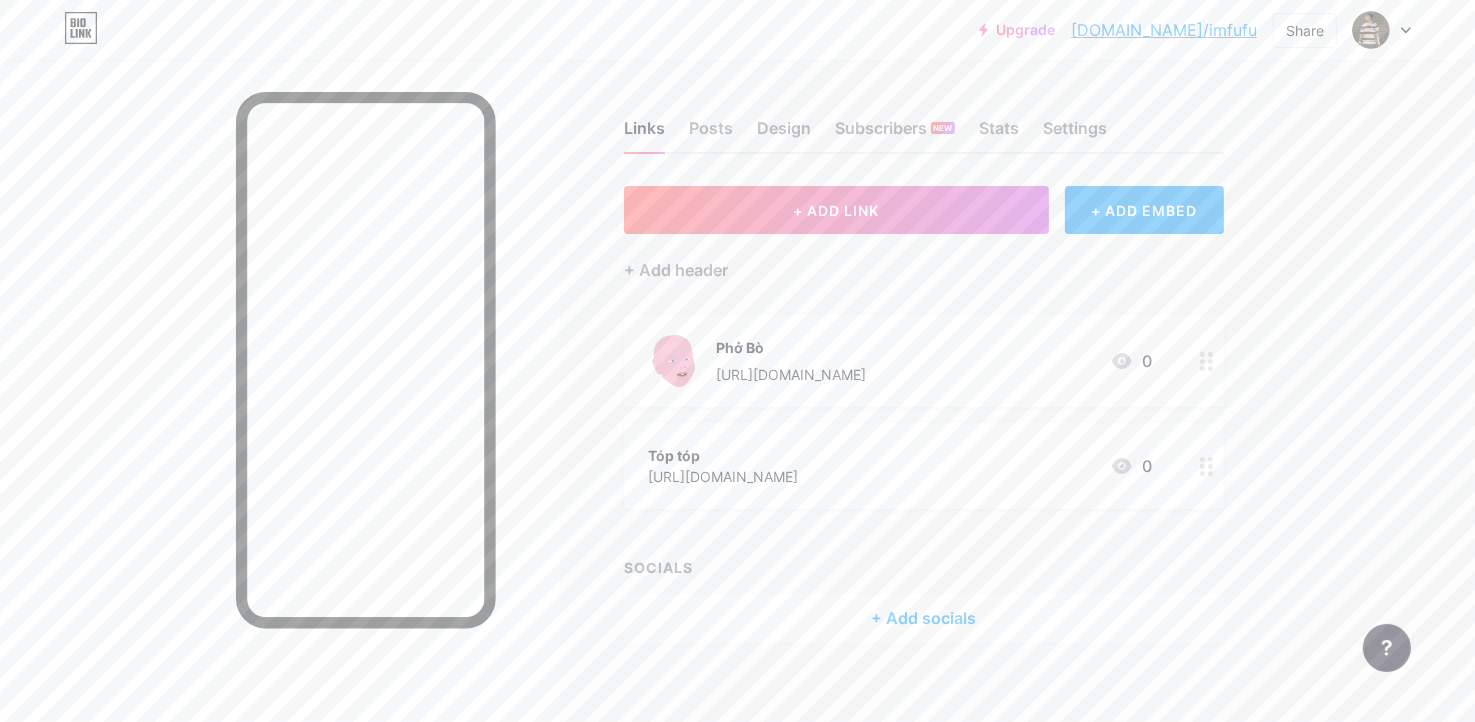 drag, startPoint x: 113, startPoint y: 355, endPoint x: 85, endPoint y: 329, distance: 38.209946 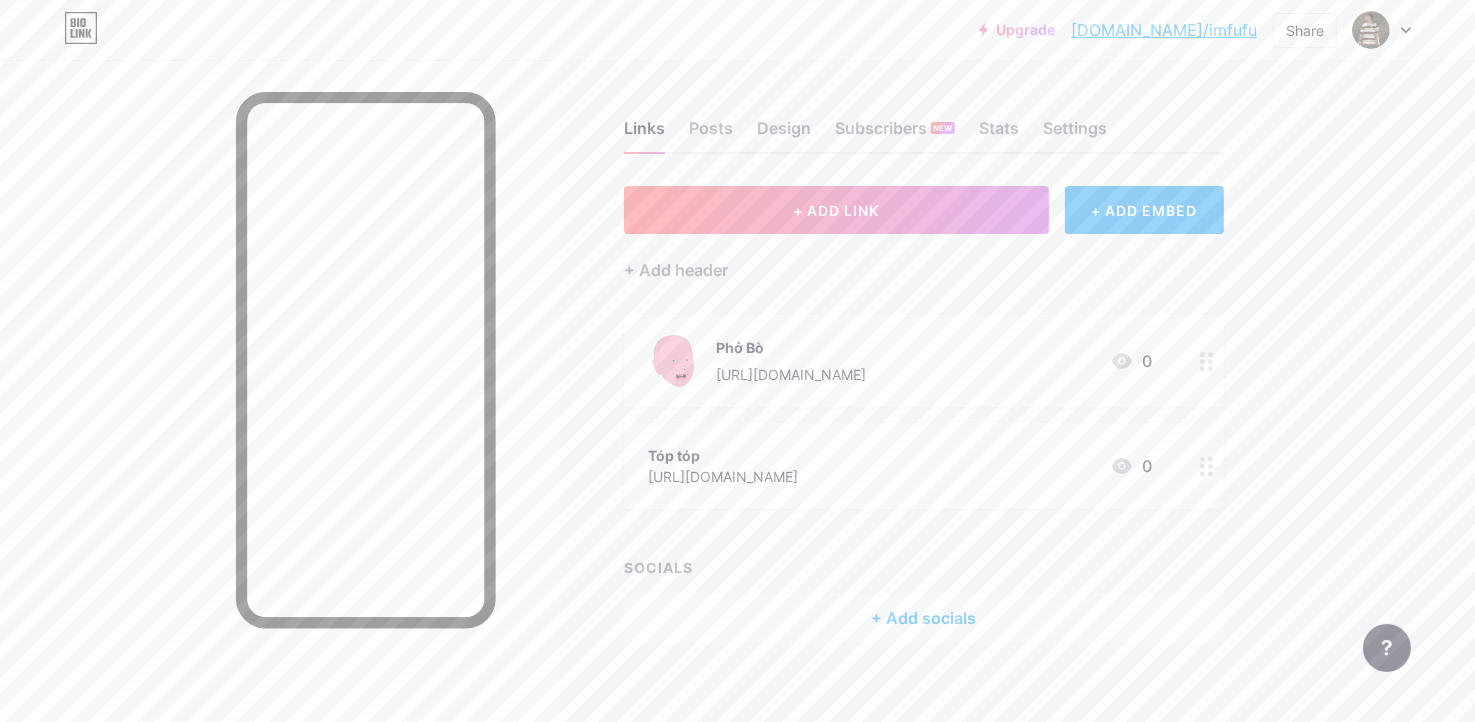 click at bounding box center [280, 421] 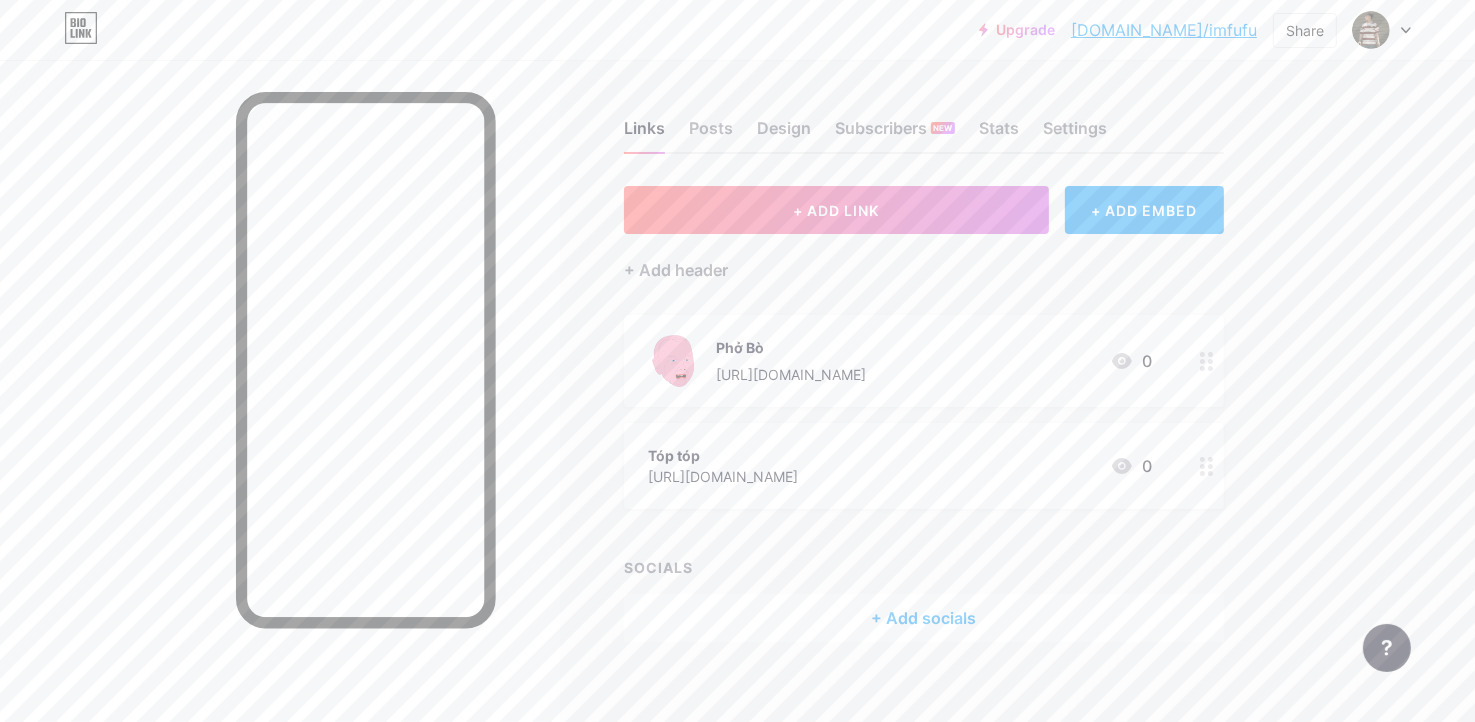 drag, startPoint x: 111, startPoint y: 339, endPoint x: 54, endPoint y: 315, distance: 61.846584 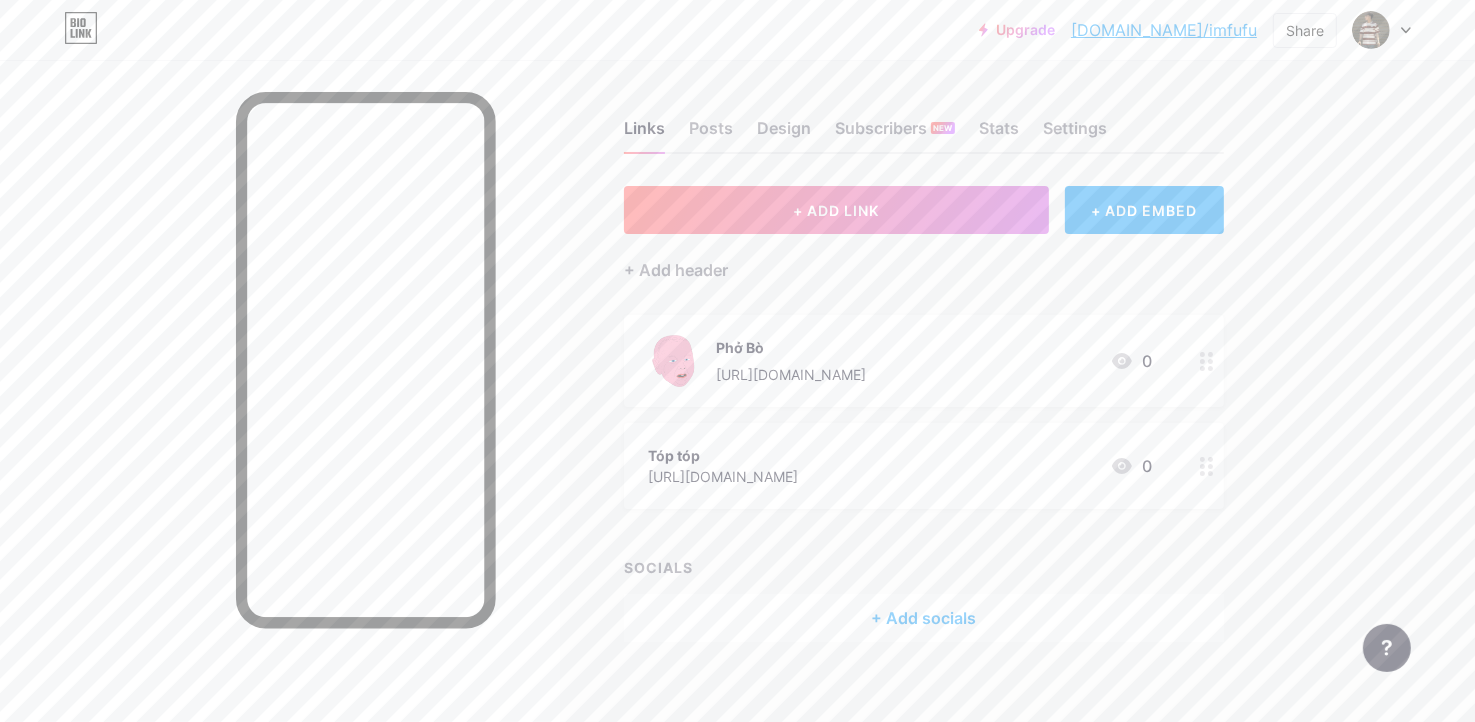 click at bounding box center (280, 421) 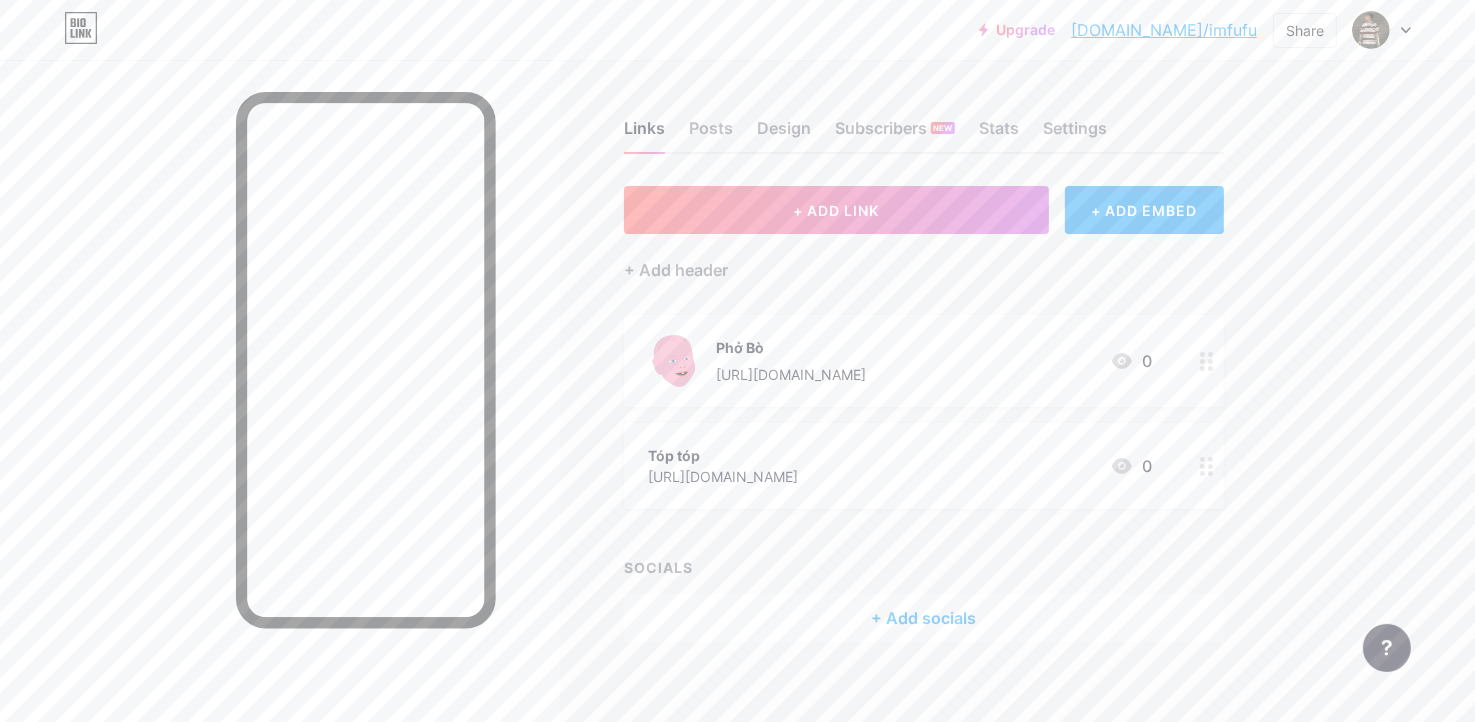 click at bounding box center (1207, 466) 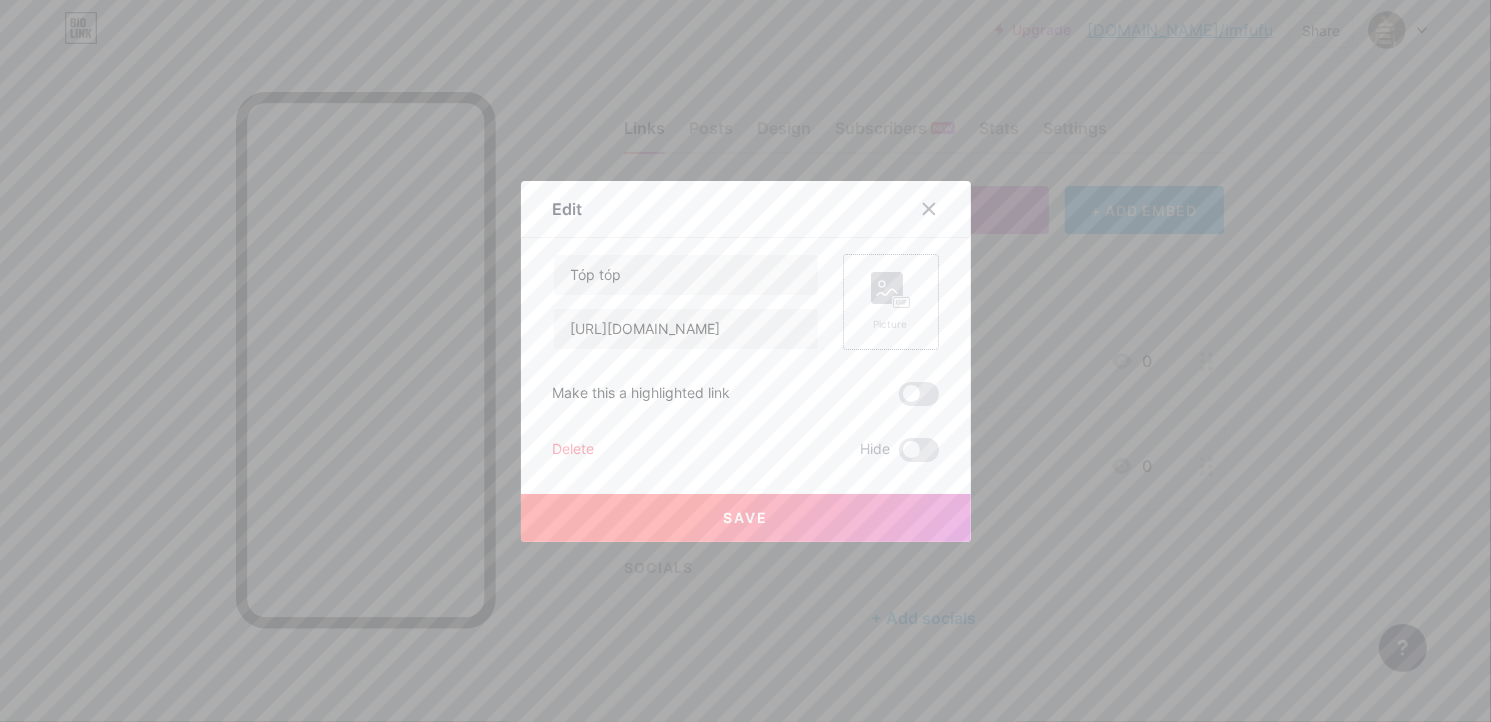 click 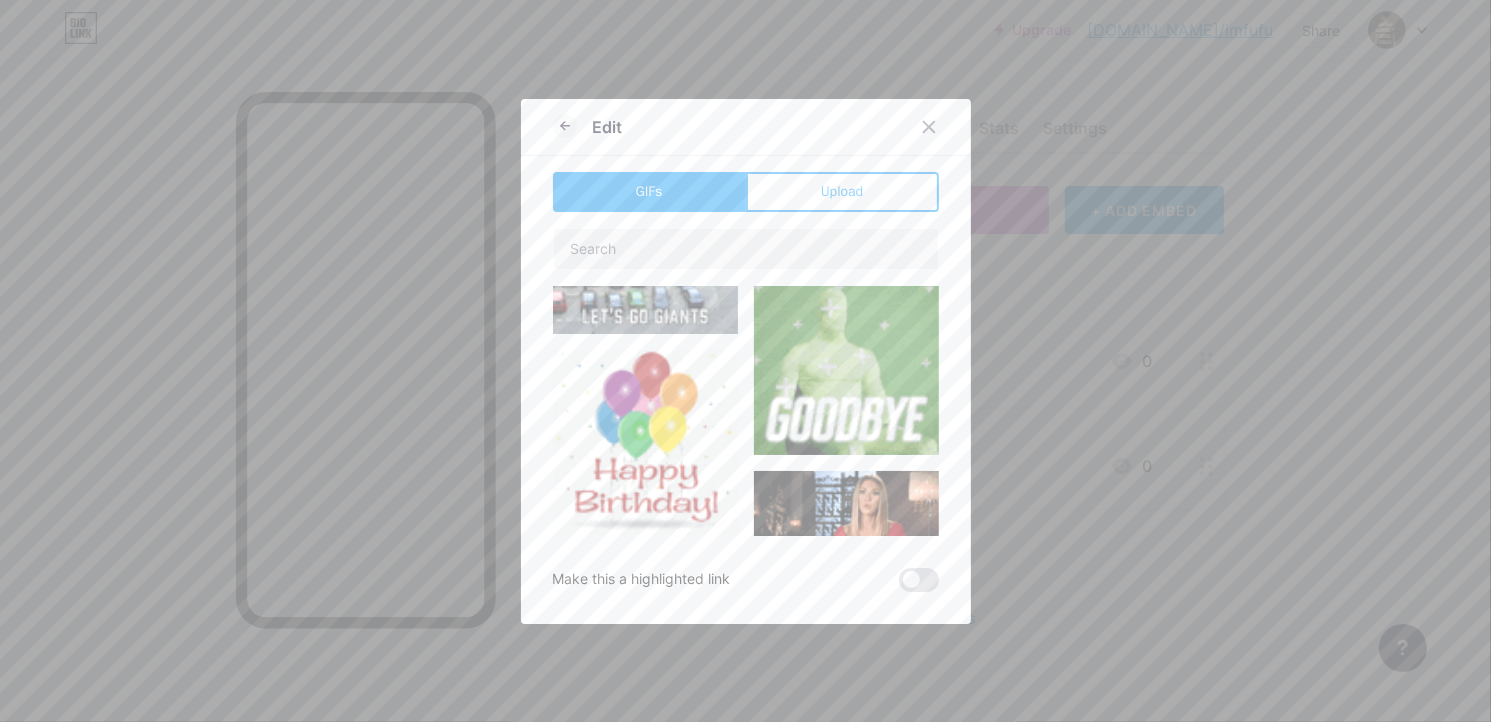type on "Tóp tóp" 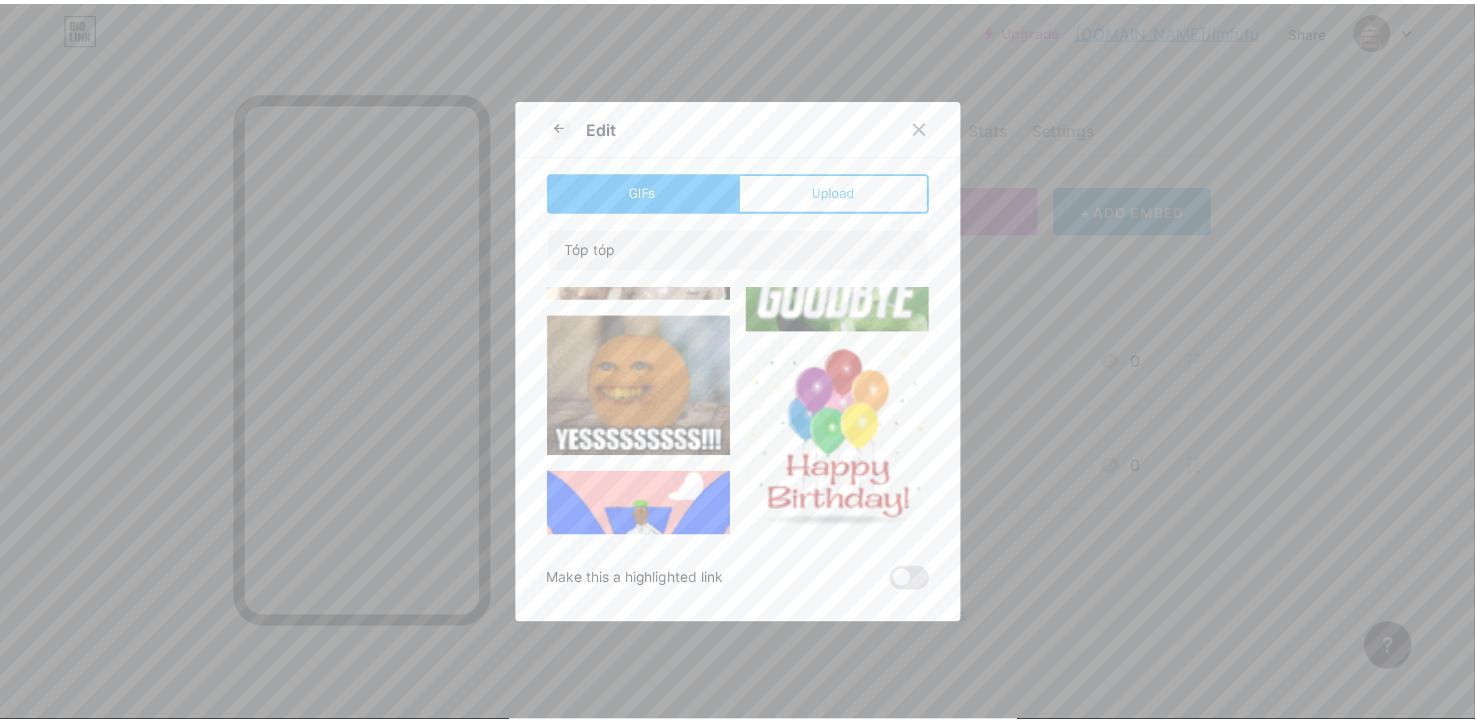 scroll, scrollTop: 2591, scrollLeft: 0, axis: vertical 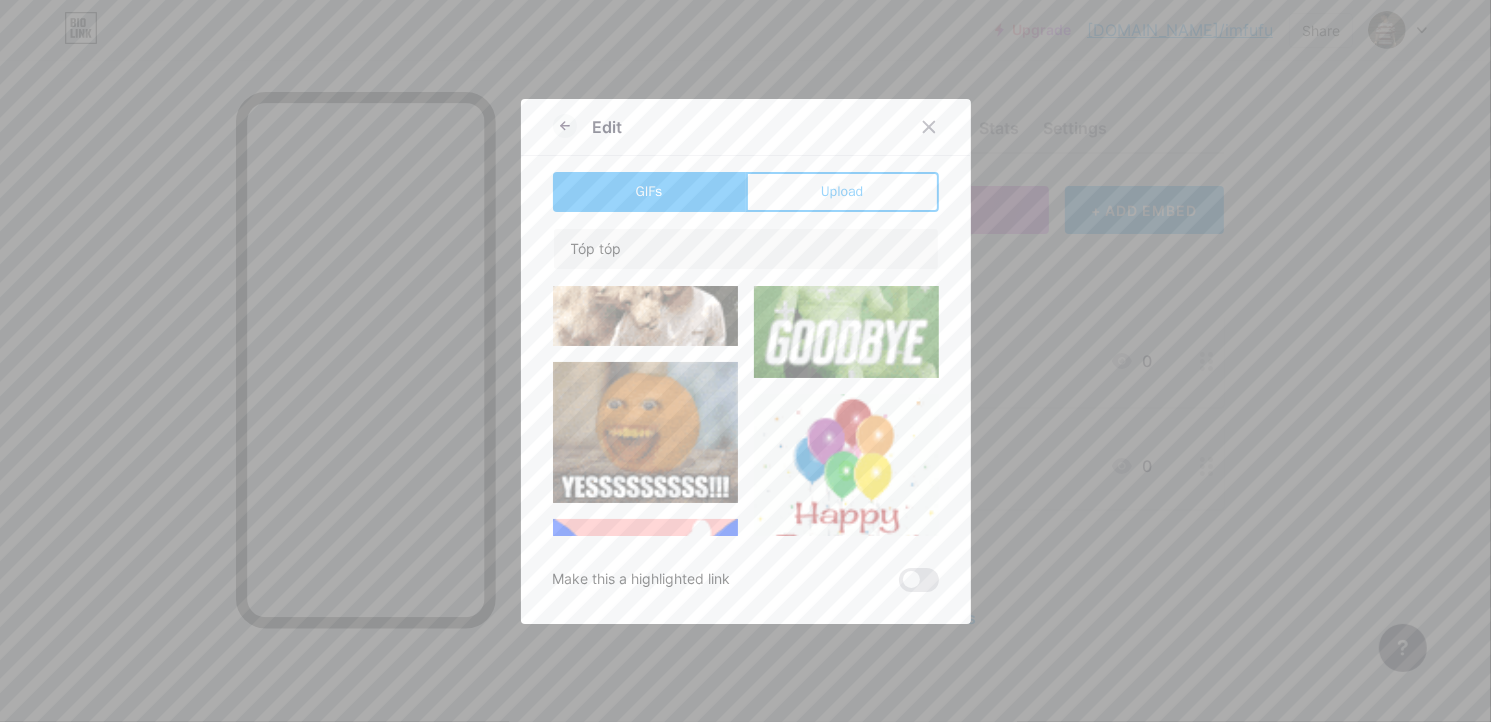 click at bounding box center [645, 432] 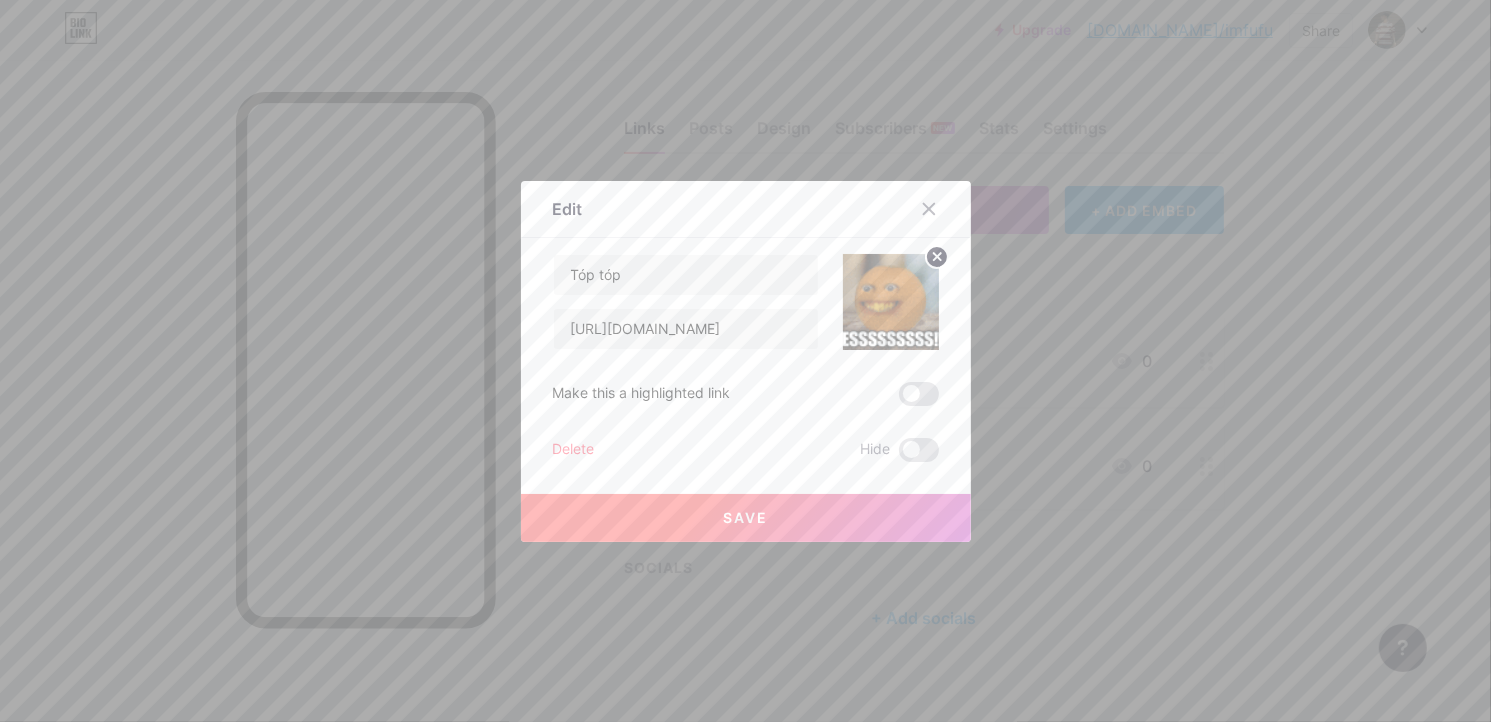 click on "Save" at bounding box center (746, 518) 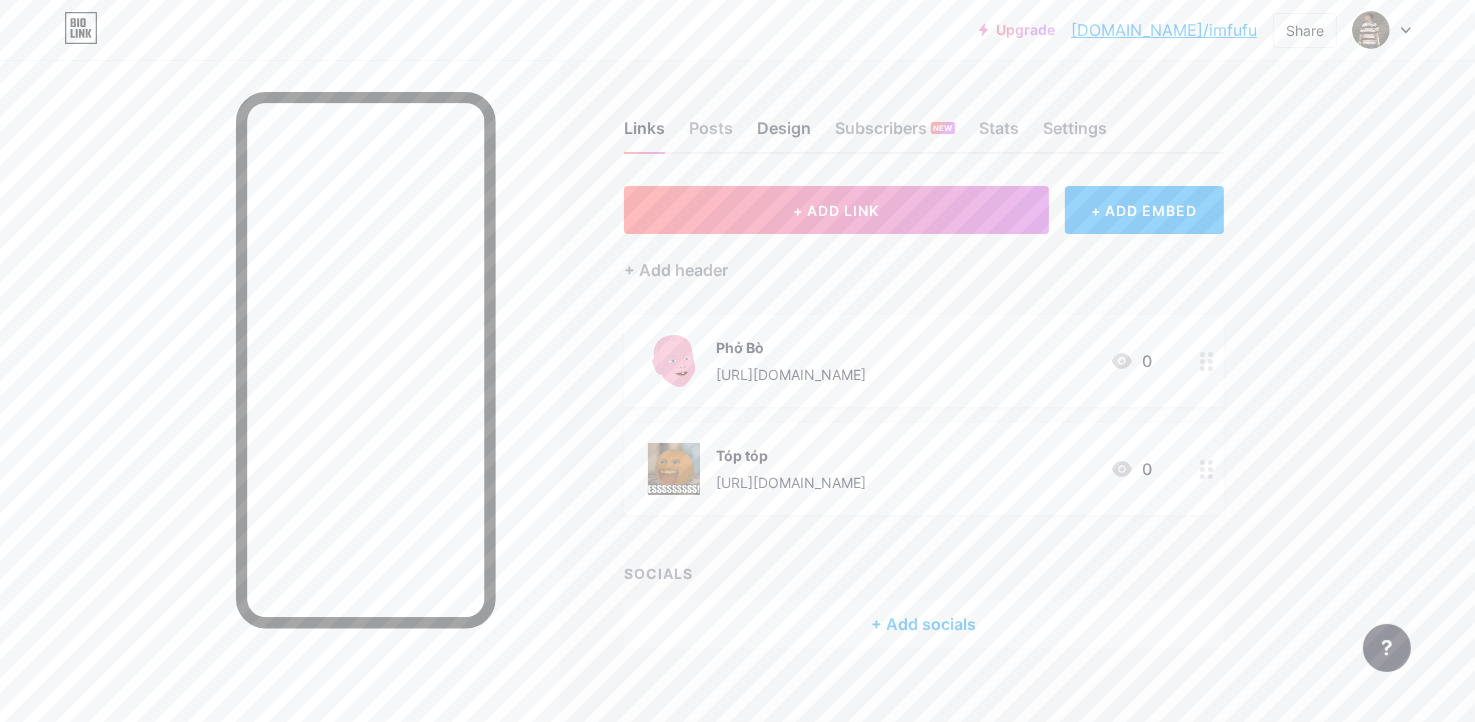 click on "Design" at bounding box center (784, 134) 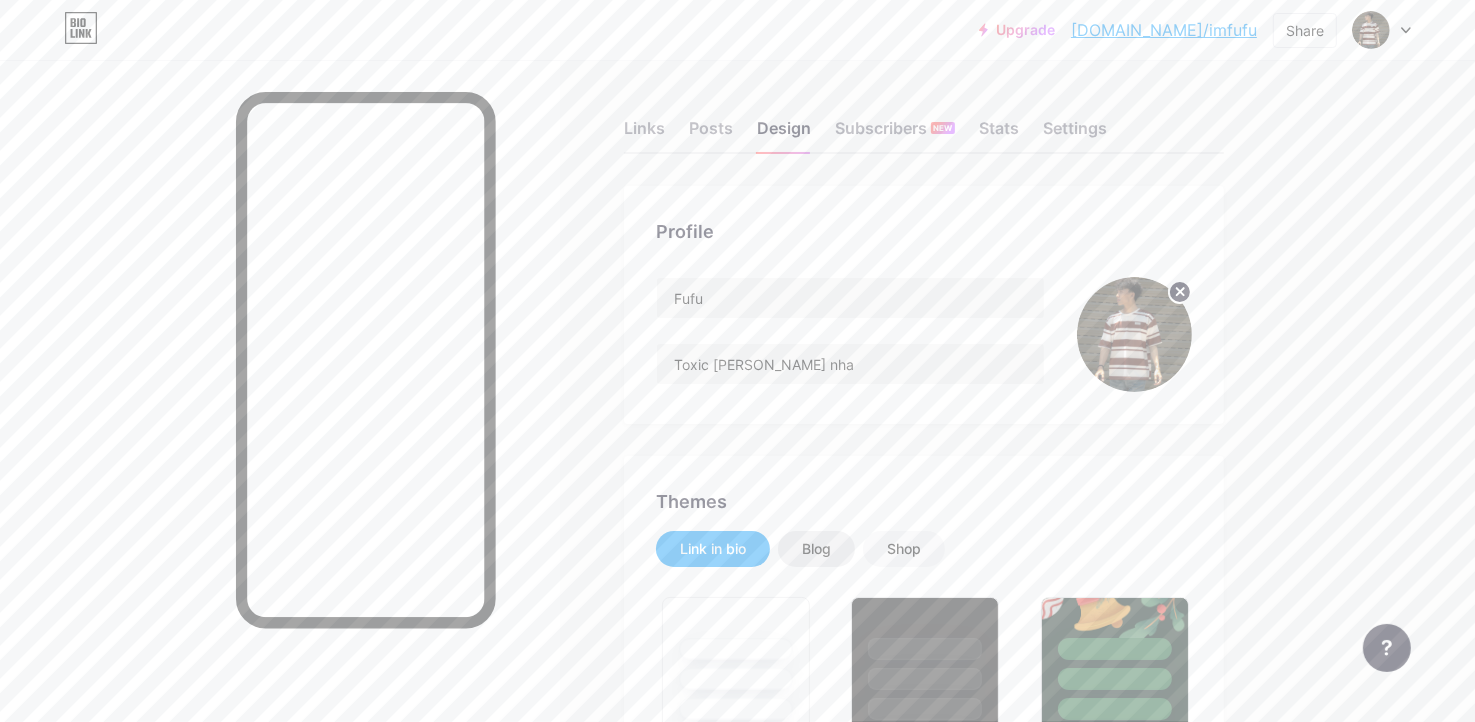 click on "Blog" at bounding box center [816, 549] 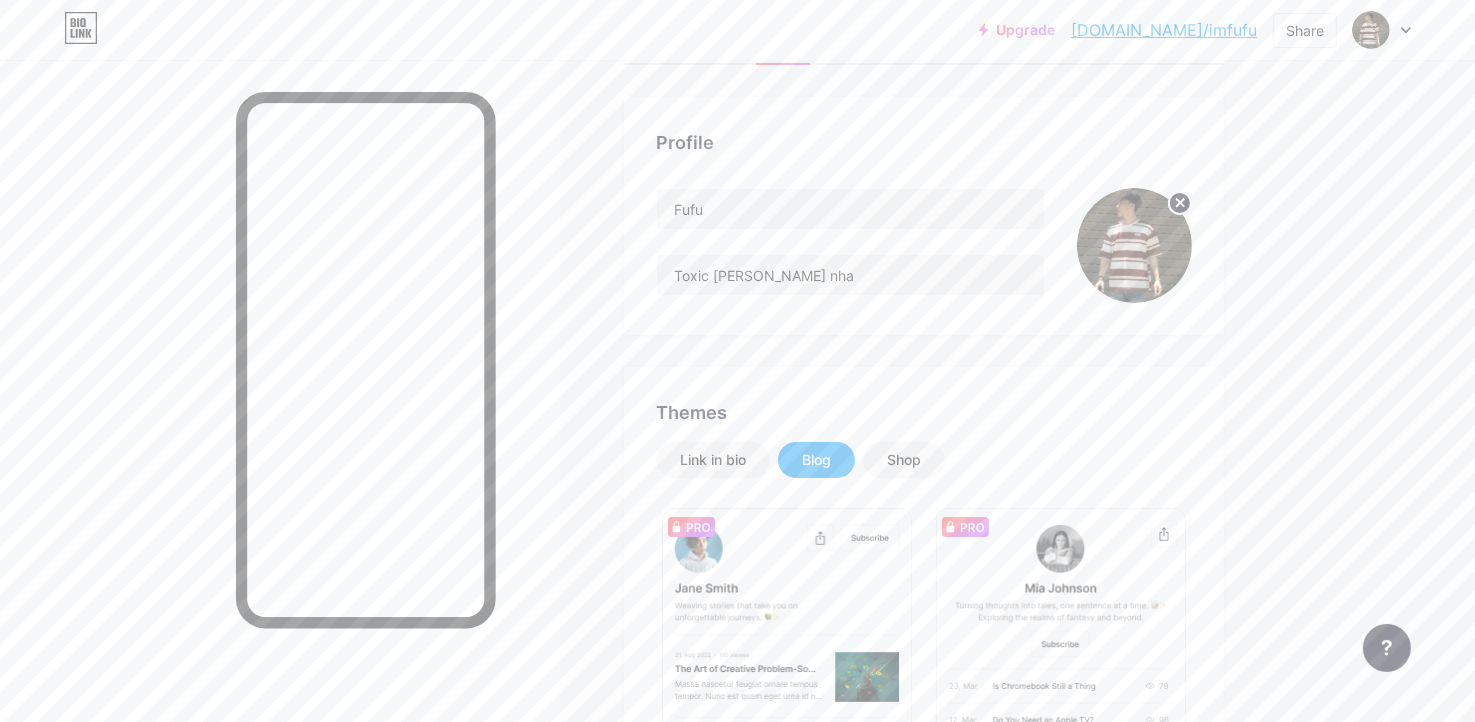 scroll, scrollTop: 100, scrollLeft: 0, axis: vertical 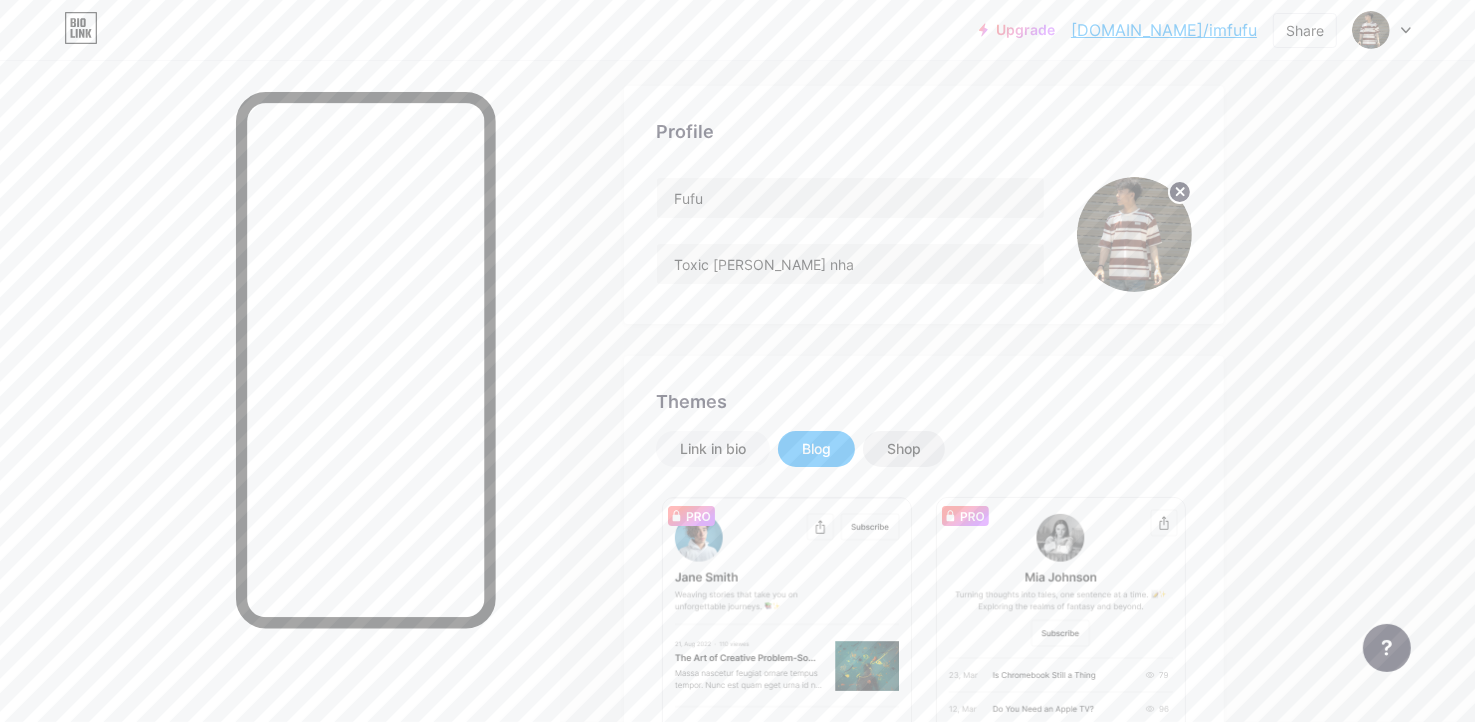 click on "Shop" at bounding box center (904, 449) 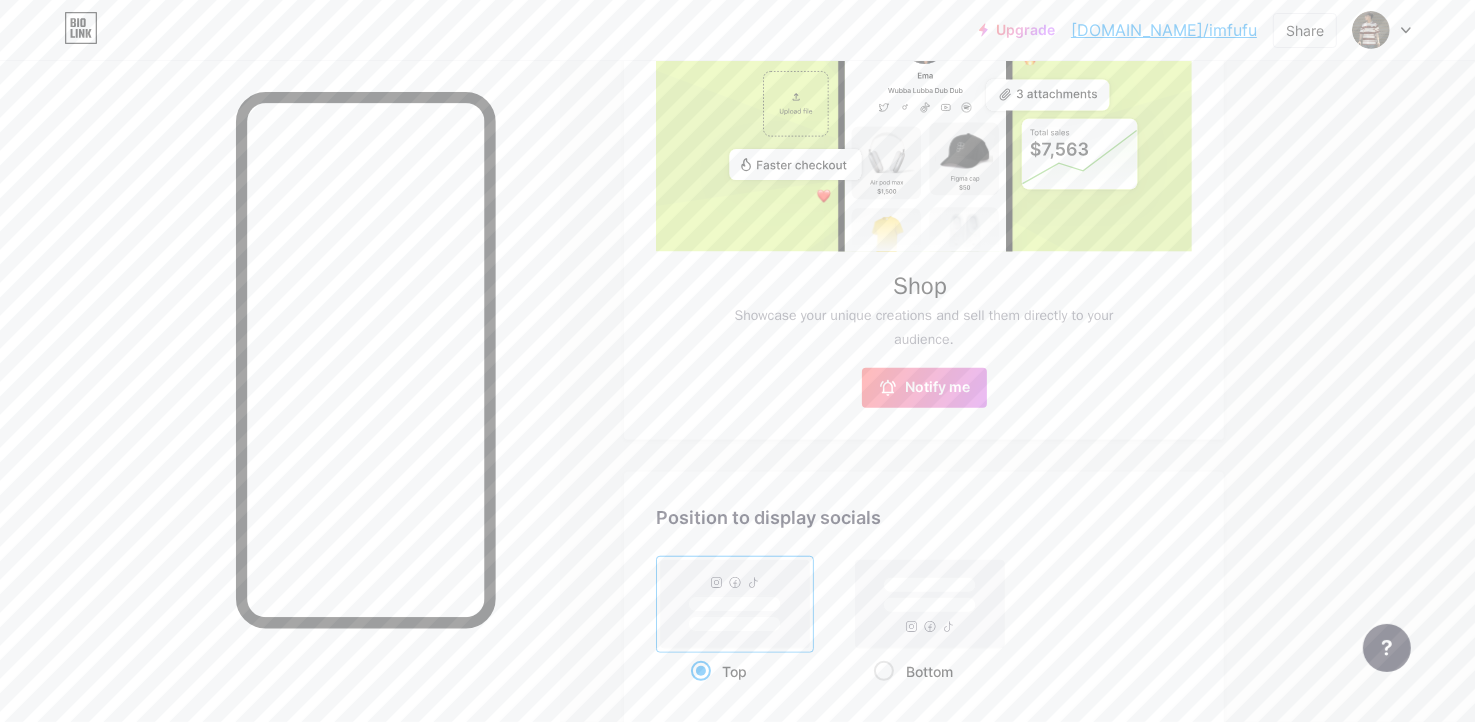 scroll, scrollTop: 627, scrollLeft: 0, axis: vertical 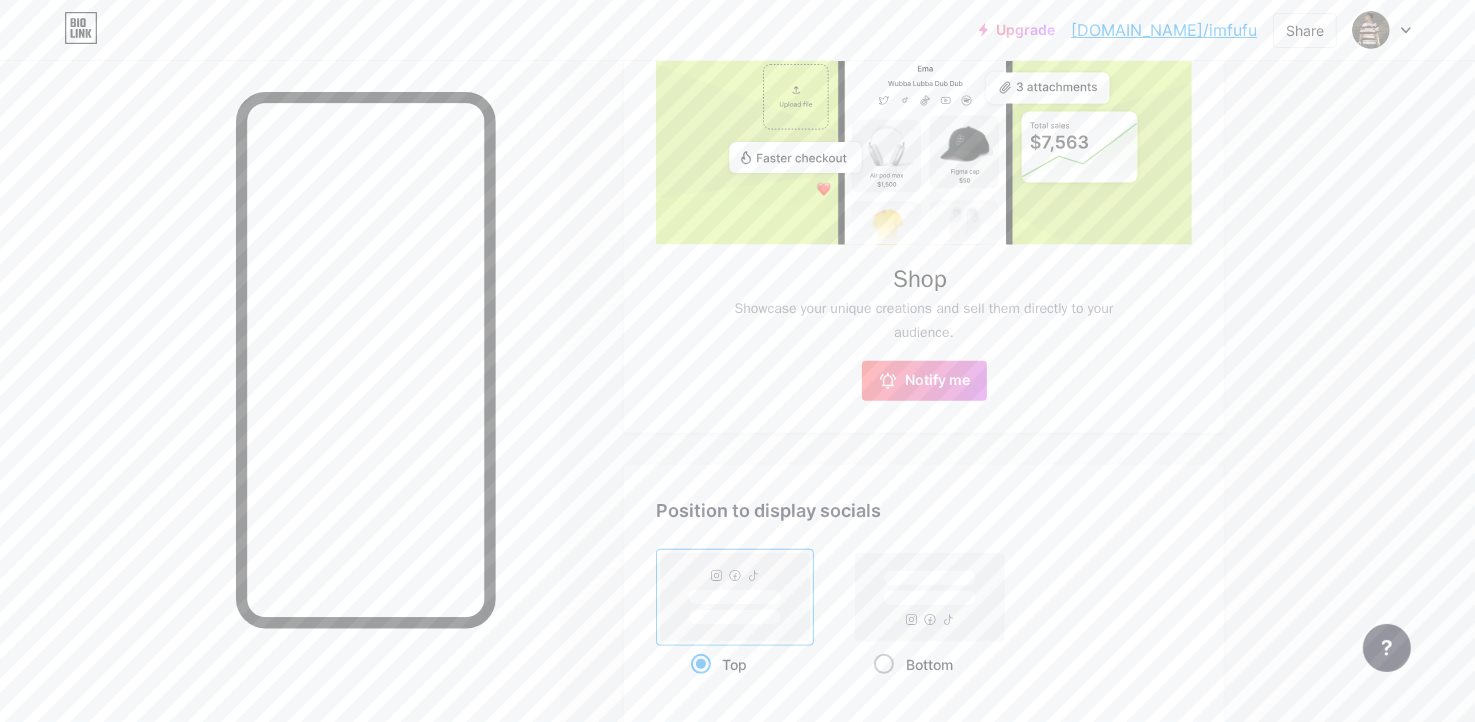 click 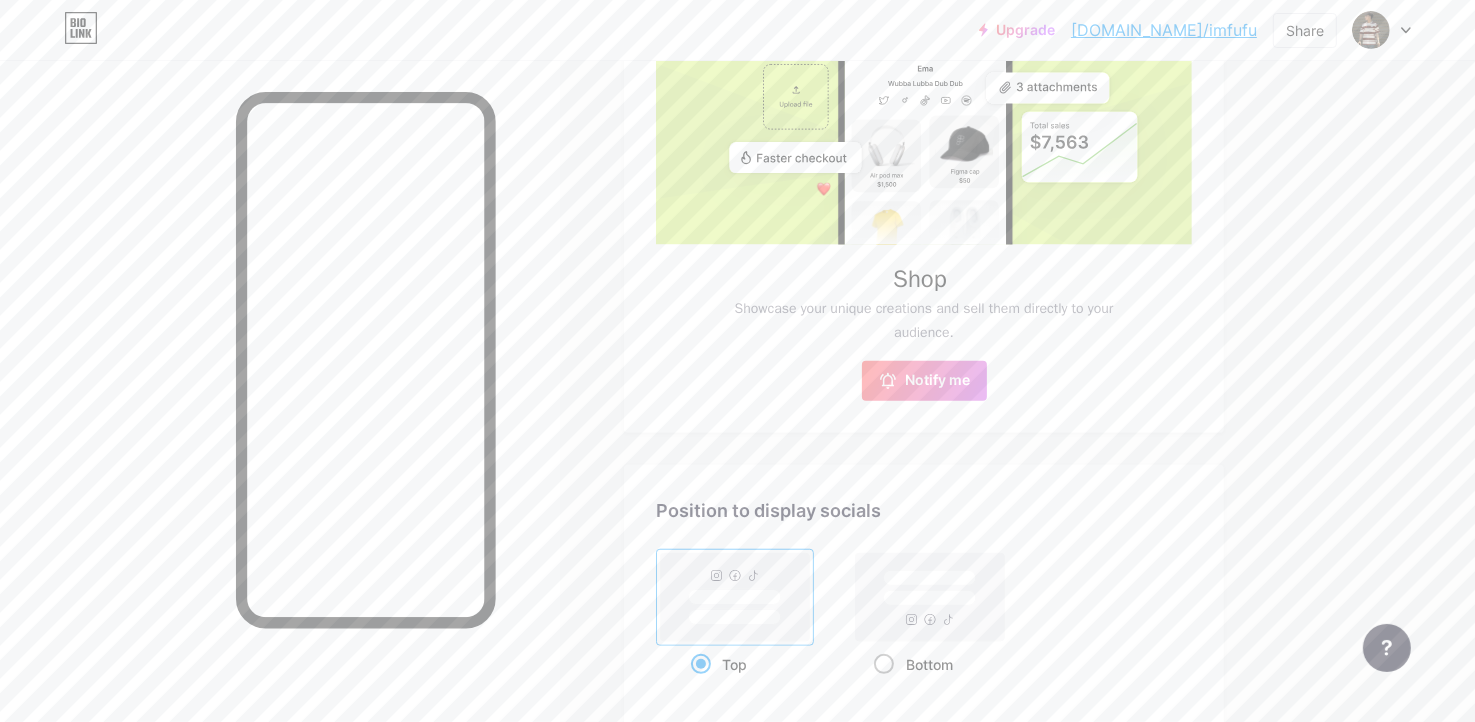 click on "Bottom" at bounding box center [880, 689] 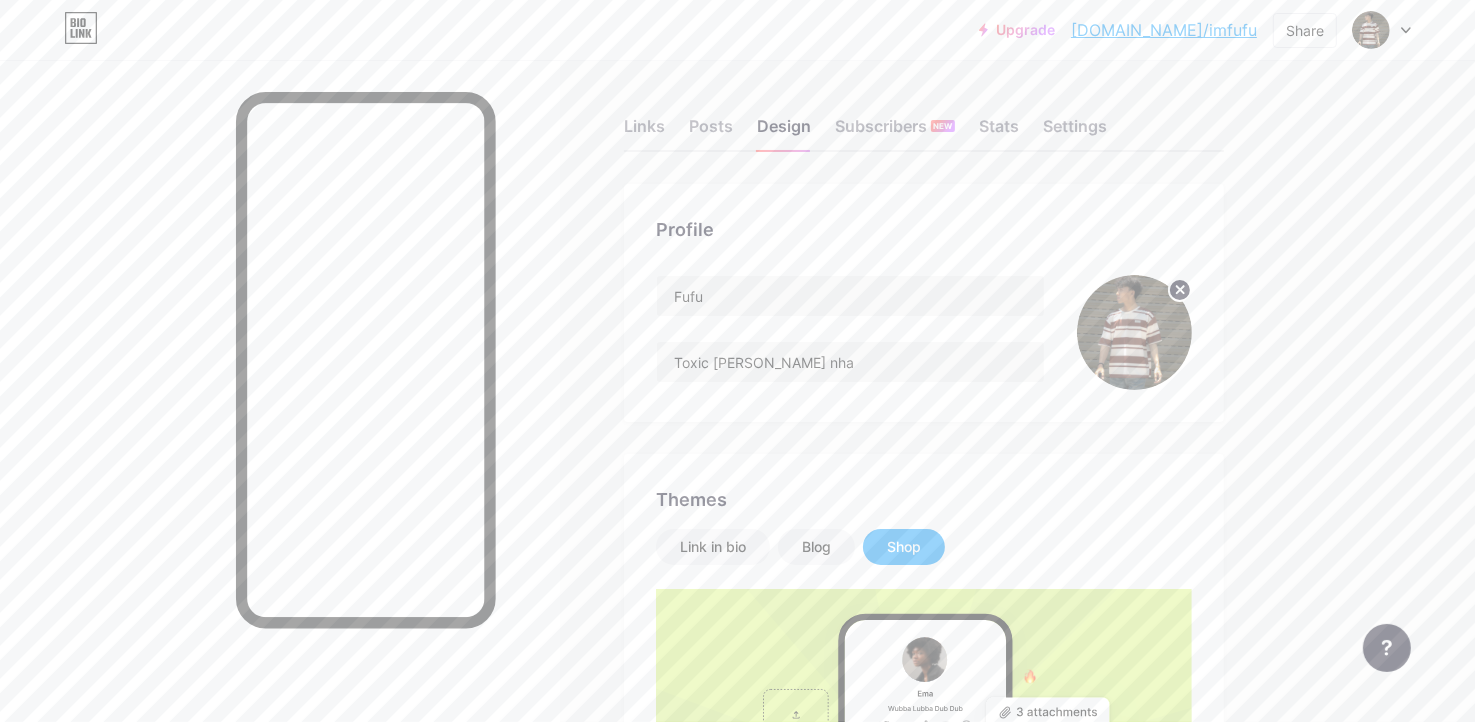 scroll, scrollTop: 0, scrollLeft: 0, axis: both 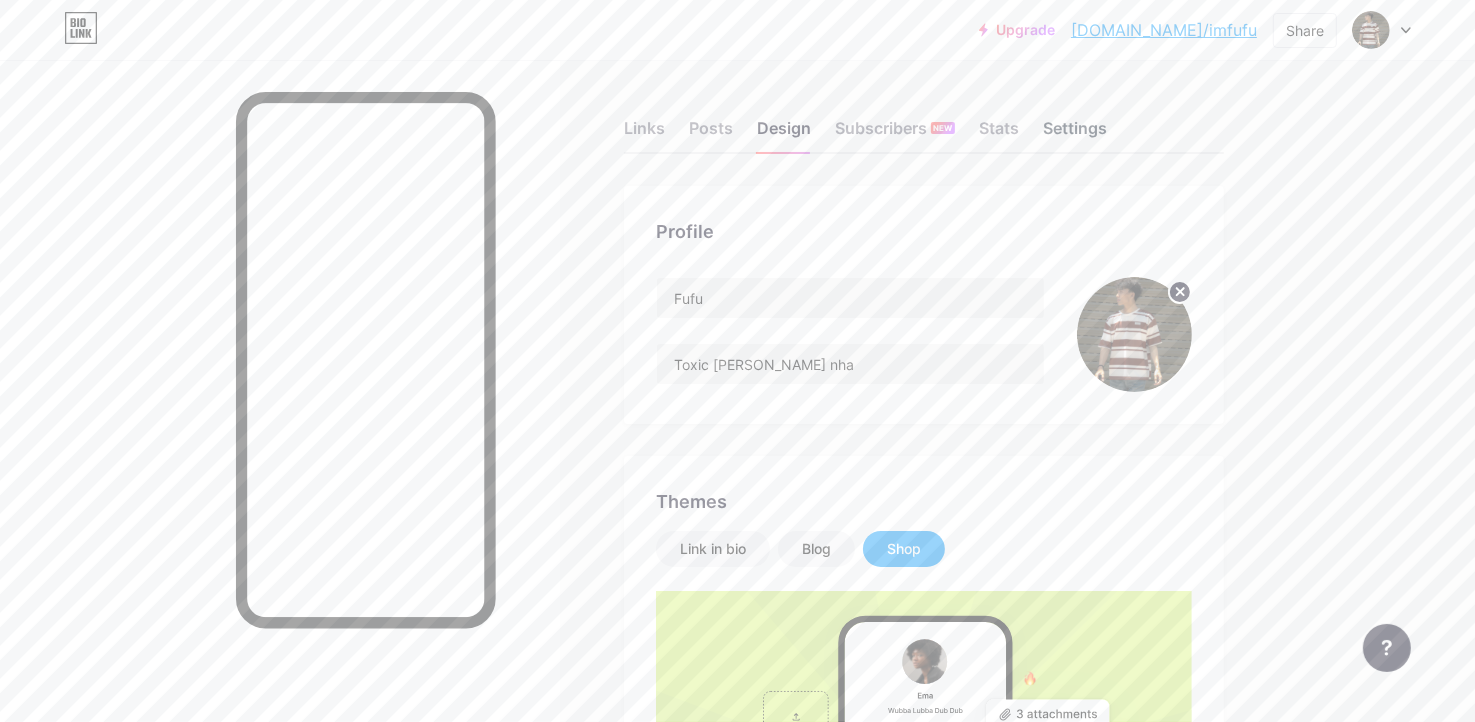 click on "Settings" at bounding box center [1075, 134] 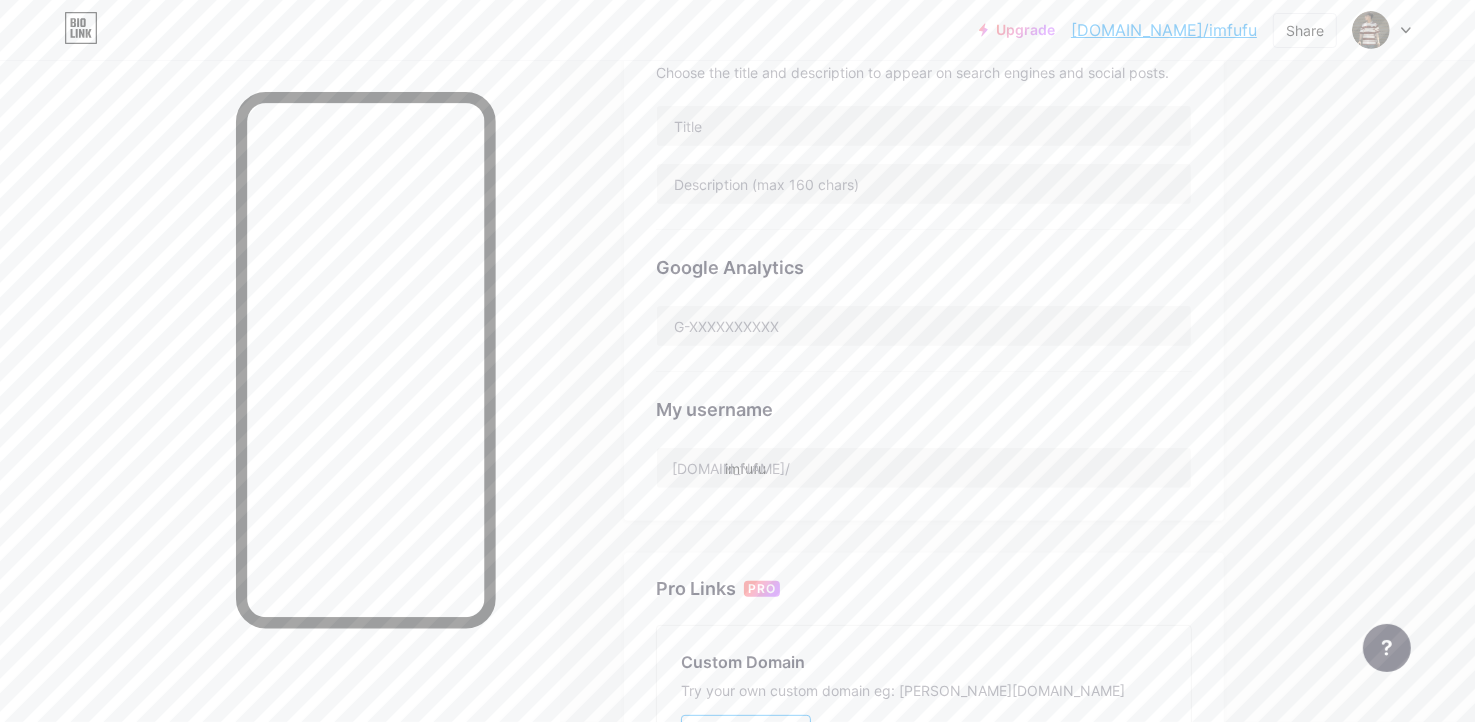scroll, scrollTop: 500, scrollLeft: 0, axis: vertical 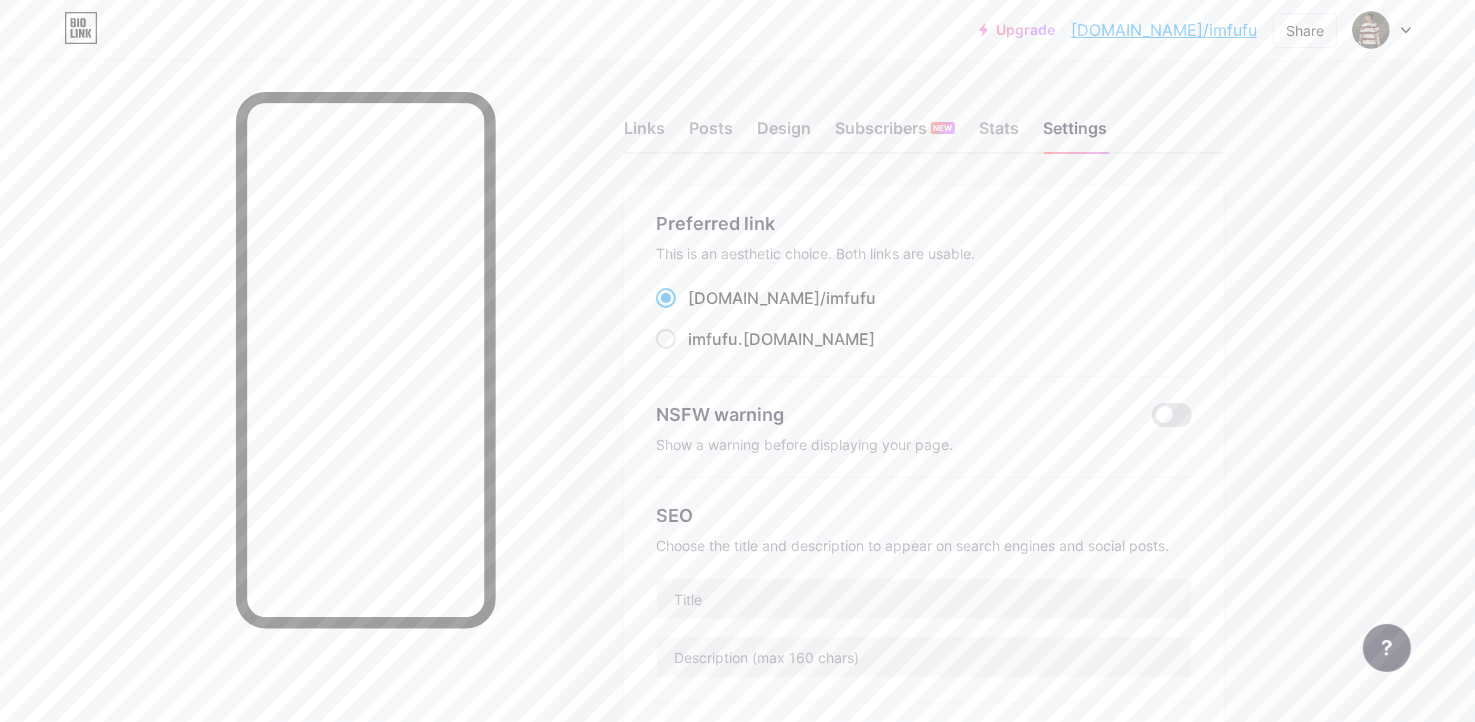 click on "Links
Posts
Design
Subscribers
NEW
Stats
Settings" at bounding box center [924, 119] 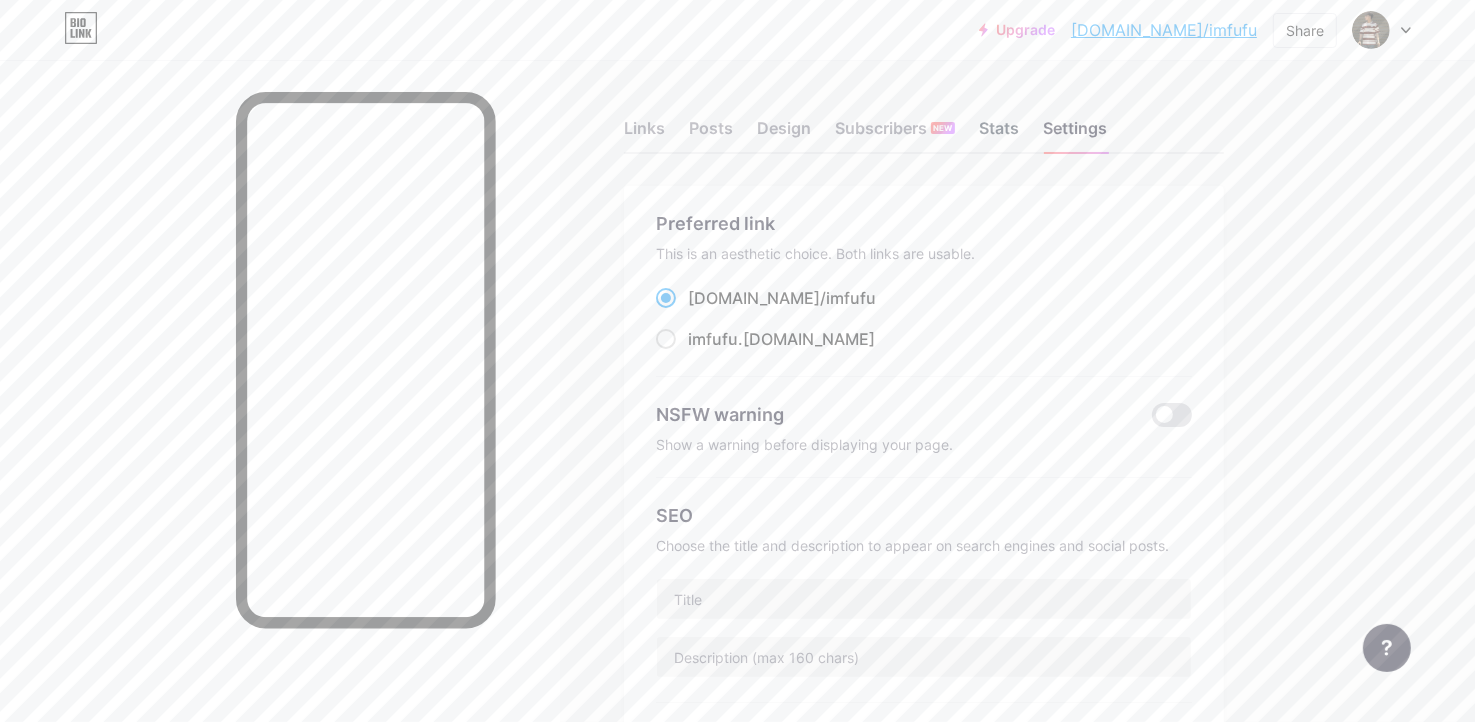 click on "Stats" at bounding box center [999, 134] 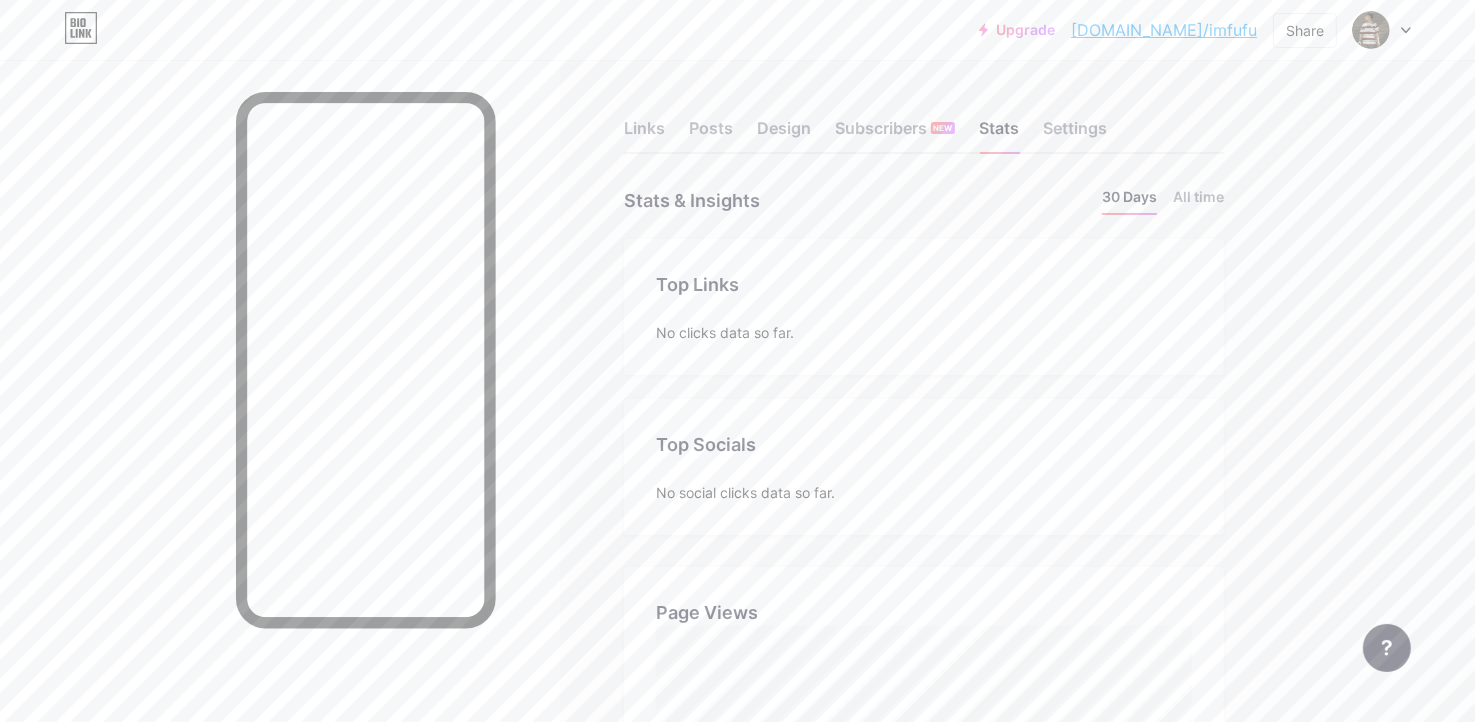 scroll, scrollTop: 999278, scrollLeft: 998524, axis: both 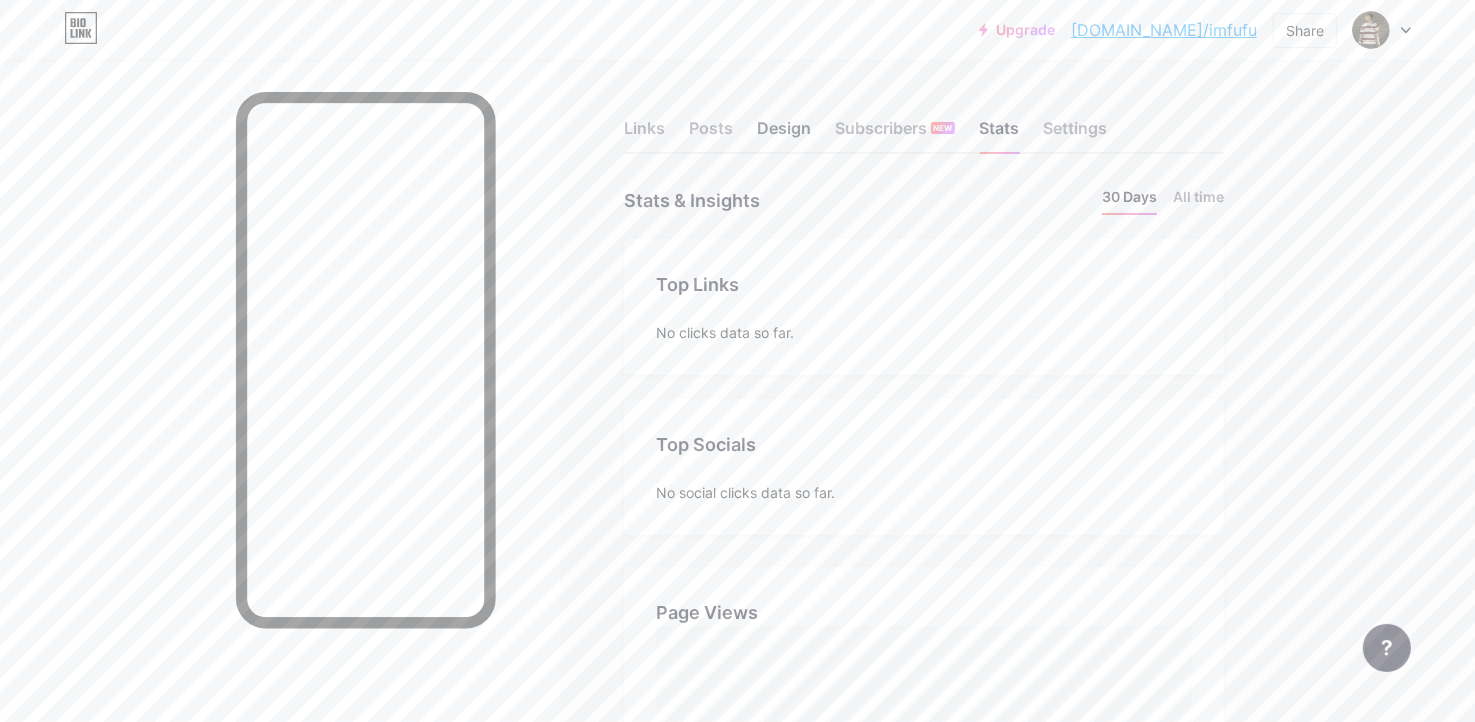click on "Design" at bounding box center [784, 134] 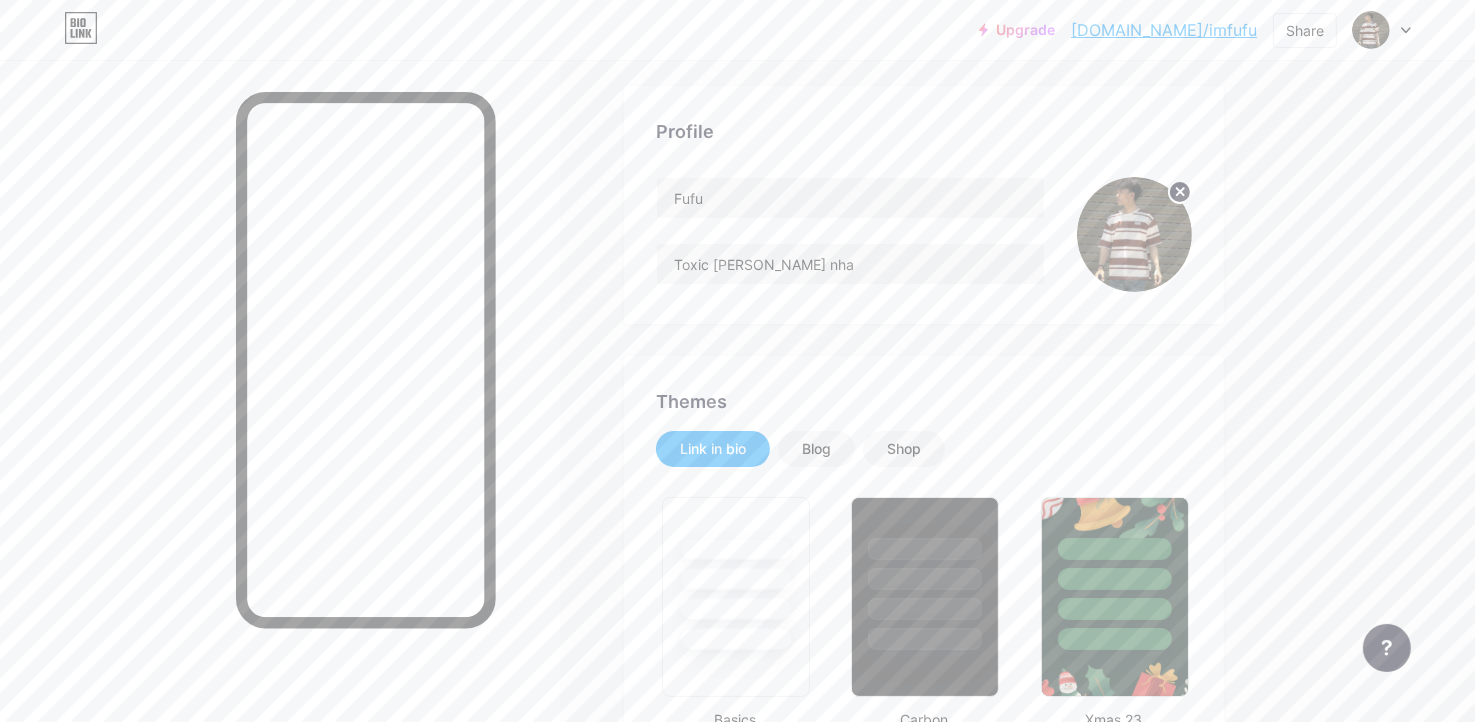 scroll, scrollTop: 0, scrollLeft: 0, axis: both 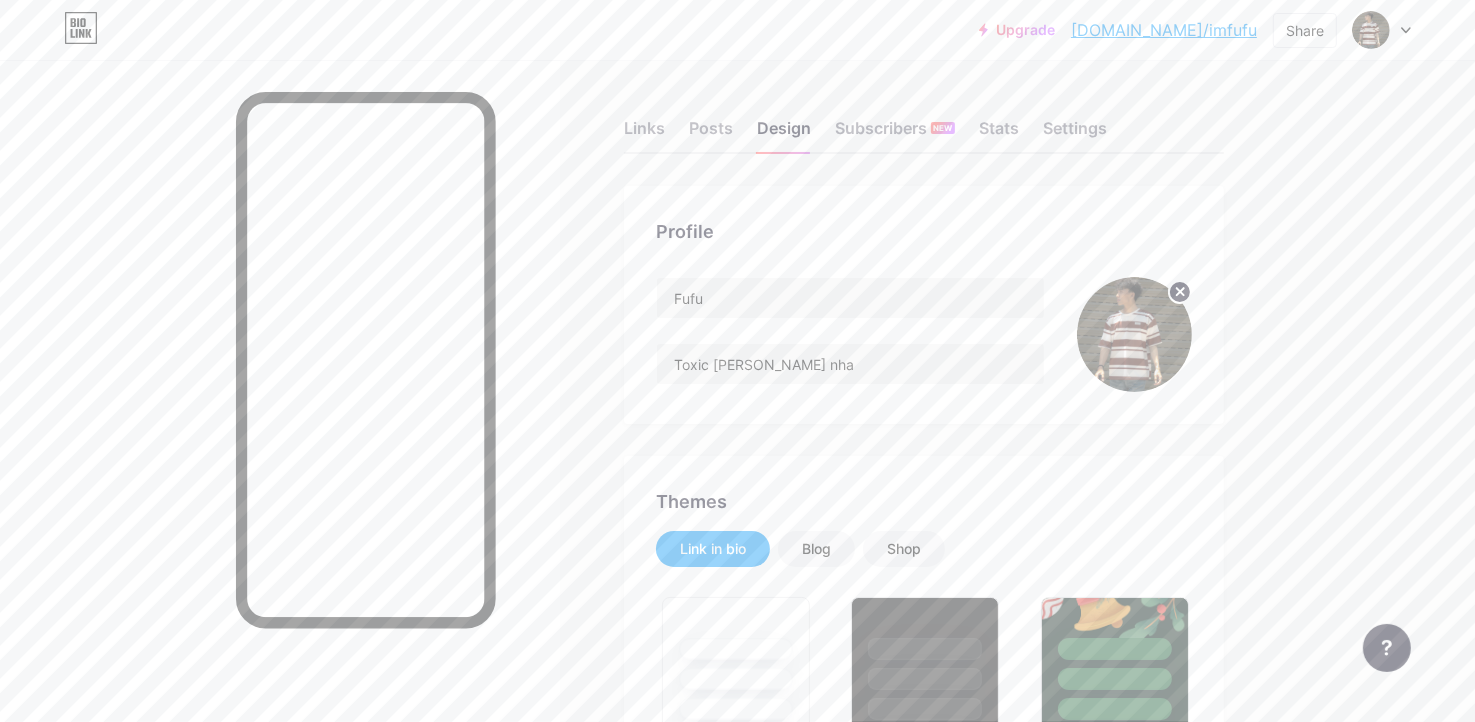 click on "Links
Posts
Design
Subscribers
NEW
Stats
Settings" at bounding box center [924, 119] 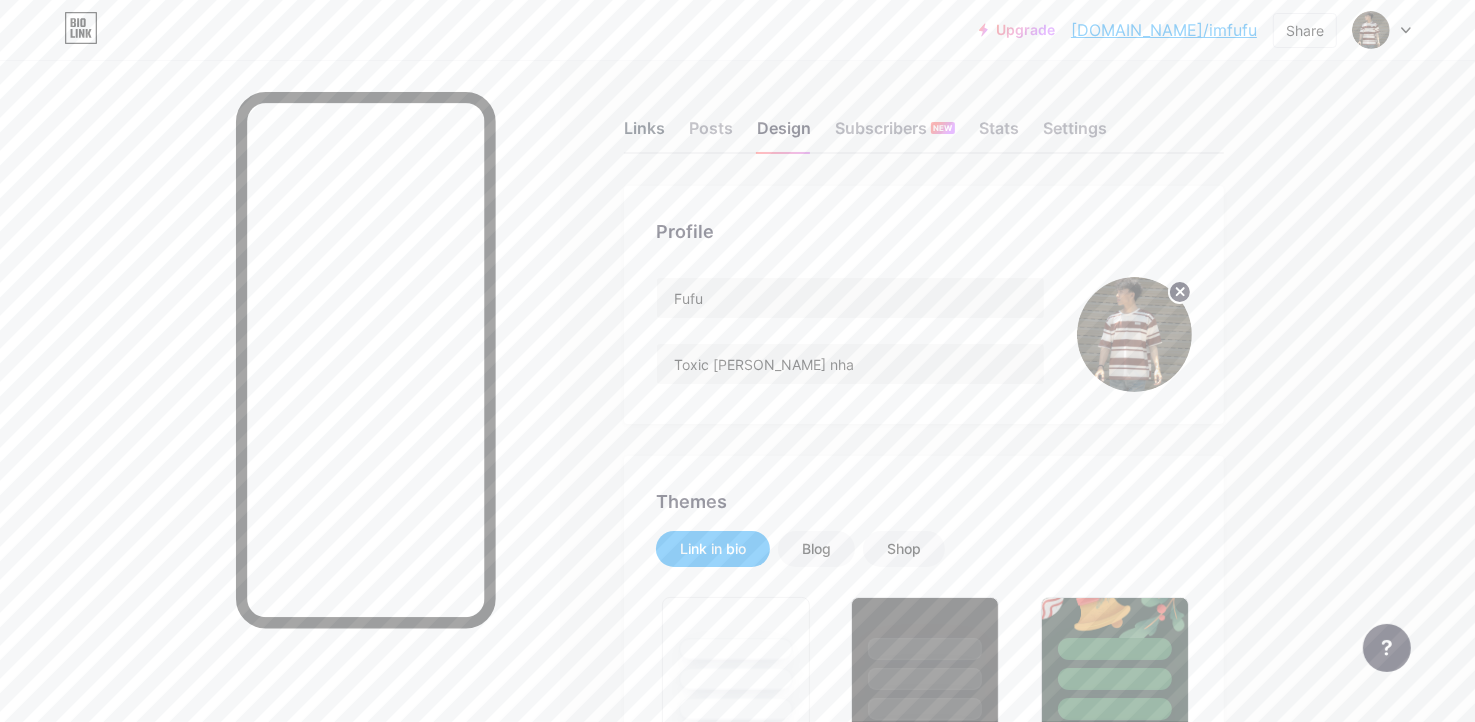 click on "Links" at bounding box center [644, 134] 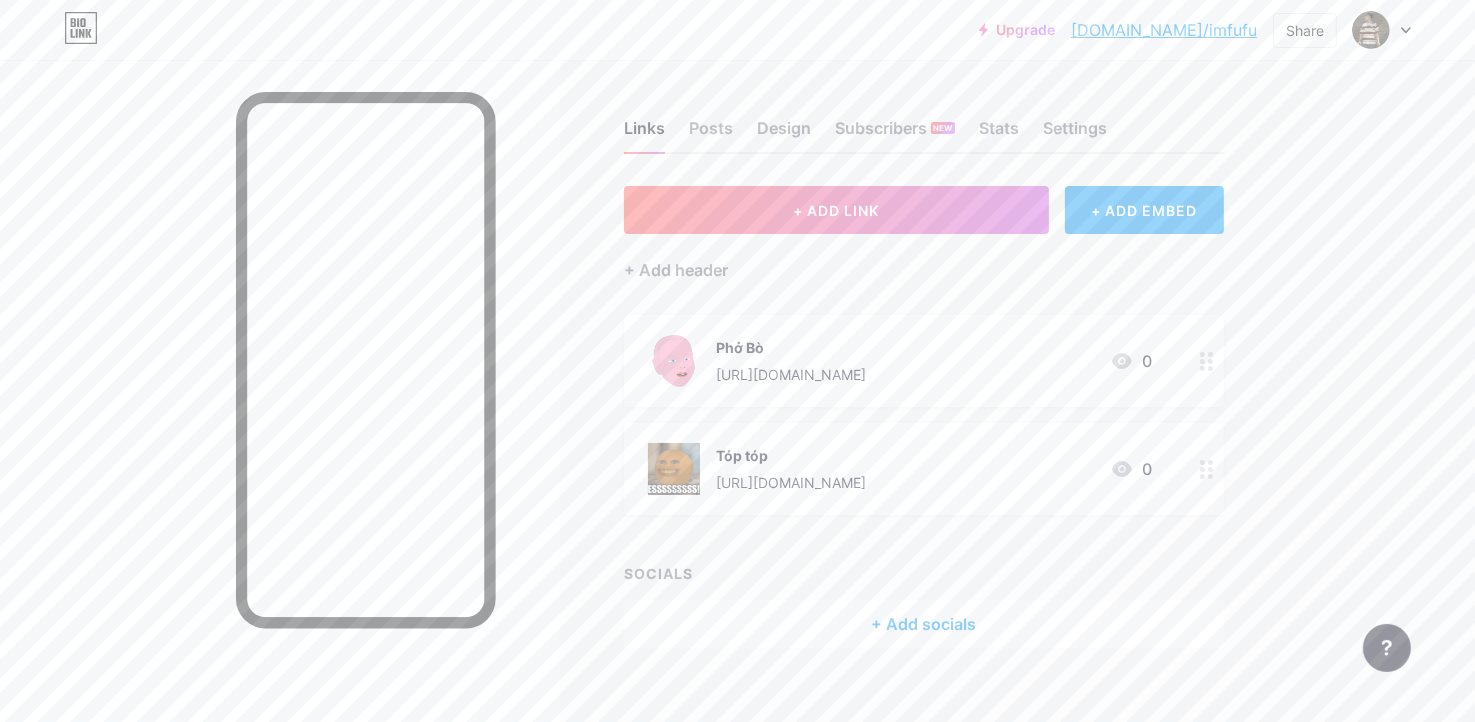 scroll, scrollTop: 24, scrollLeft: 0, axis: vertical 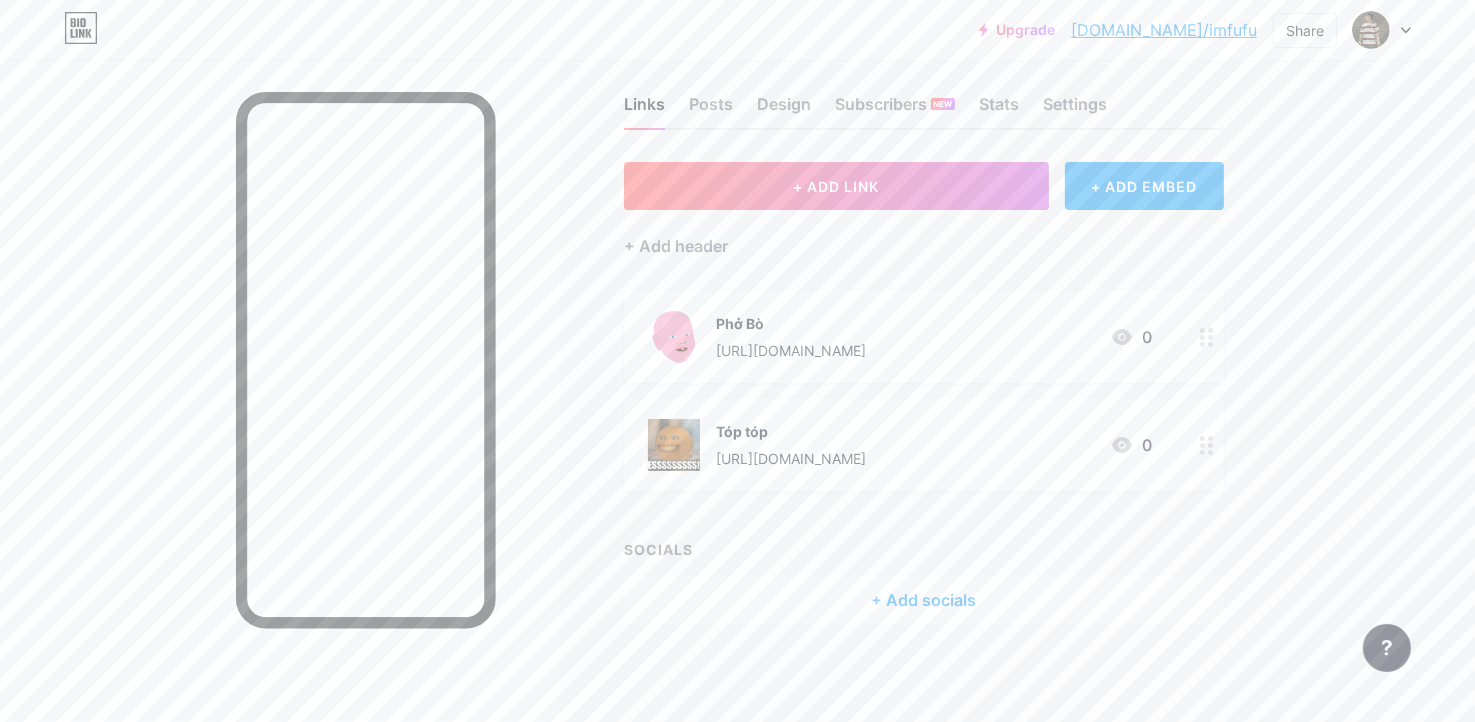 drag, startPoint x: 1304, startPoint y: 318, endPoint x: 1371, endPoint y: 305, distance: 68.24954 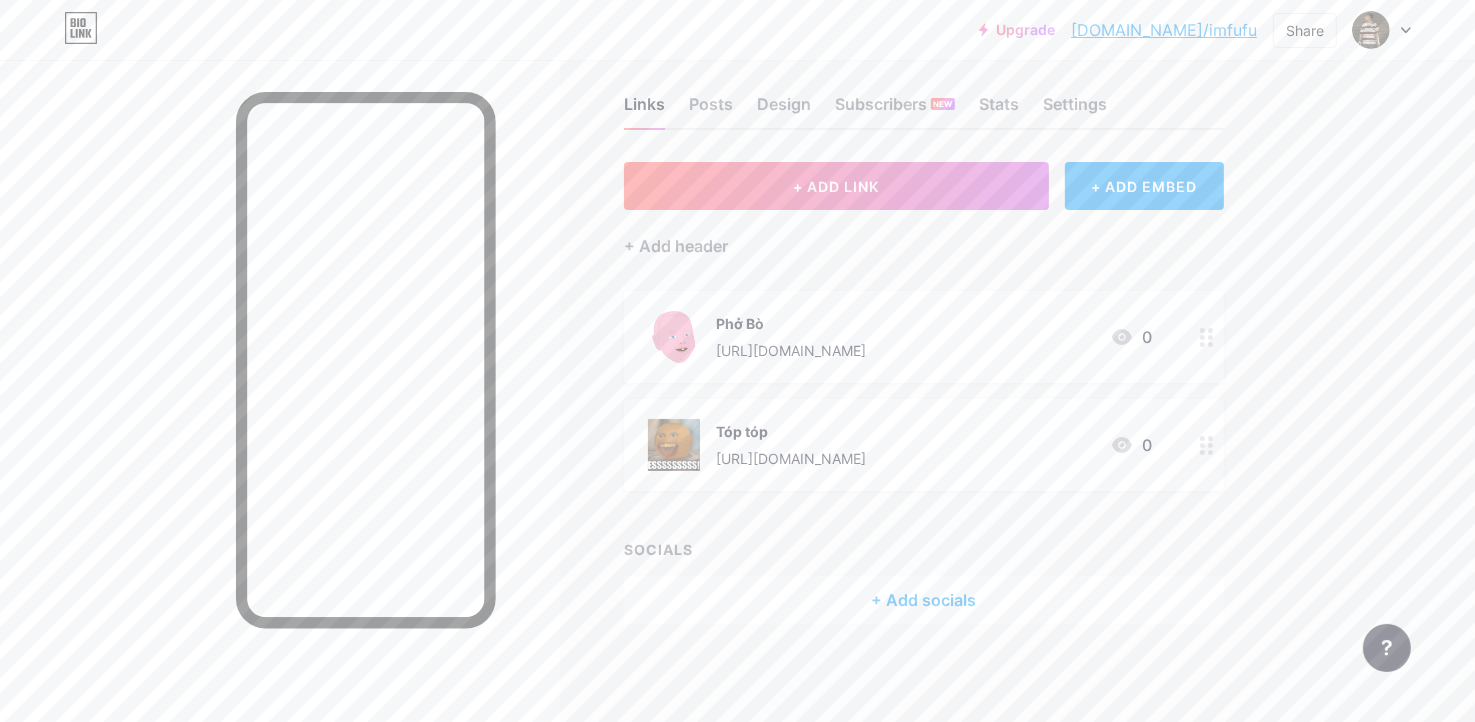 click on "Upgrade   [DOMAIN_NAME]/imfufu...   [DOMAIN_NAME]/imfufu   Share               Switch accounts     Fufu   [DOMAIN_NAME]/imfufu       + Add a new page        Account settings   Logout   Link Copied
Links
Posts
Design
Subscribers
NEW
Stats
Settings       + ADD LINK     + ADD EMBED
+ Add header
Phở Bò
[URL][DOMAIN_NAME]
0
Tóp tóp
[URL][DOMAIN_NAME]
0
SOCIALS     + Add socials                       Feature requests             Help center         Contact support" at bounding box center (737, 350) 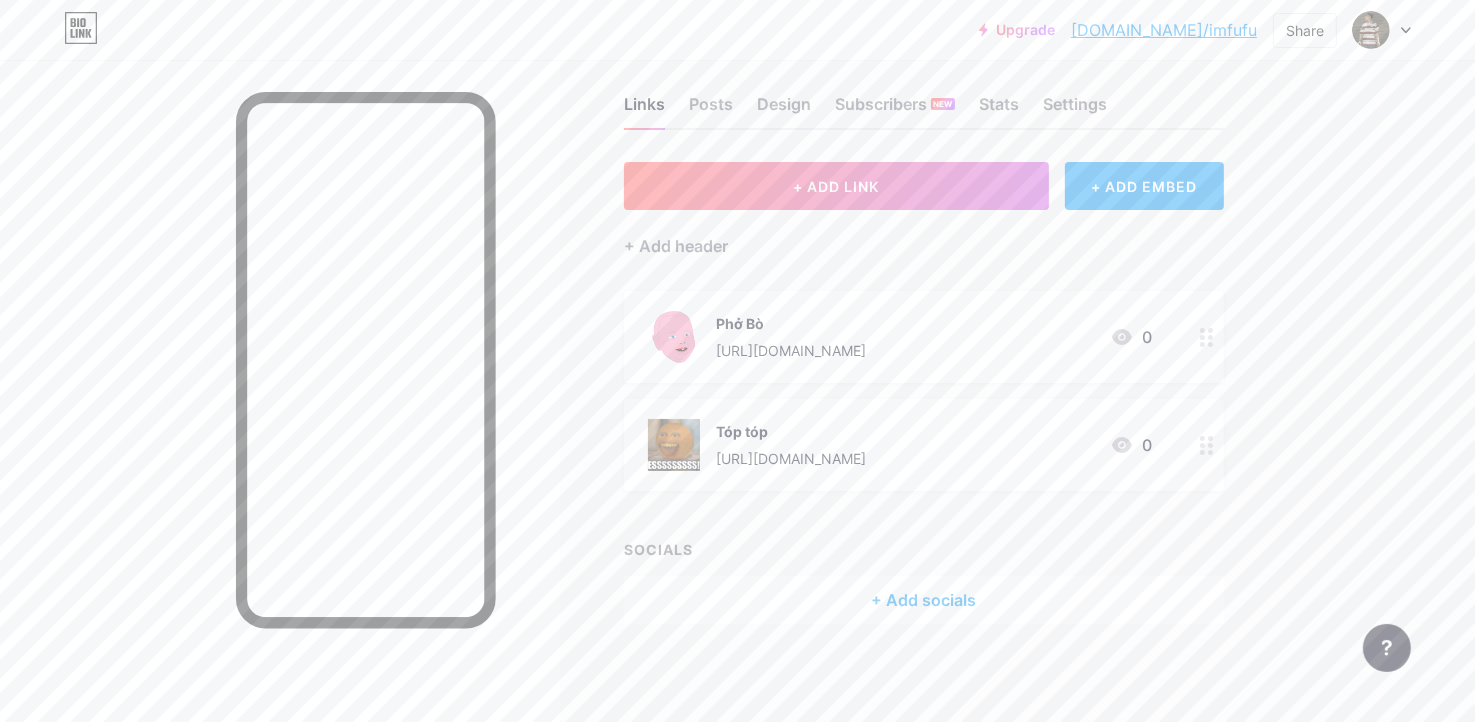 drag, startPoint x: 1371, startPoint y: 305, endPoint x: 1382, endPoint y: 349, distance: 45.35416 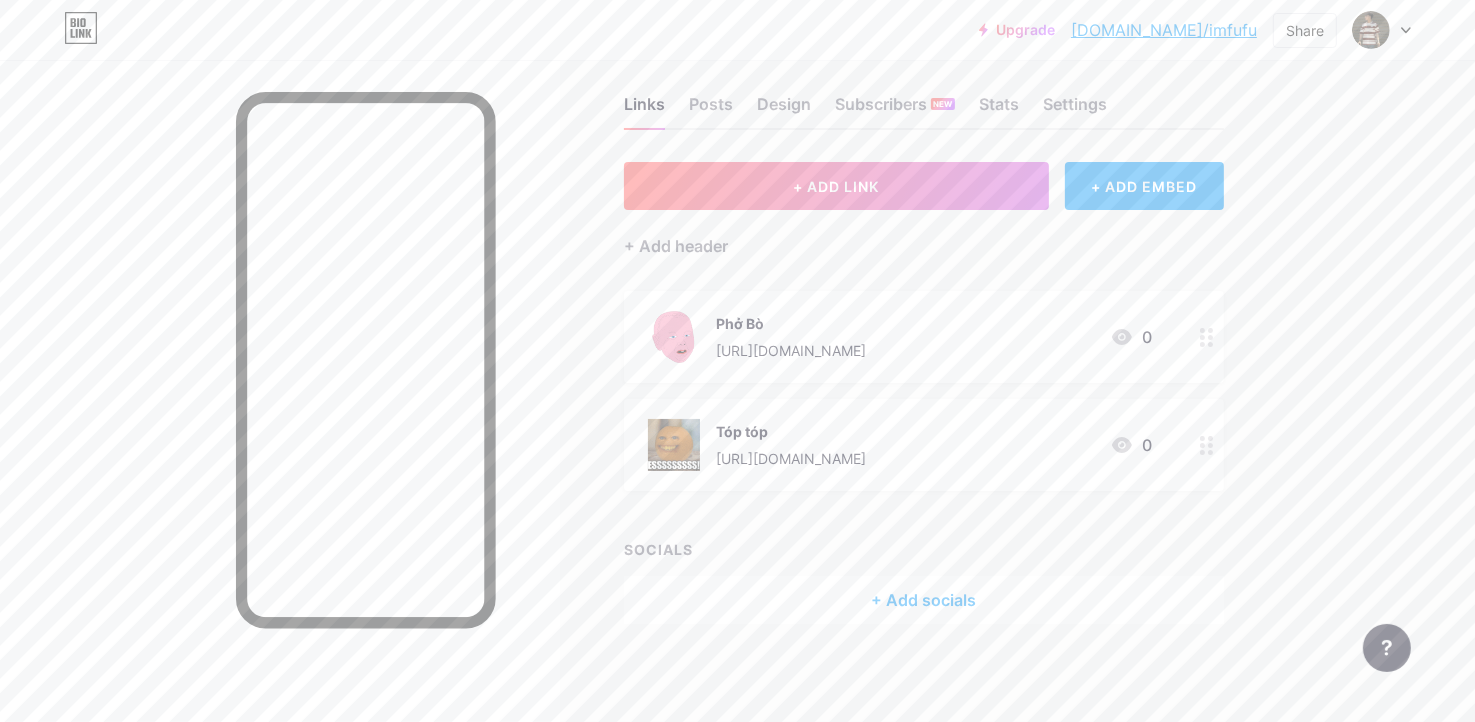 click on "Upgrade   [DOMAIN_NAME]/imfufu...   [DOMAIN_NAME]/imfufu   Share               Switch accounts     Fufu   [DOMAIN_NAME]/imfufu       + Add a new page        Account settings   Logout   Link Copied
Links
Posts
Design
Subscribers
NEW
Stats
Settings       + ADD LINK     + ADD EMBED
+ Add header
Phở Bò
[URL][DOMAIN_NAME]
0
Tóp tóp
[URL][DOMAIN_NAME]
0
SOCIALS     + Add socials                       Feature requests             Help center         Contact support" at bounding box center [737, 350] 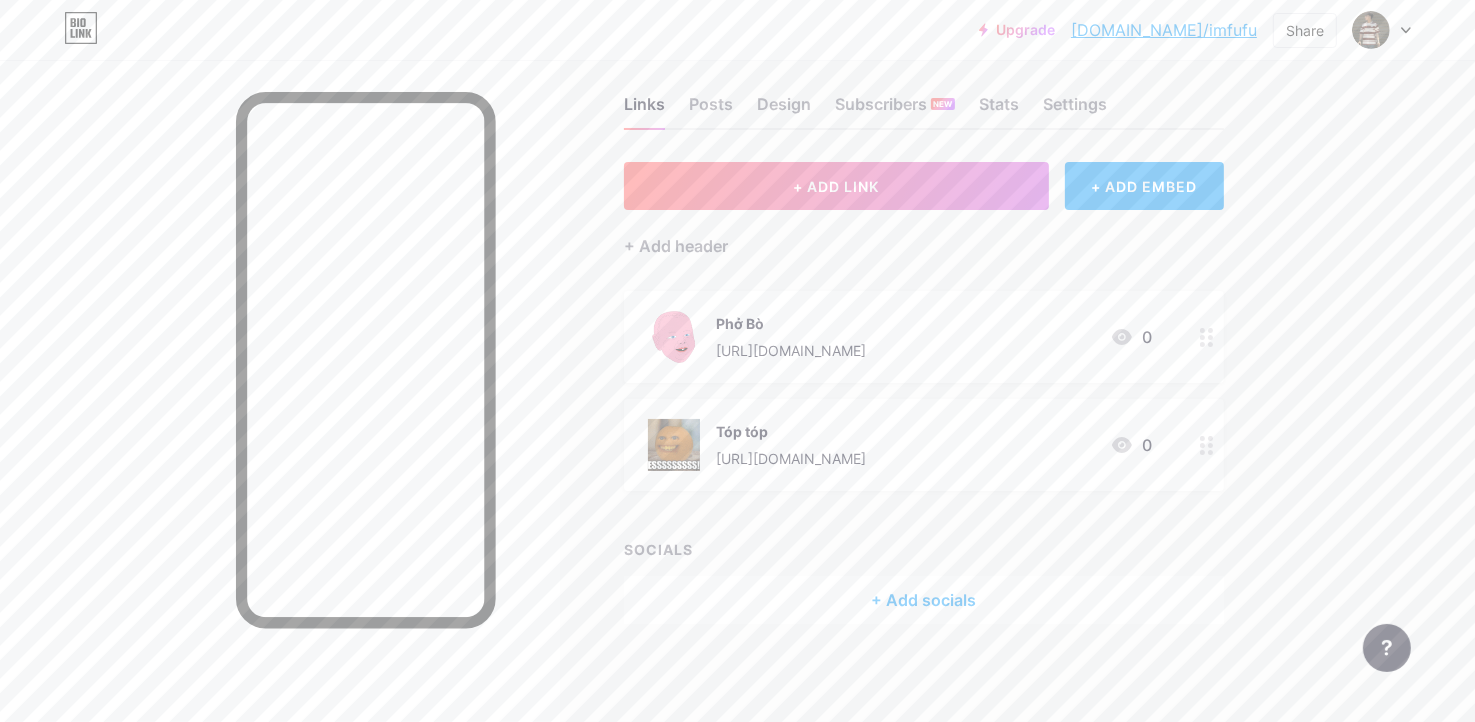 drag, startPoint x: 1382, startPoint y: 349, endPoint x: 1407, endPoint y: 395, distance: 52.35456 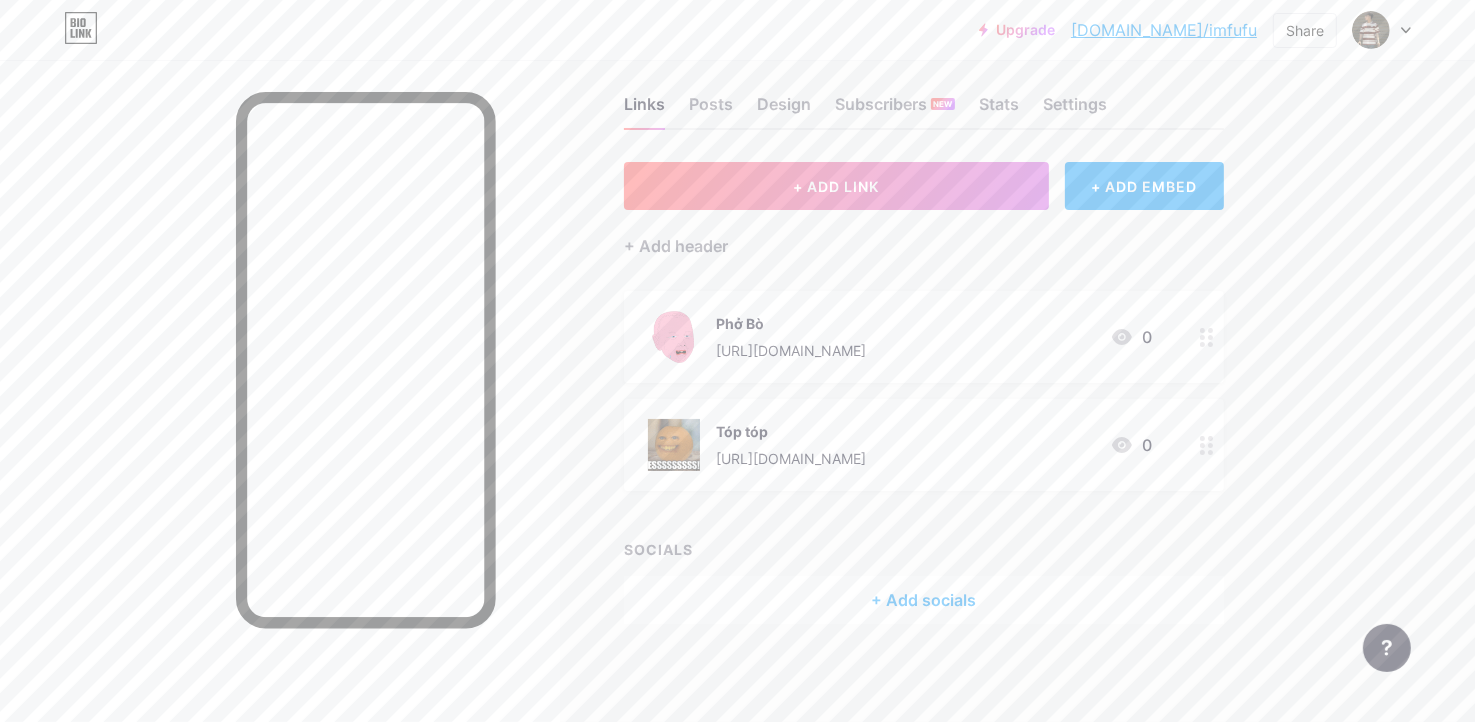 click on "Upgrade   [DOMAIN_NAME]/imfufu...   [DOMAIN_NAME]/imfufu   Share               Switch accounts     Fufu   [DOMAIN_NAME]/imfufu       + Add a new page        Account settings   Logout   Link Copied
Links
Posts
Design
Subscribers
NEW
Stats
Settings       + ADD LINK     + ADD EMBED
+ Add header
Phở Bò
[URL][DOMAIN_NAME]
0
Tóp tóp
[URL][DOMAIN_NAME]
0
SOCIALS     + Add socials                       Feature requests             Help center         Contact support" at bounding box center [737, 350] 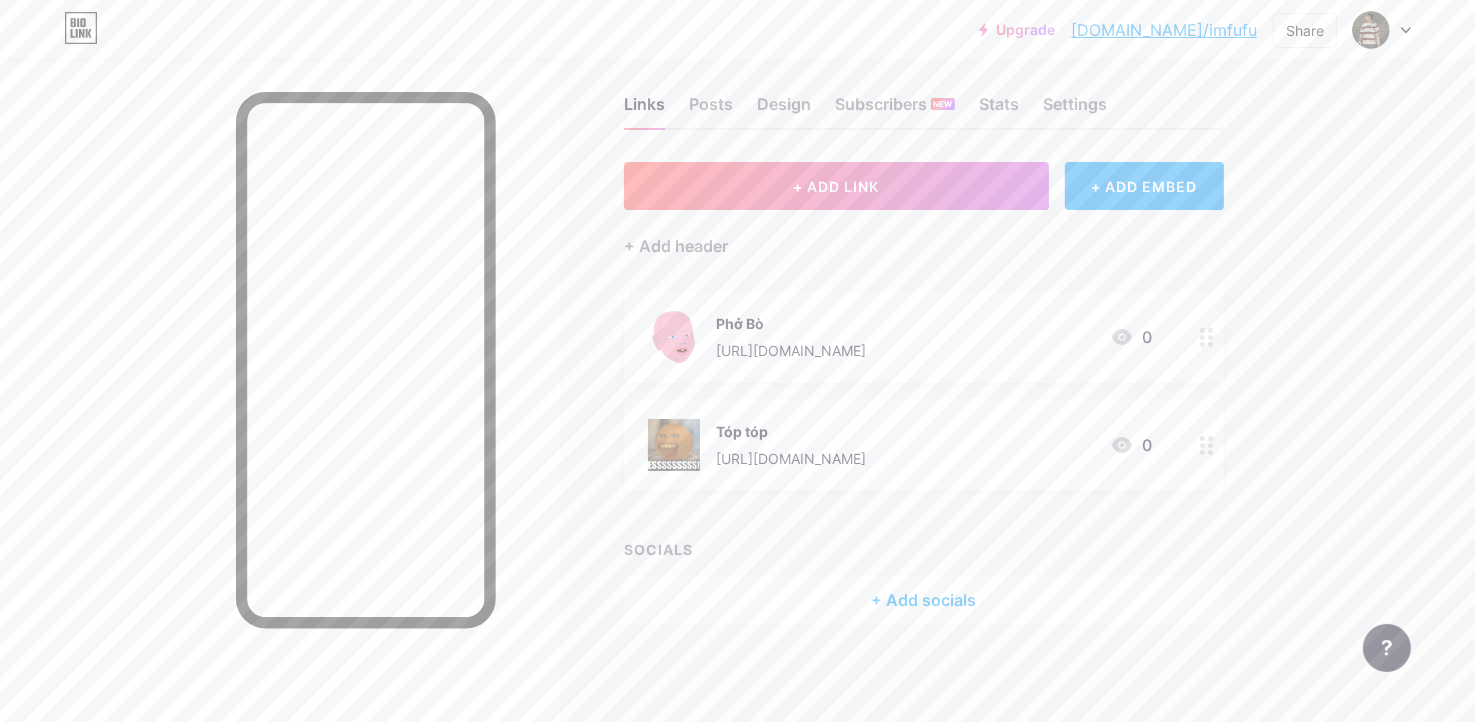 click on "+ Add socials" at bounding box center (924, 600) 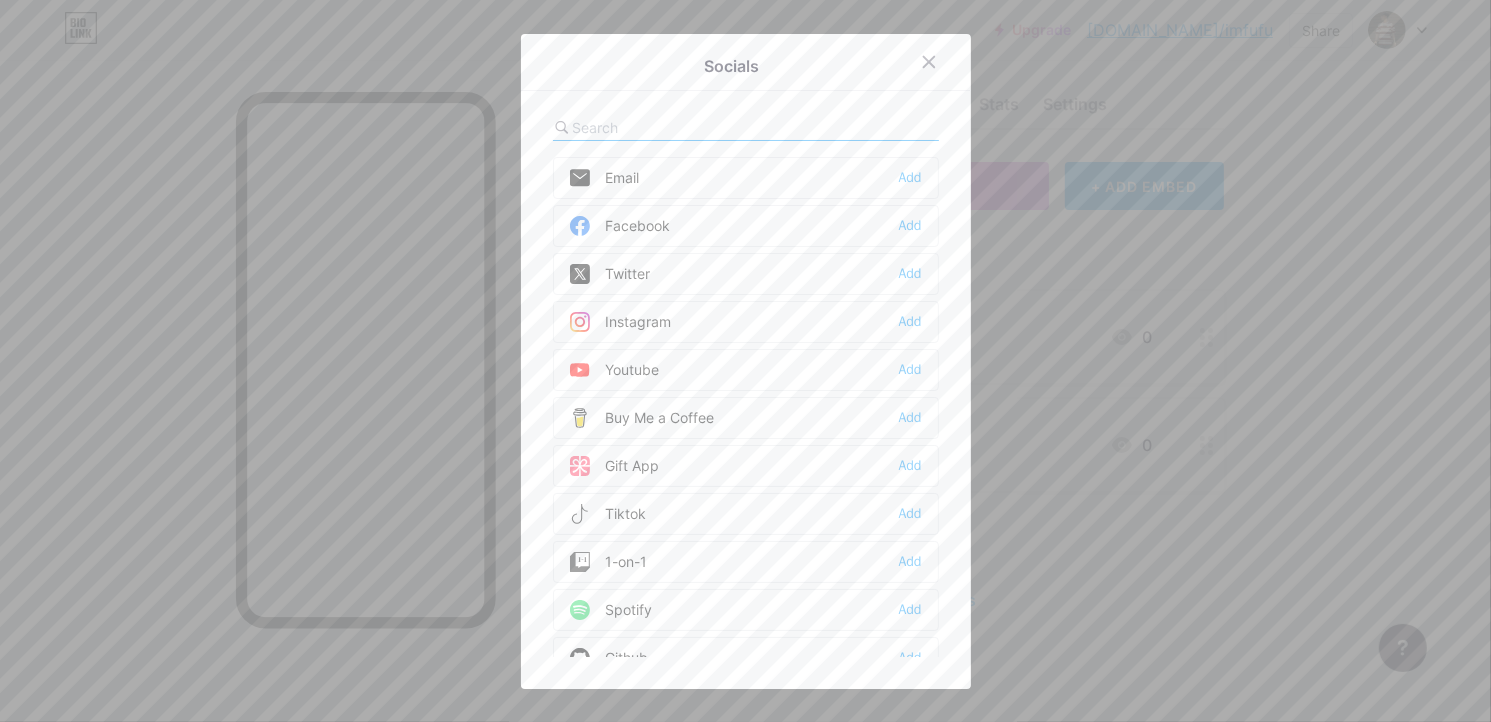 click on "Facebook
Add" at bounding box center (746, 226) 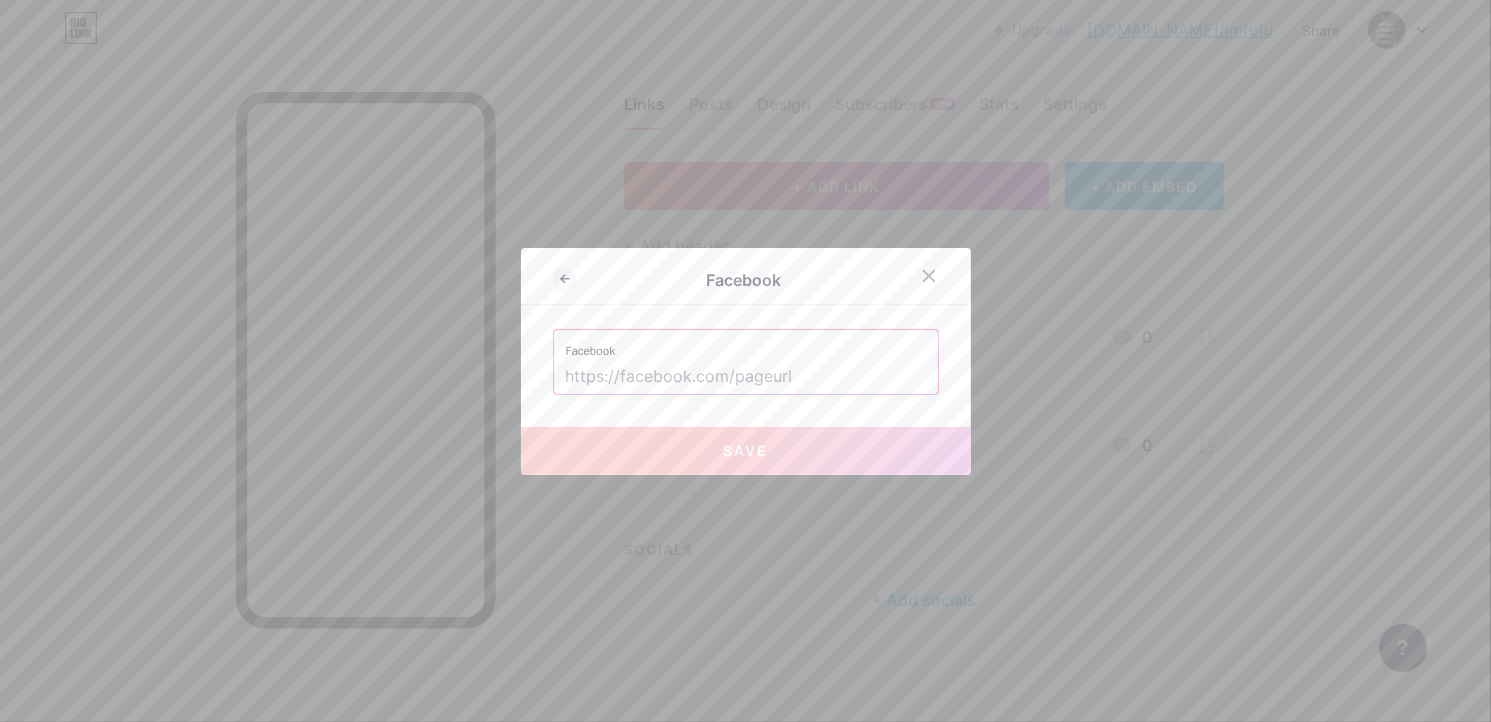 click at bounding box center [746, 377] 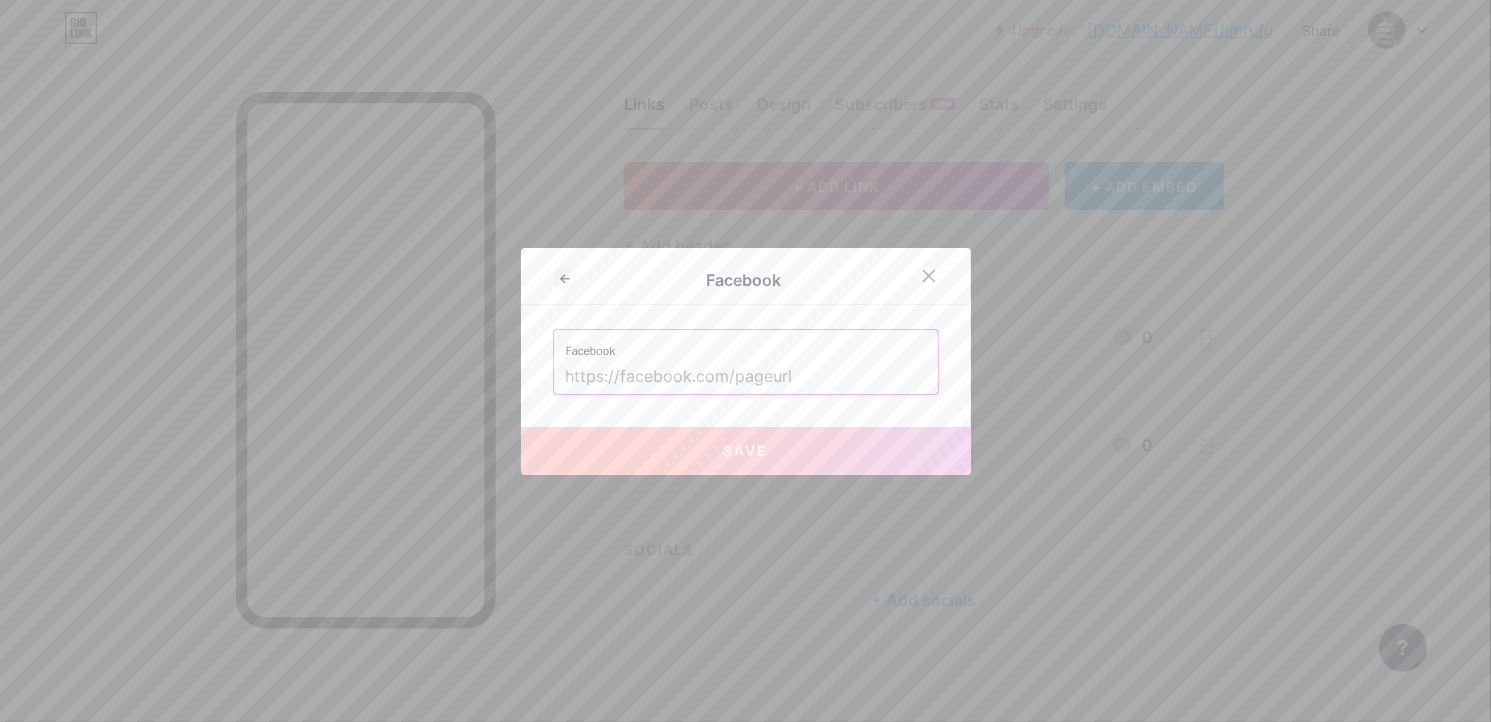 paste on "[URL][DOMAIN_NAME]" 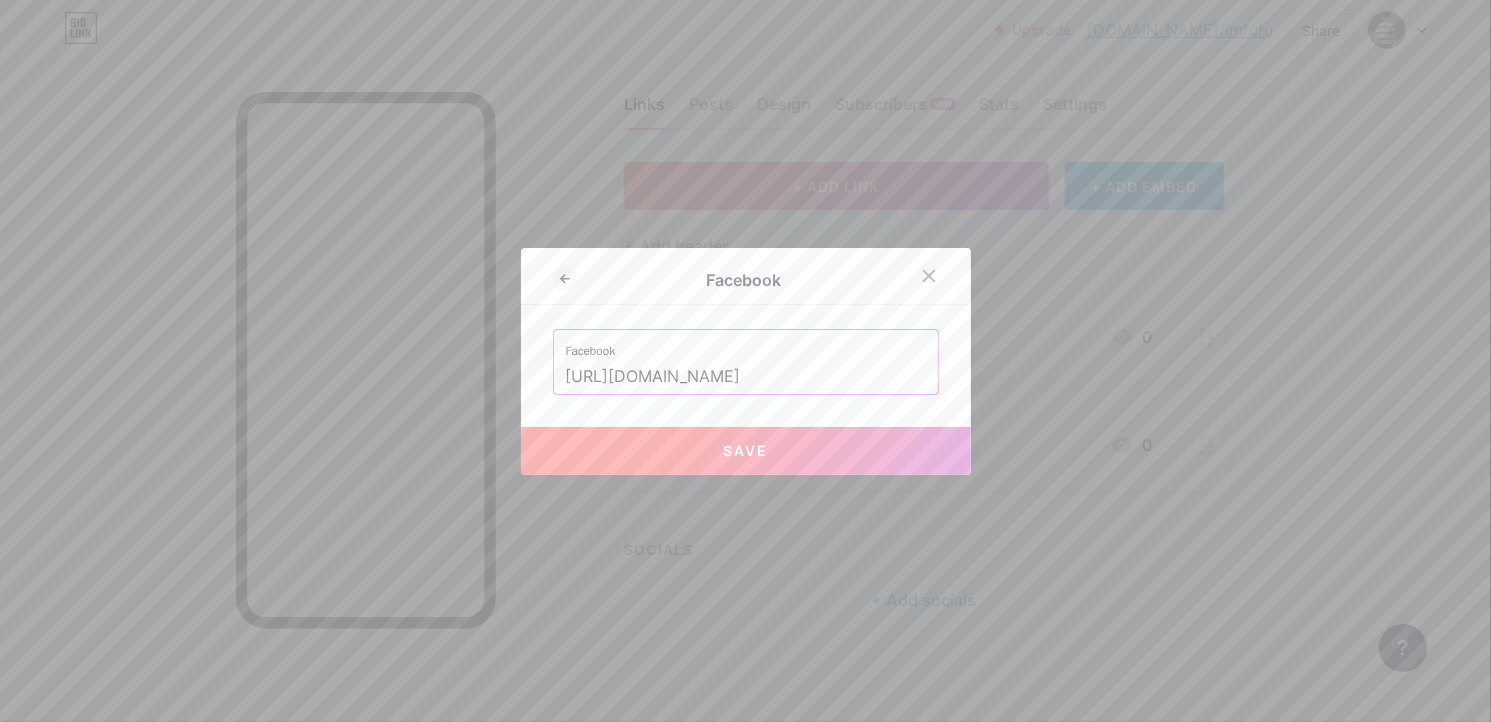type on "[URL][DOMAIN_NAME]" 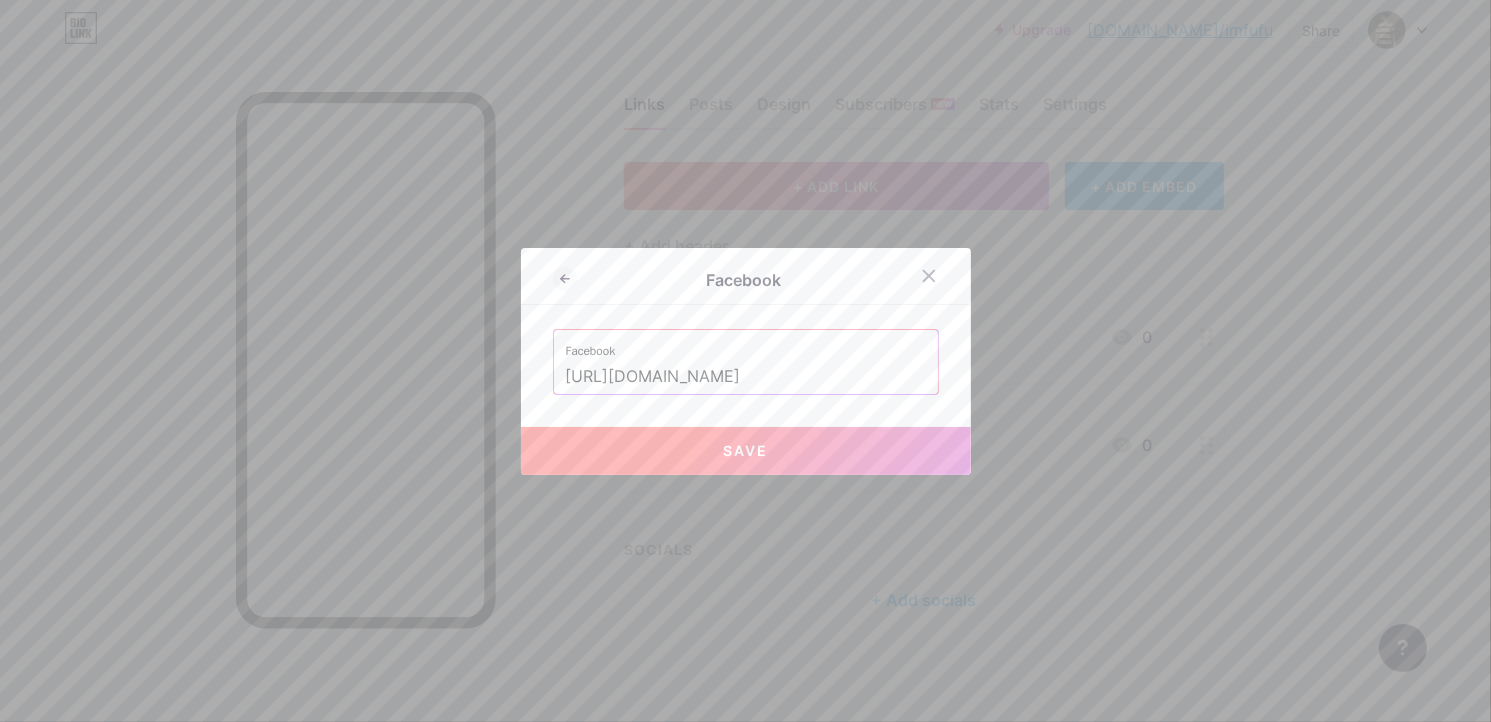 click on "Save" at bounding box center [746, 451] 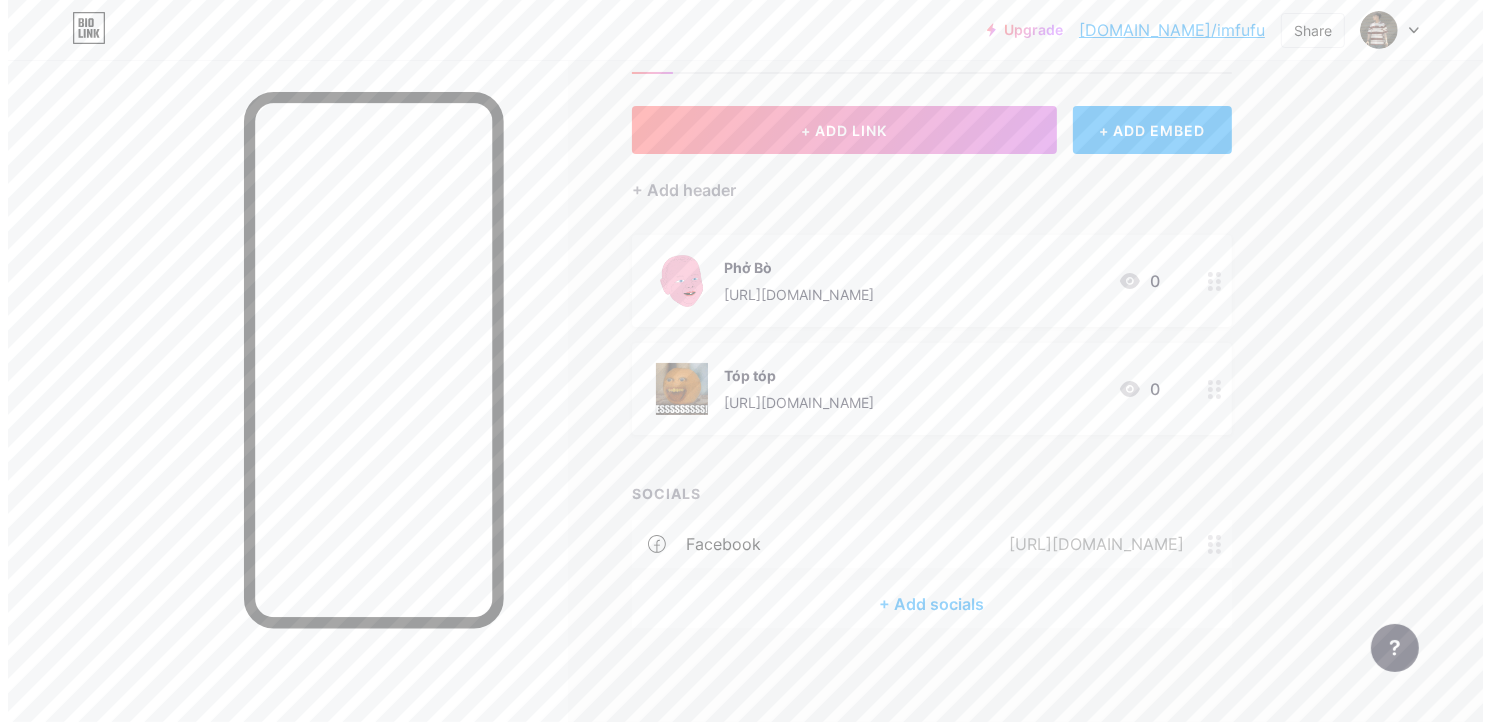 scroll, scrollTop: 84, scrollLeft: 0, axis: vertical 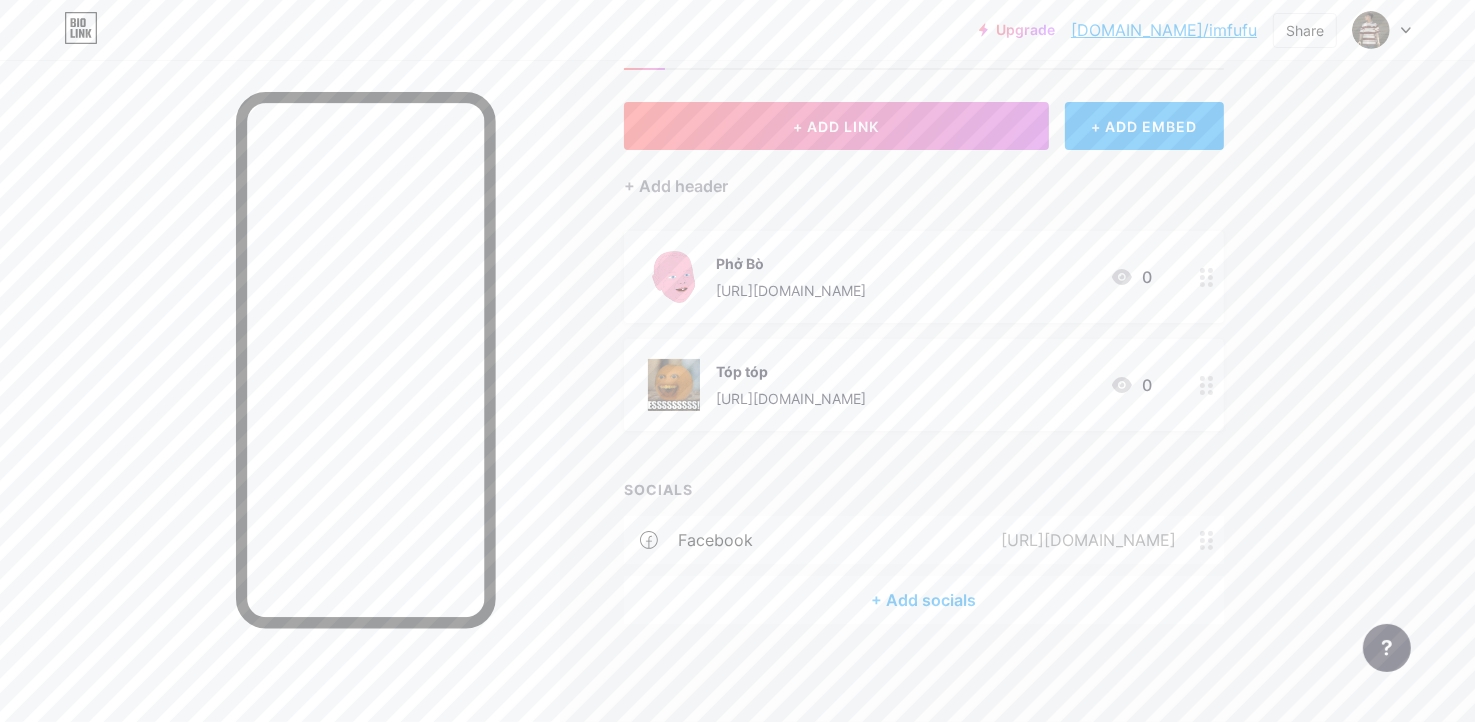 click on "+ Add socials" at bounding box center (924, 600) 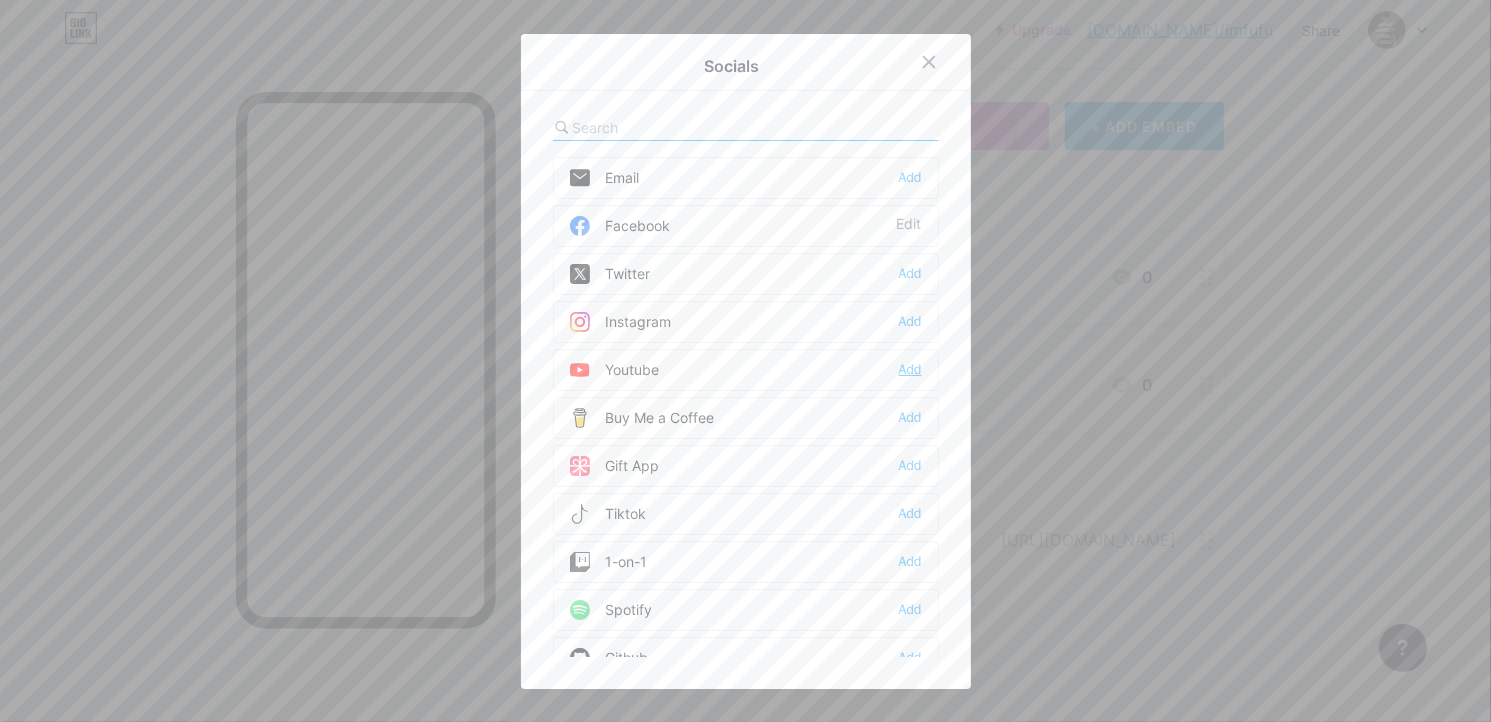 click on "Add" at bounding box center (910, 370) 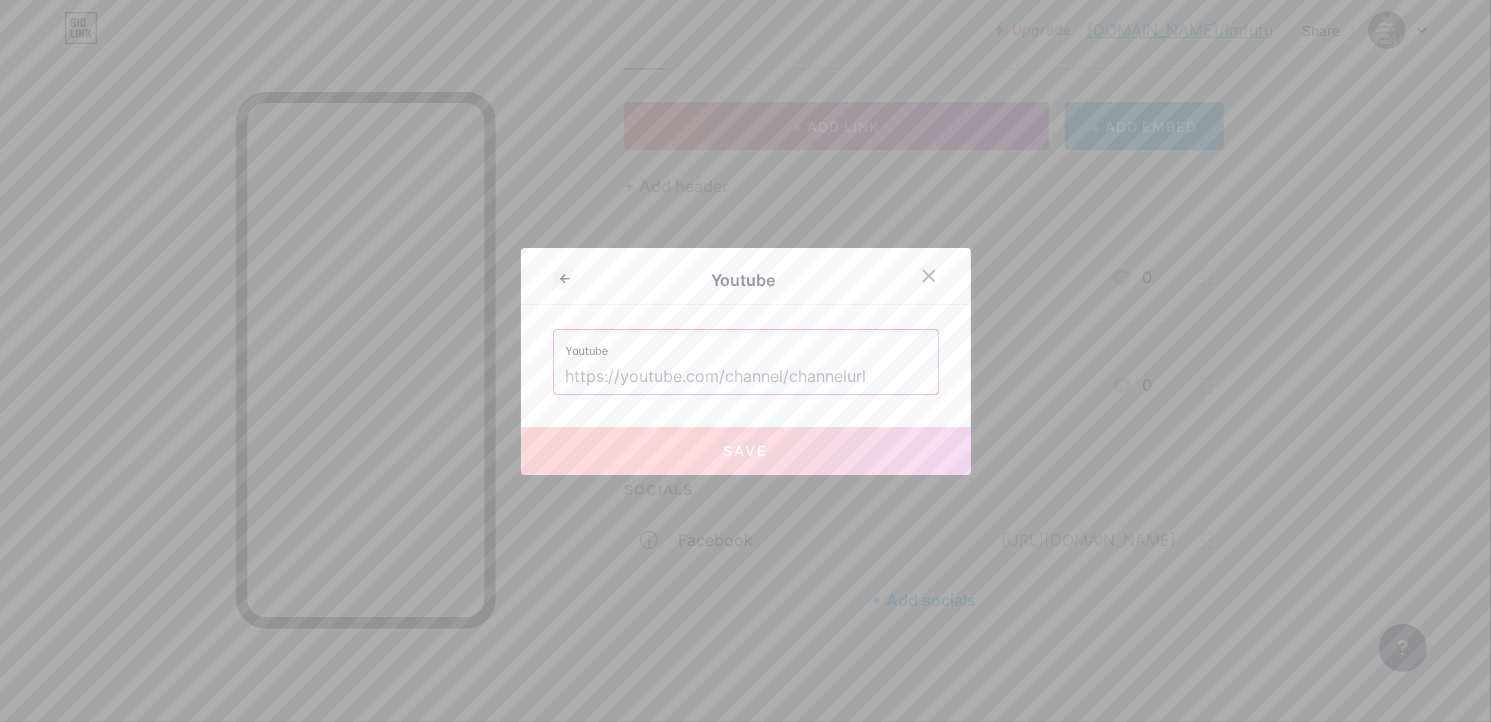 click at bounding box center [746, 377] 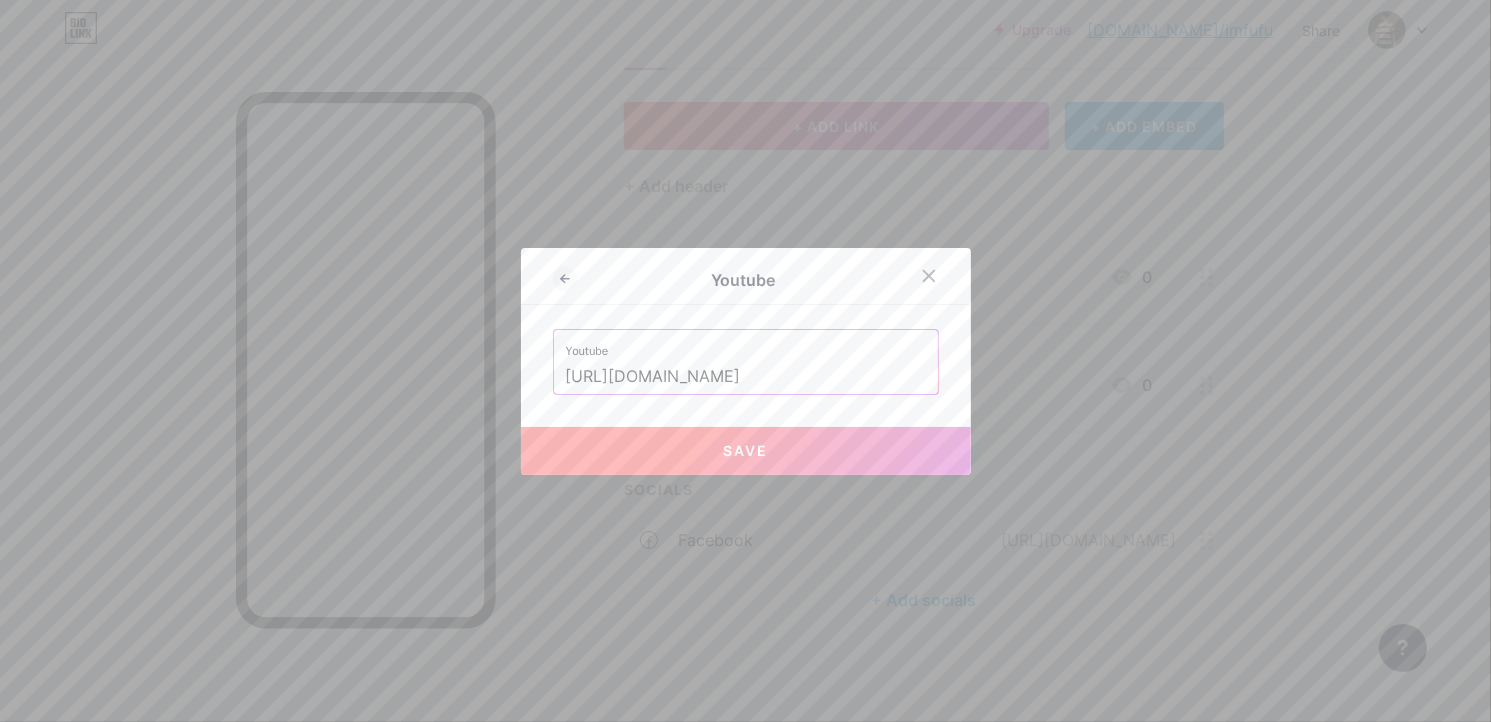 type on "[URL][DOMAIN_NAME]" 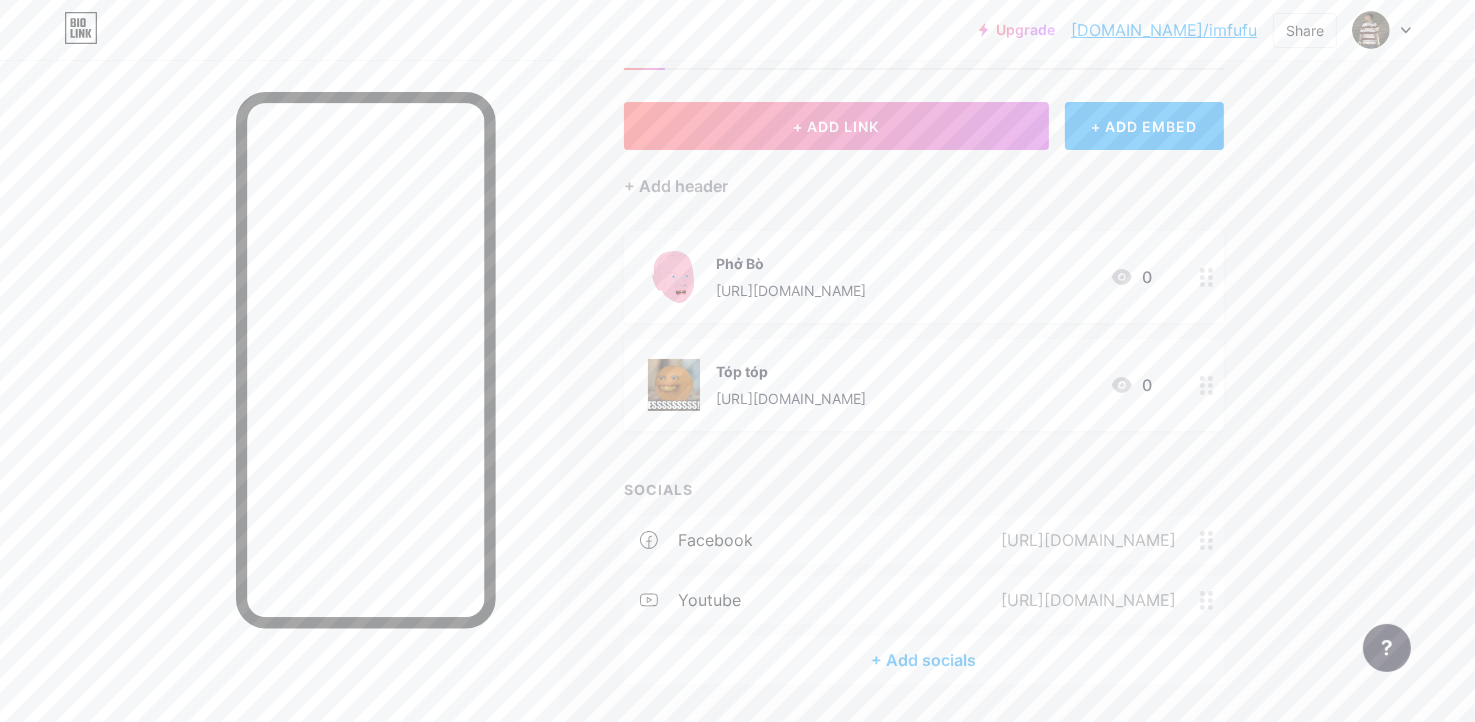 click on "+ Add socials" at bounding box center (924, 660) 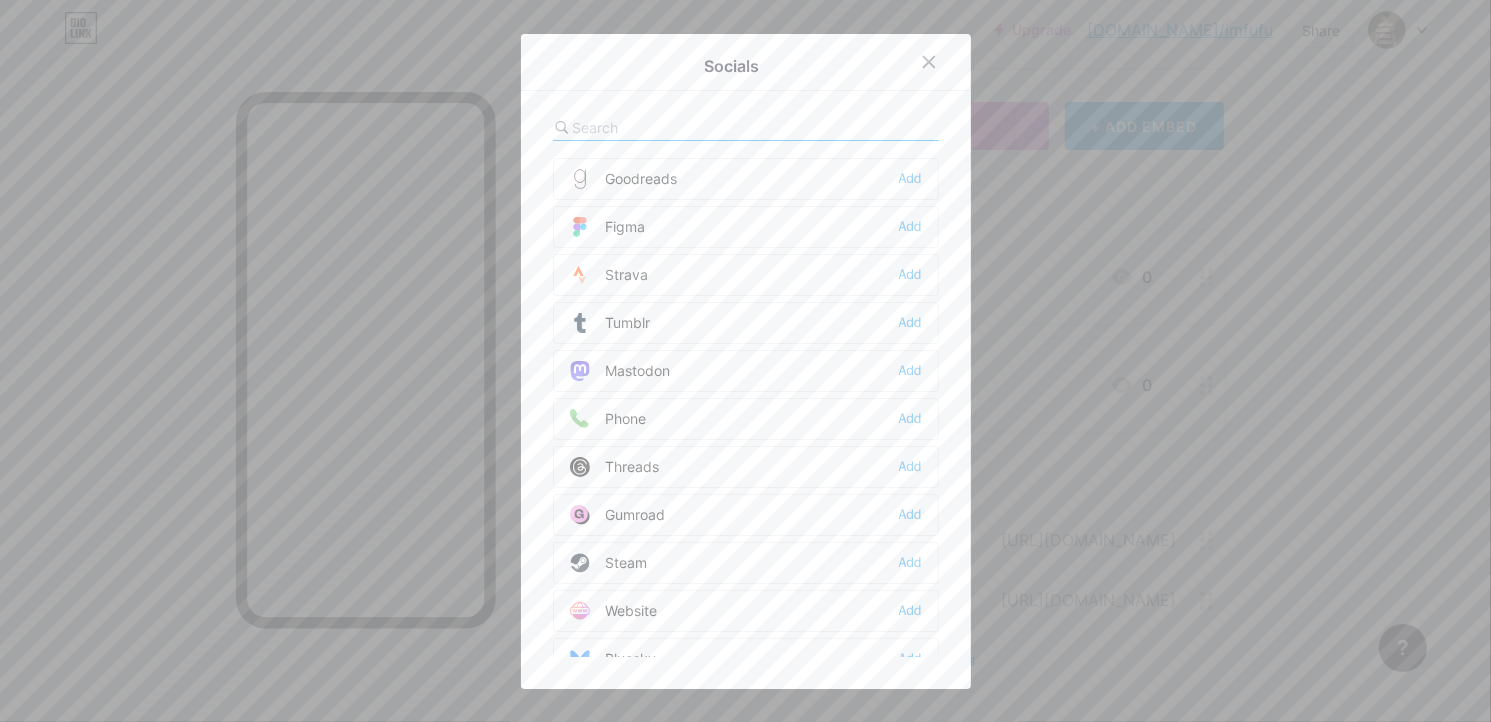 scroll, scrollTop: 1784, scrollLeft: 0, axis: vertical 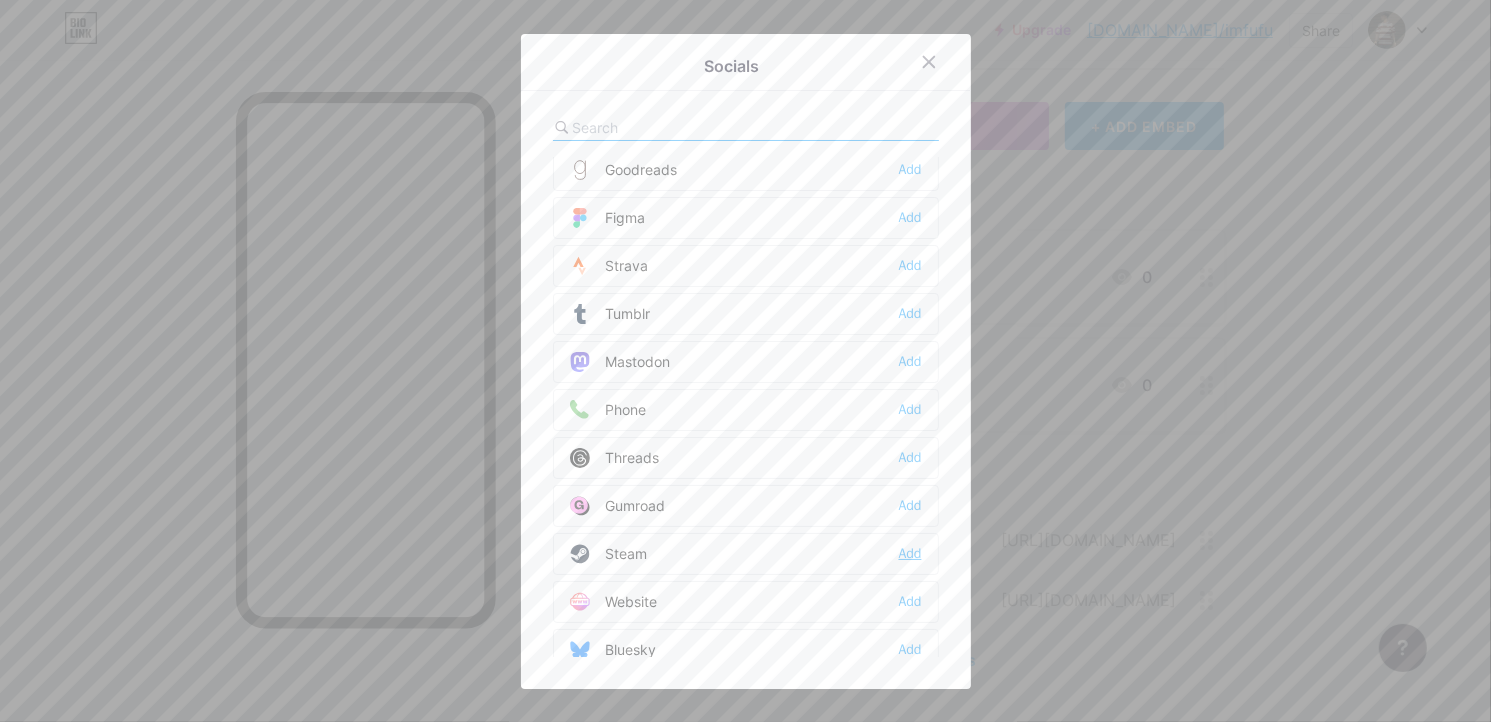 click on "Add" at bounding box center (910, 554) 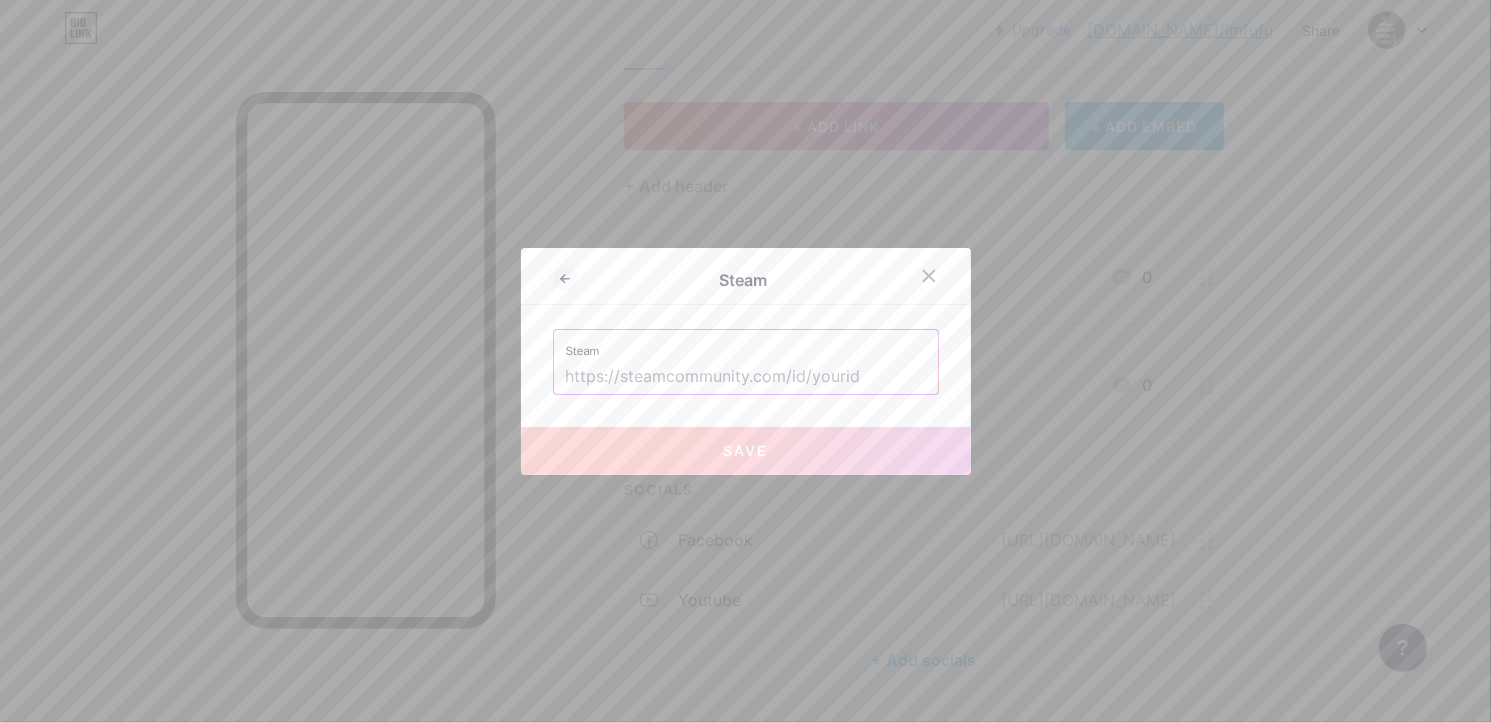 click at bounding box center (746, 377) 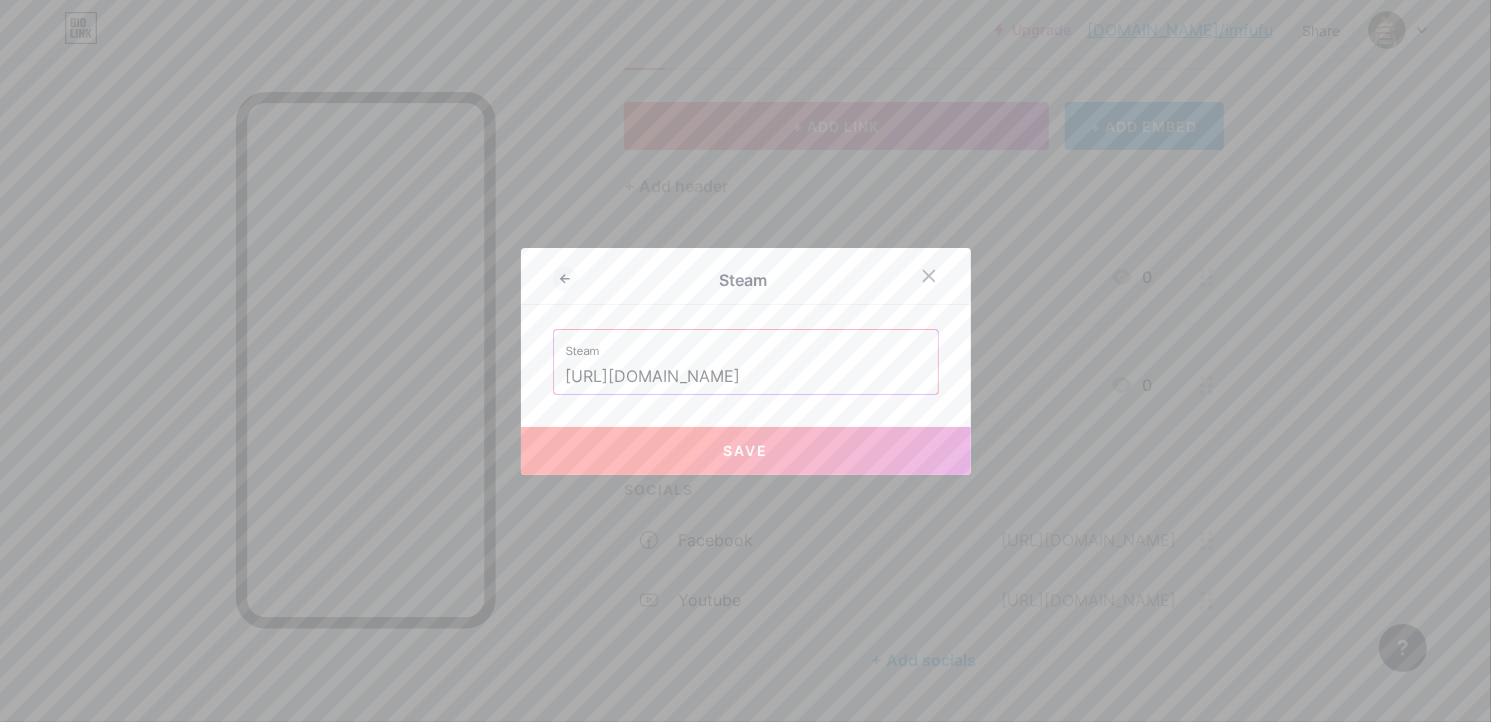 scroll, scrollTop: 0, scrollLeft: 90, axis: horizontal 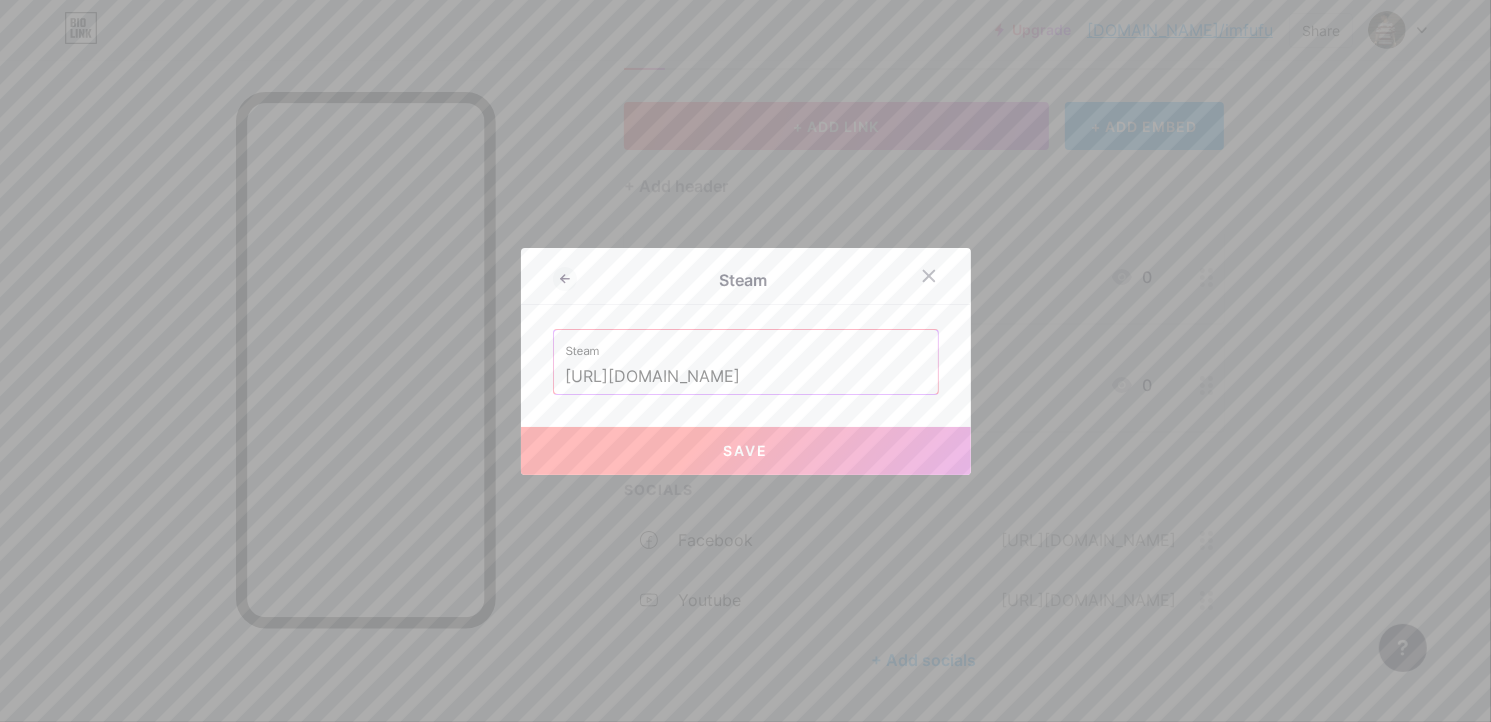 type on "[URL][DOMAIN_NAME]" 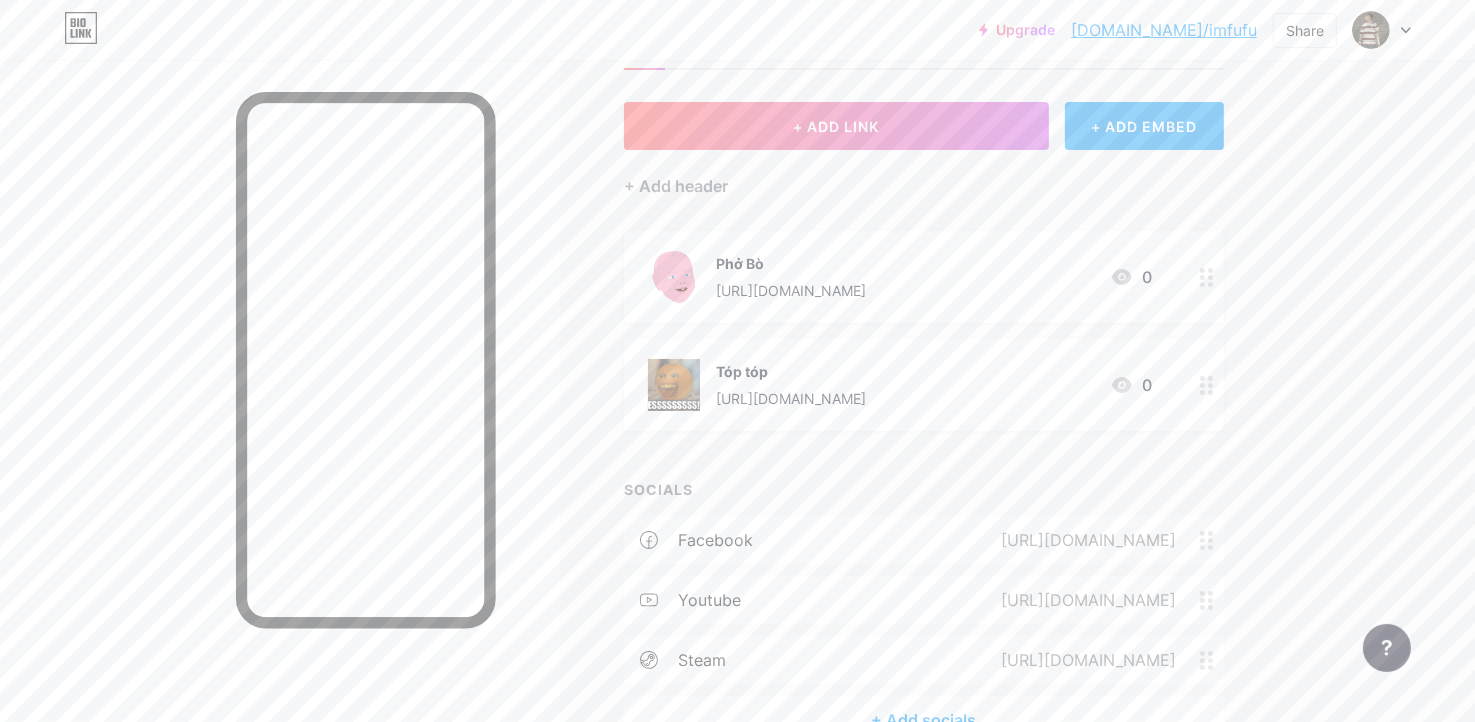 click on "+ Add socials" at bounding box center [924, 720] 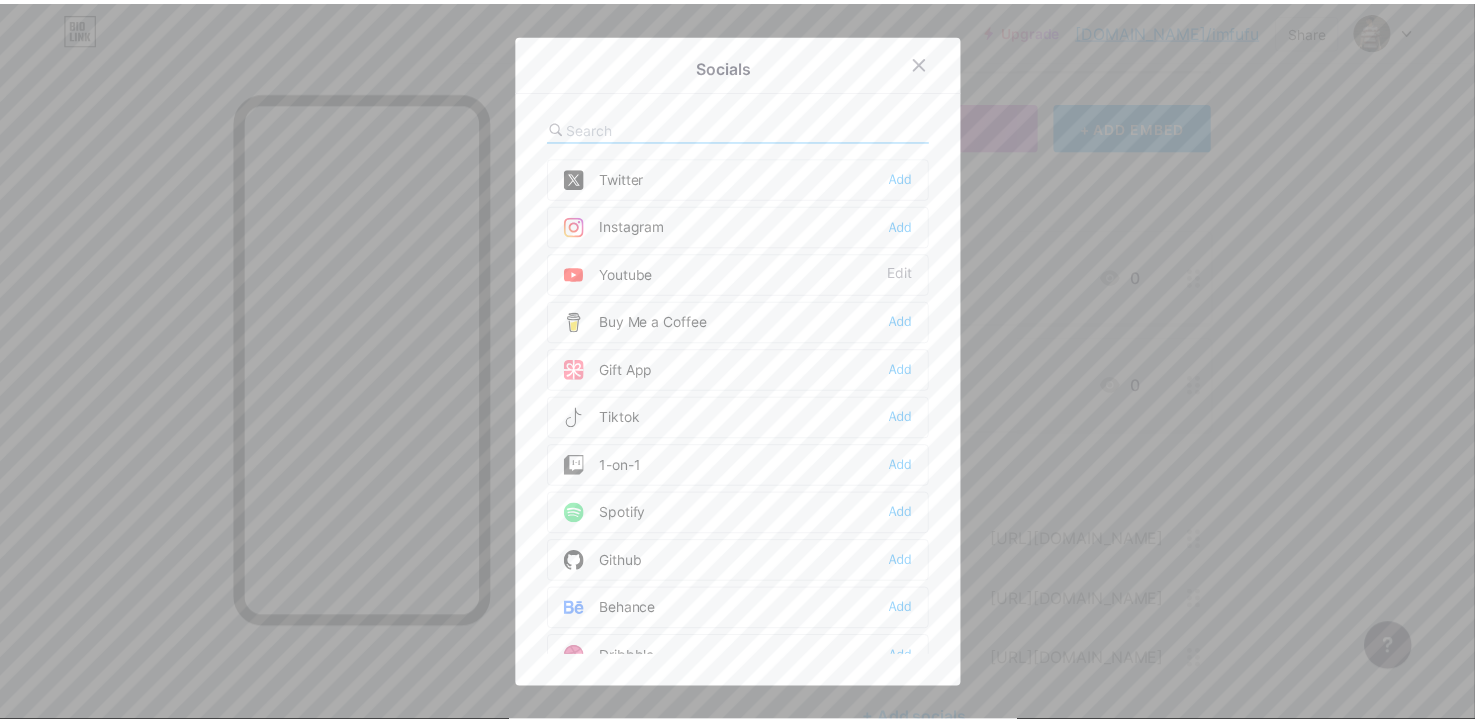 scroll, scrollTop: 100, scrollLeft: 0, axis: vertical 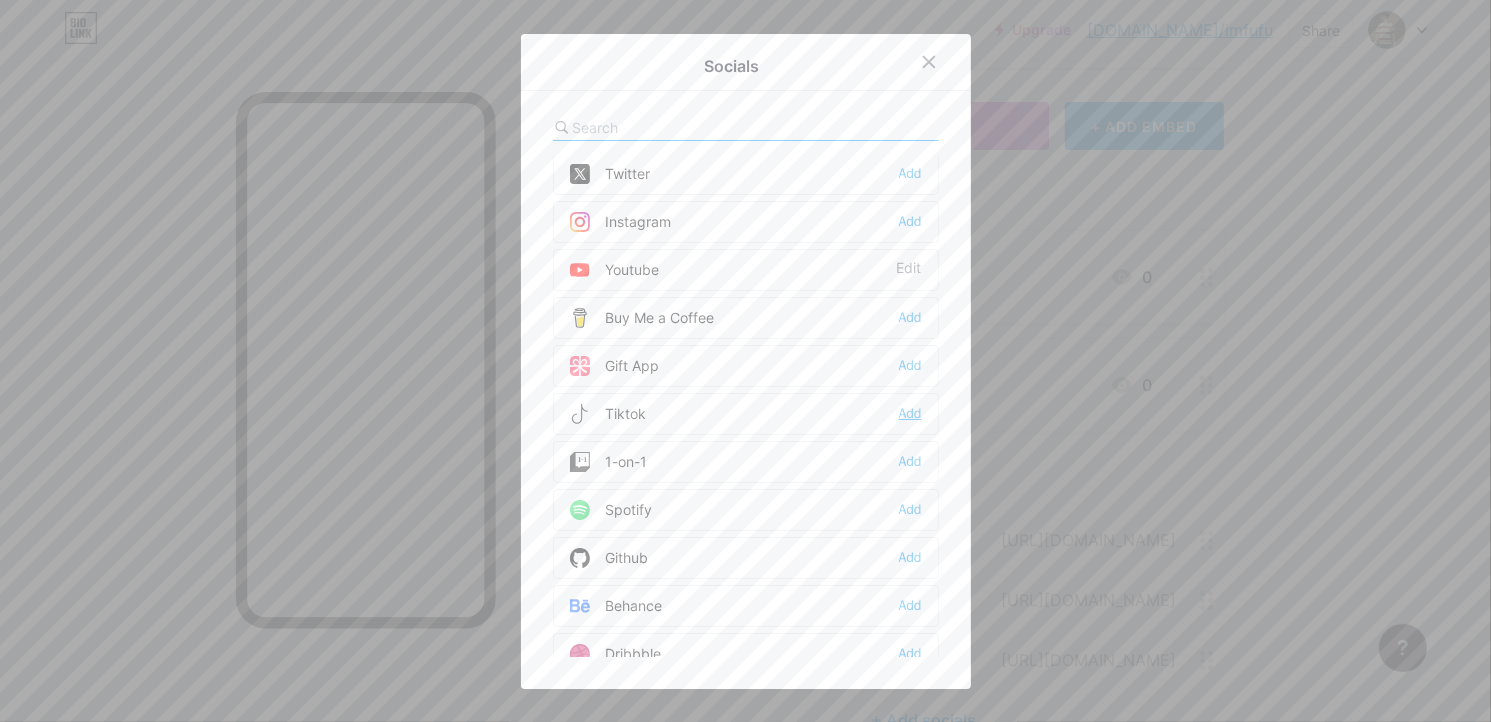 click on "Add" at bounding box center [910, 414] 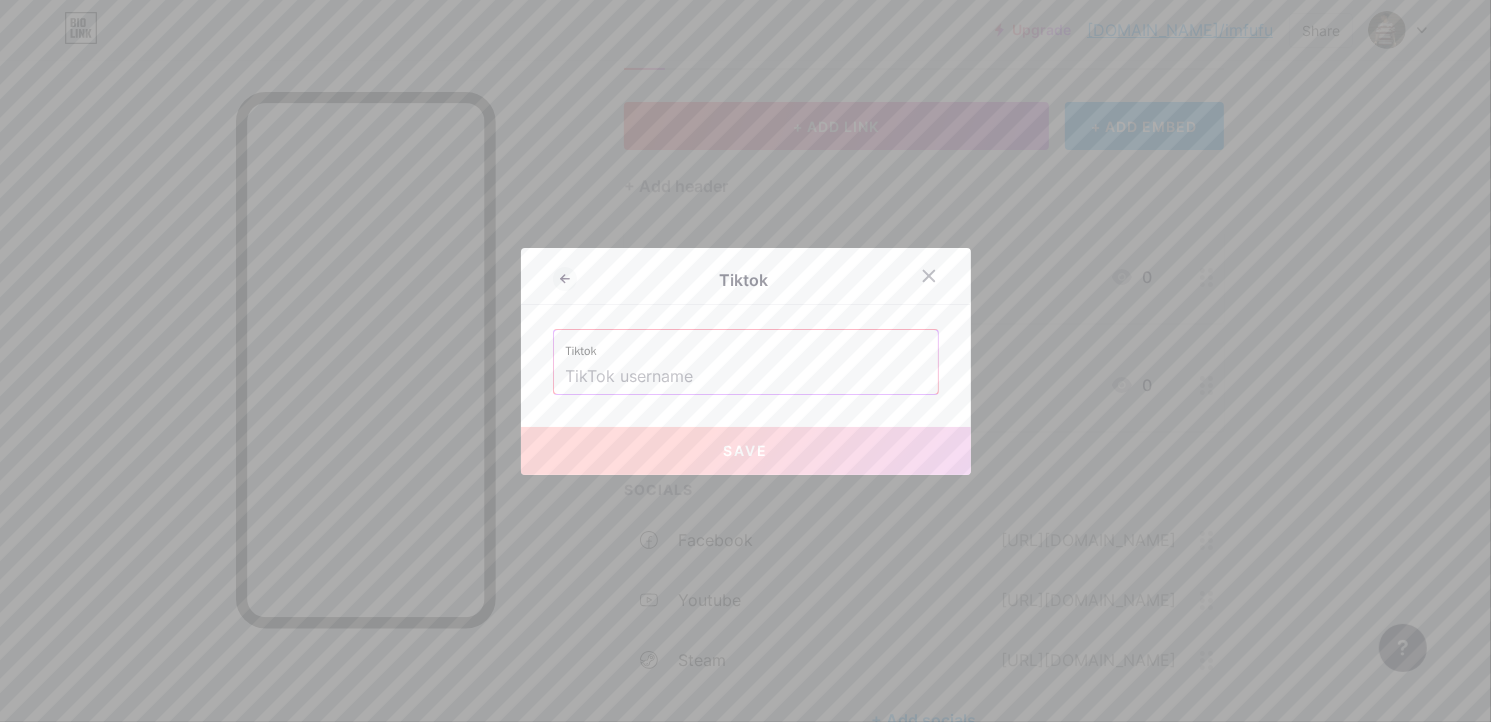 click at bounding box center (746, 377) 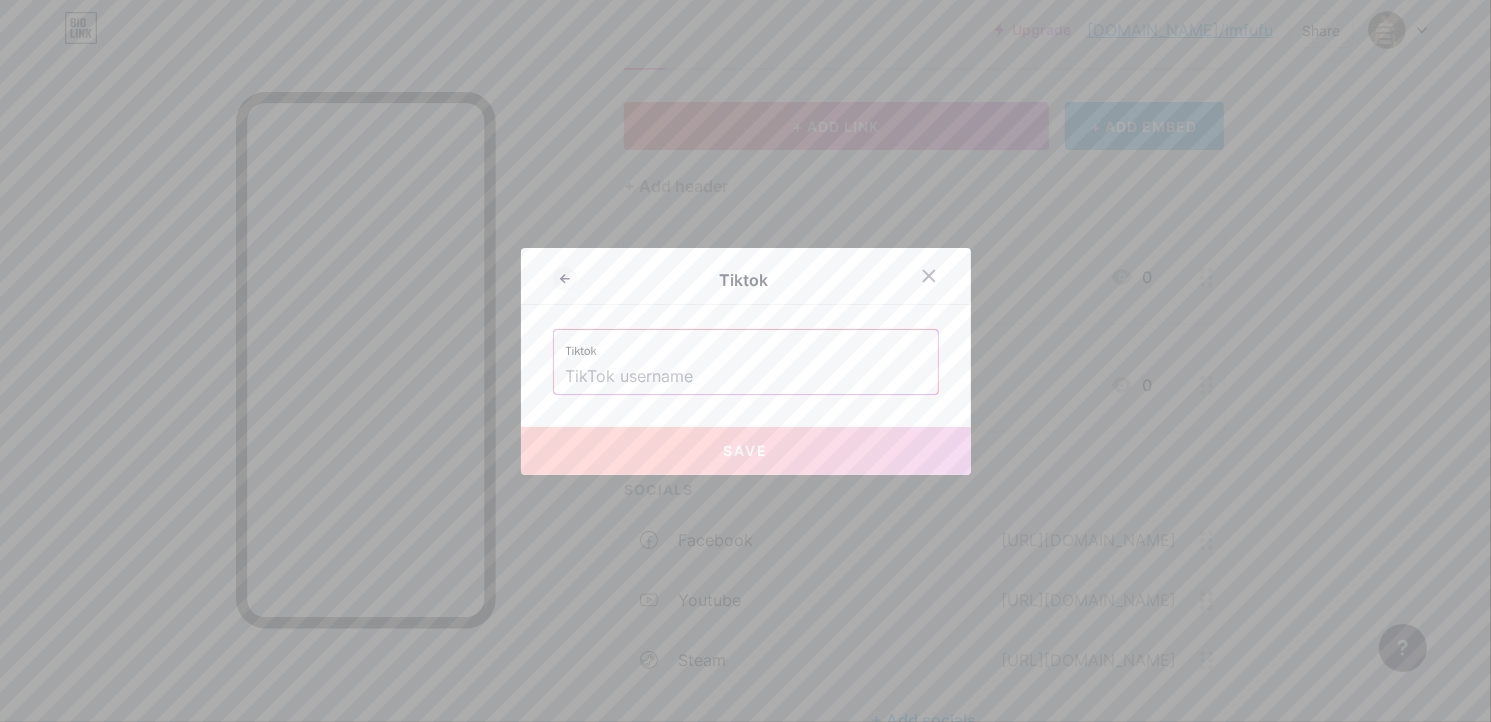 click on "Tiktok       Tiktok           Save" at bounding box center (746, 361) 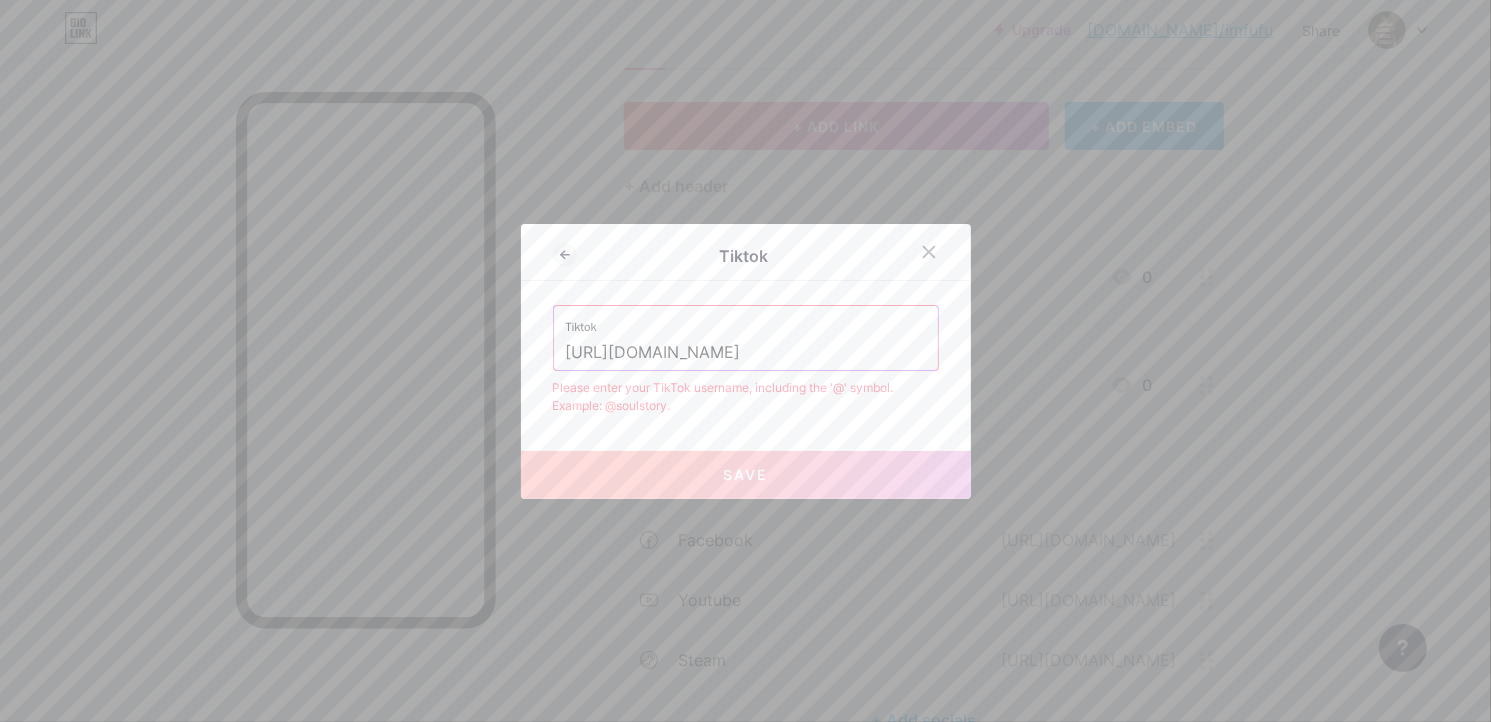 click on "[URL][DOMAIN_NAME]" at bounding box center [746, 353] 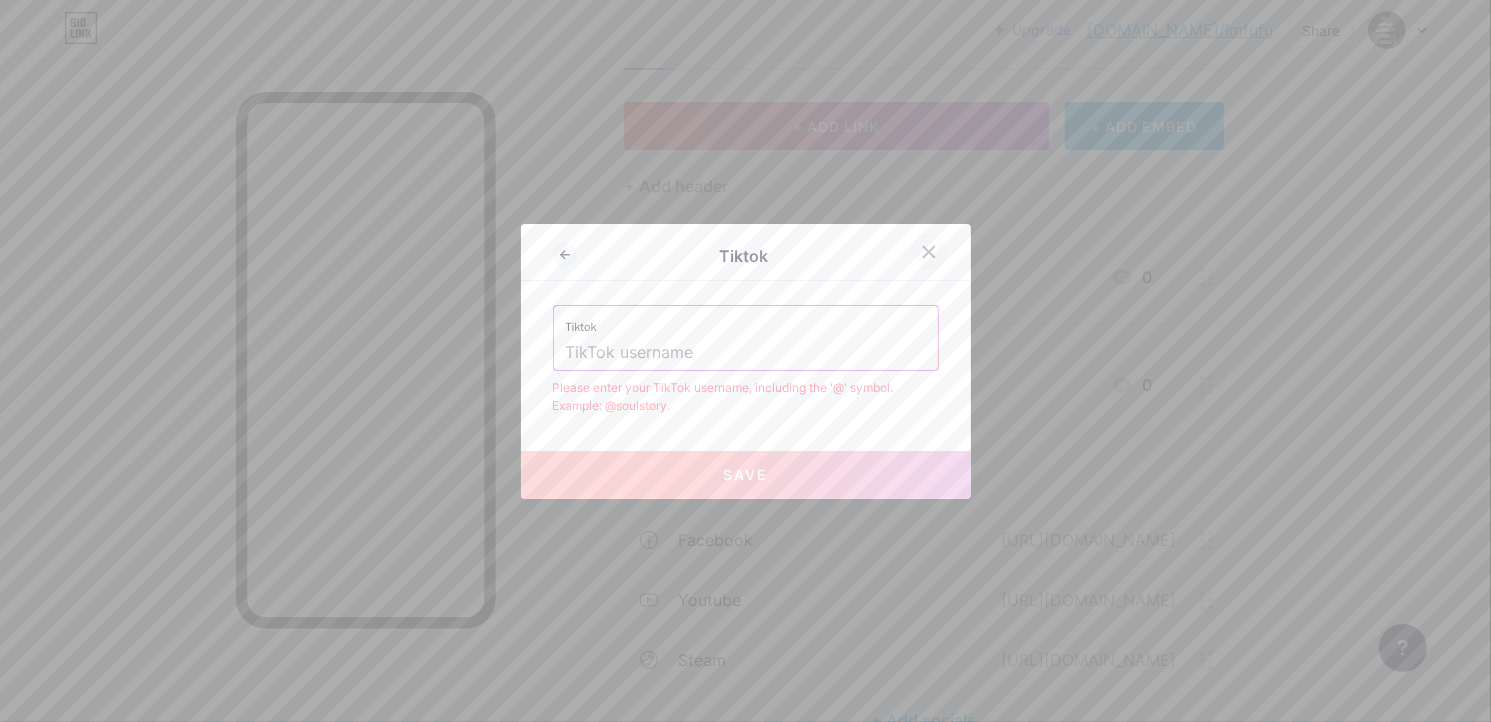 click 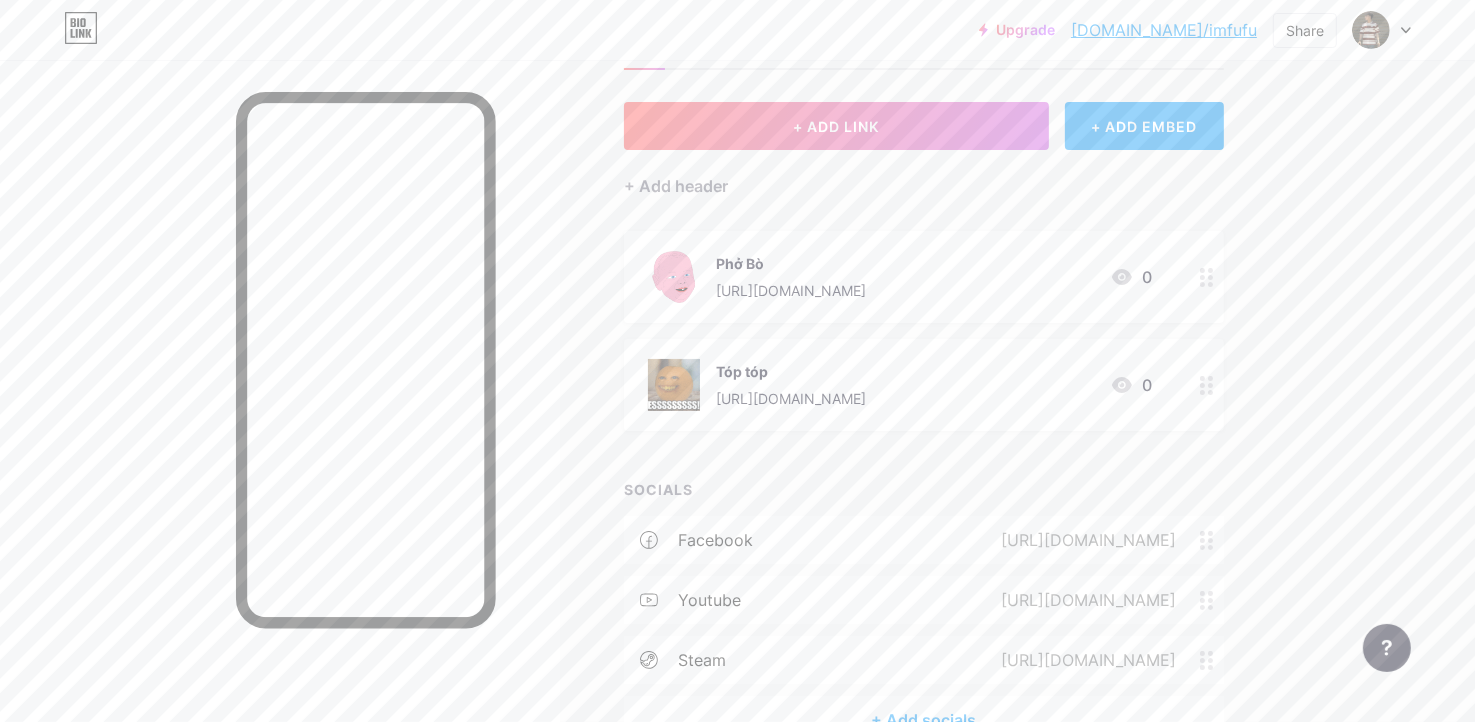 click on "+ Add socials" at bounding box center [924, 720] 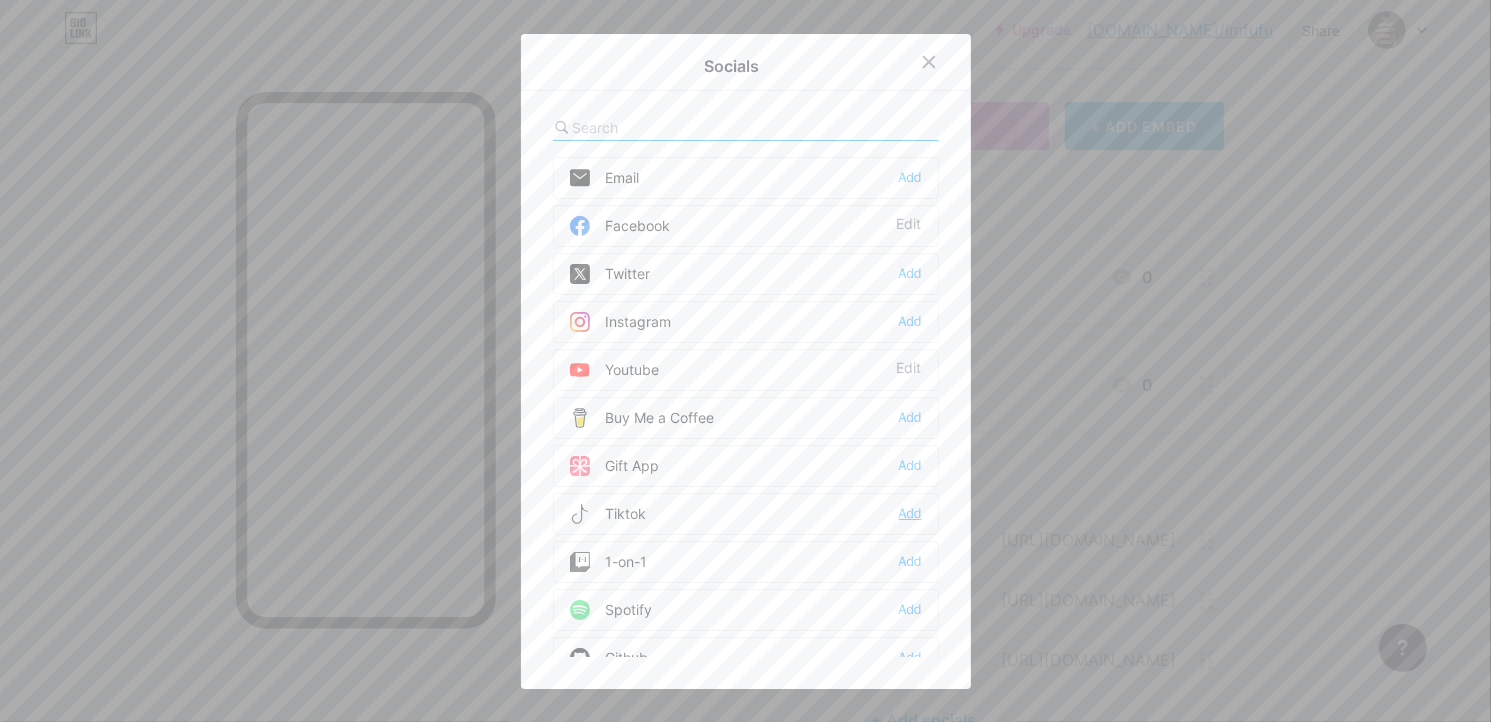 click on "Add" at bounding box center (910, 514) 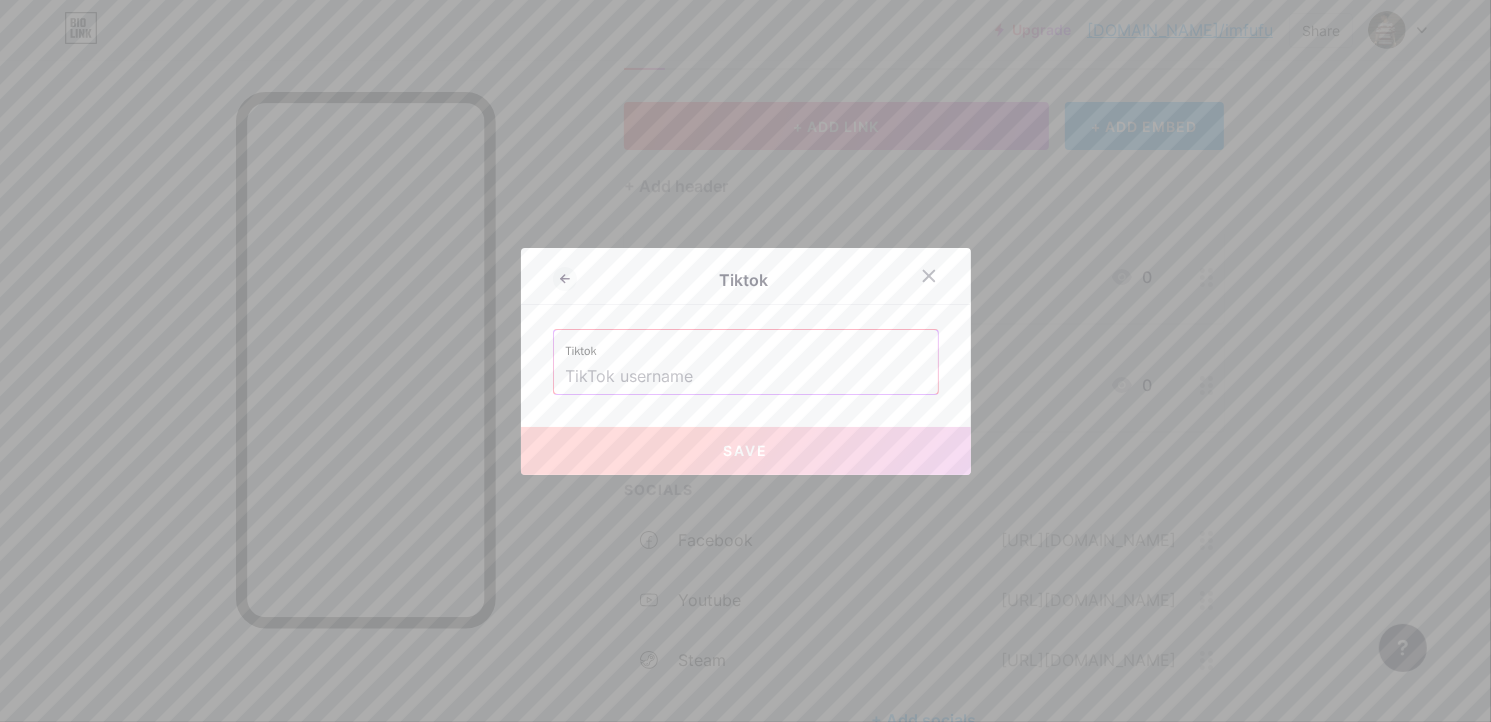 click at bounding box center (746, 377) 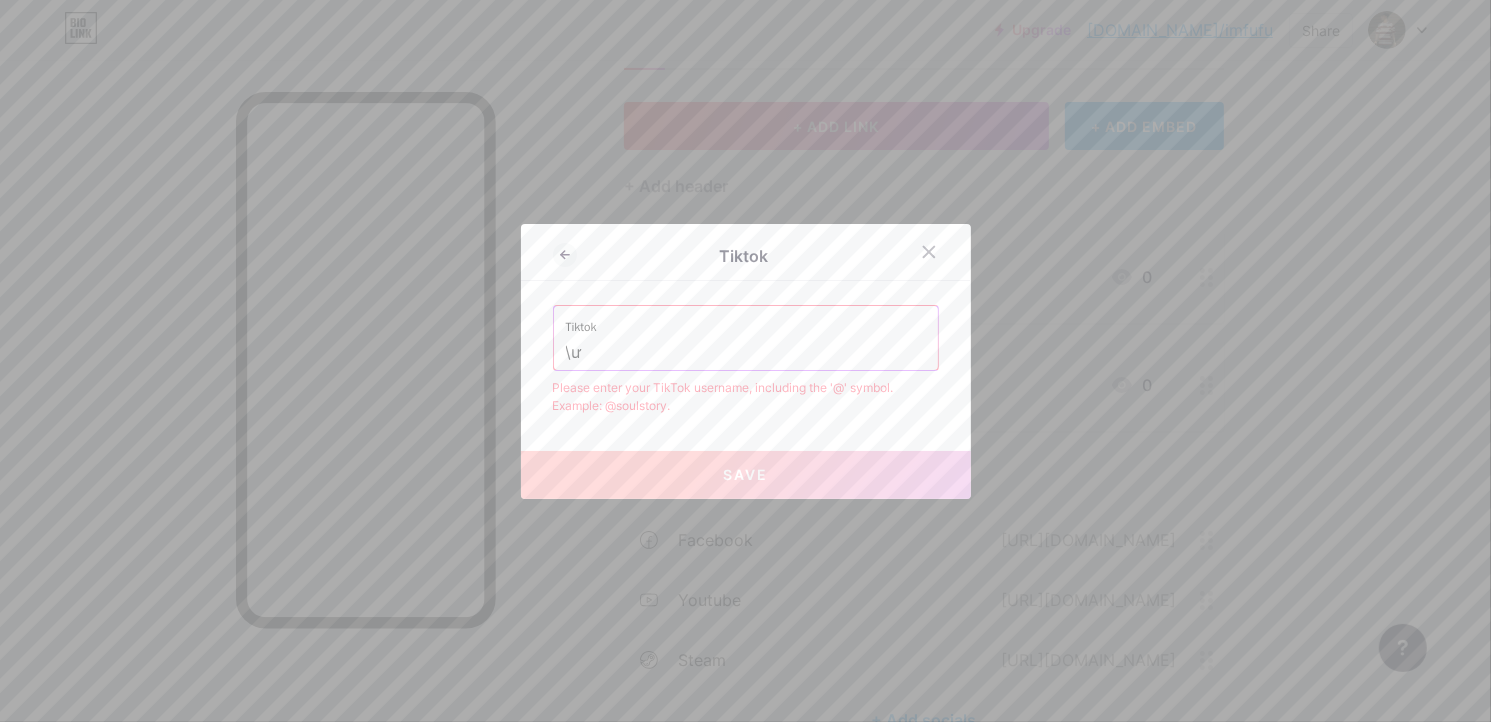 type on "\" 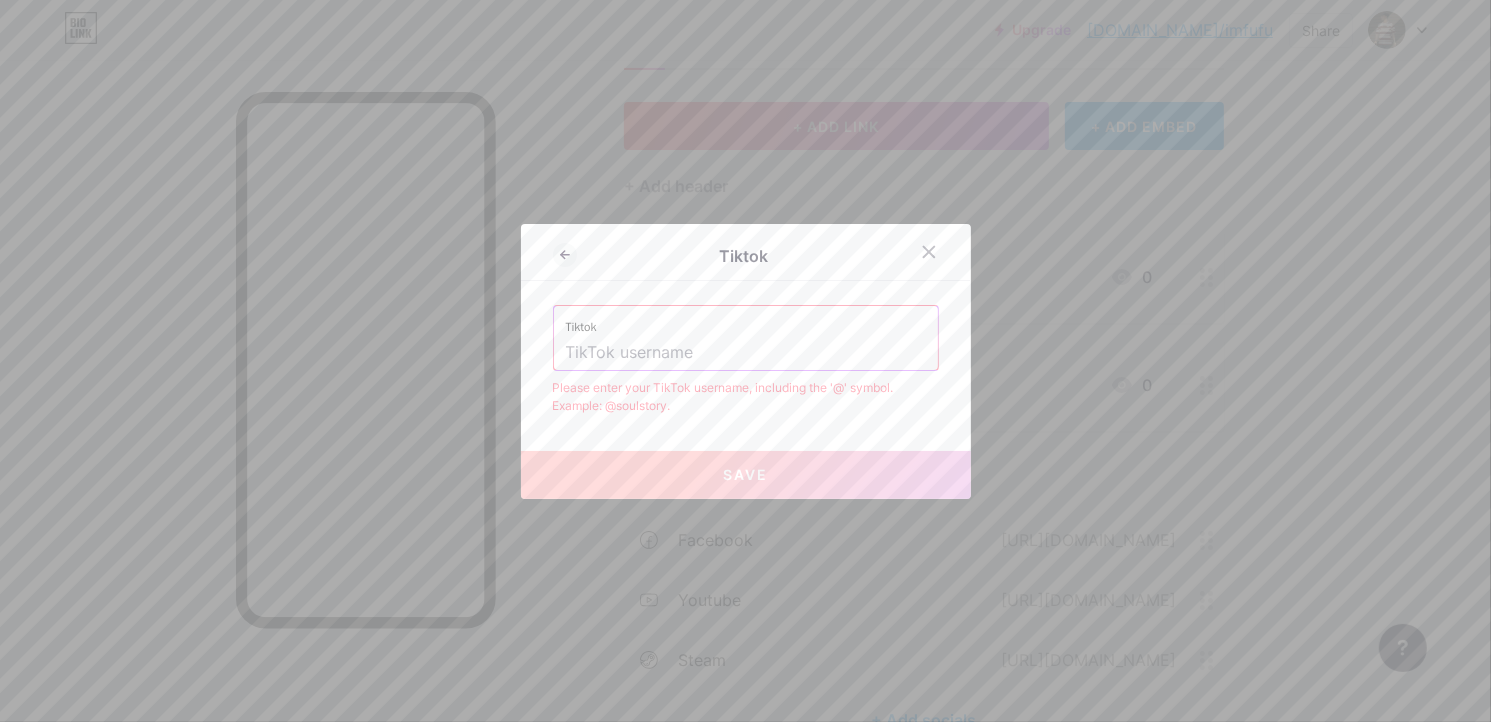 type on "w" 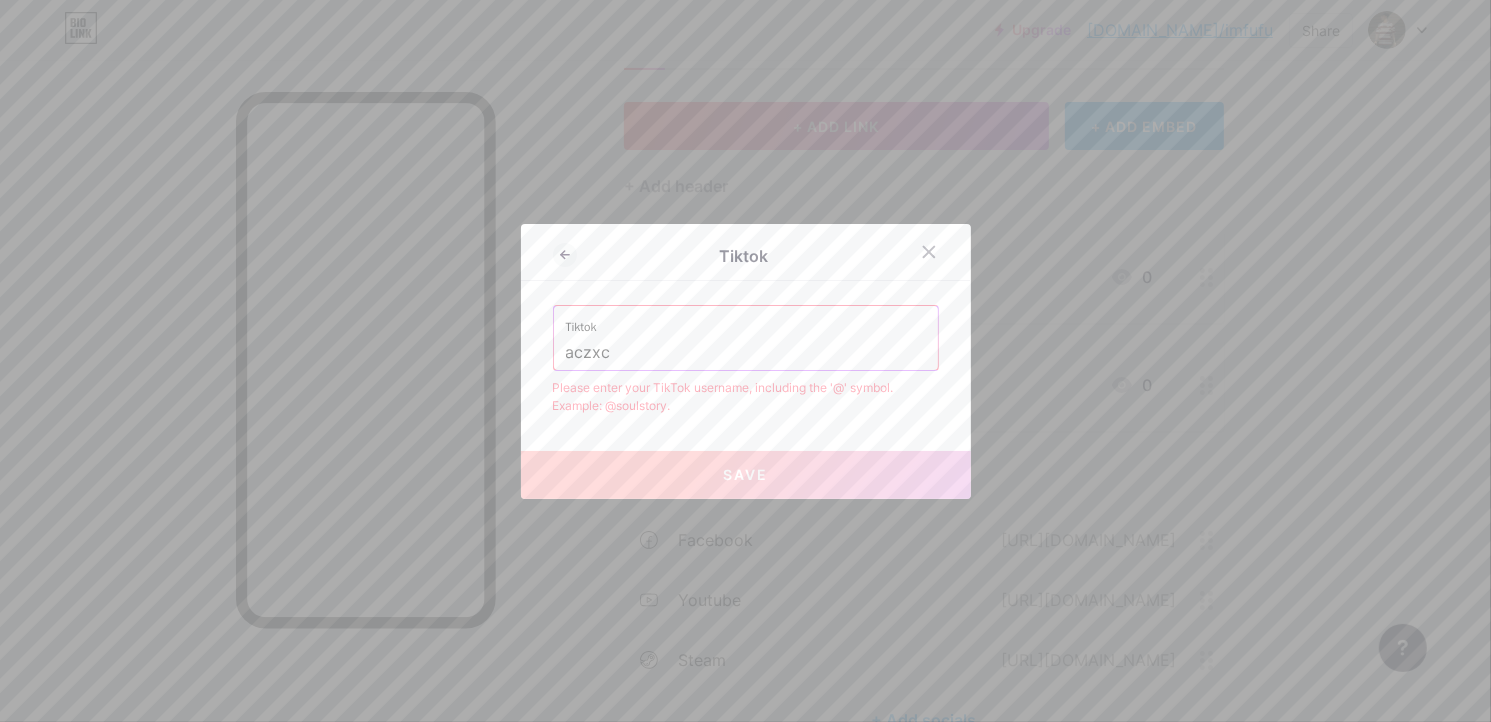 click on "Save" at bounding box center [746, 475] 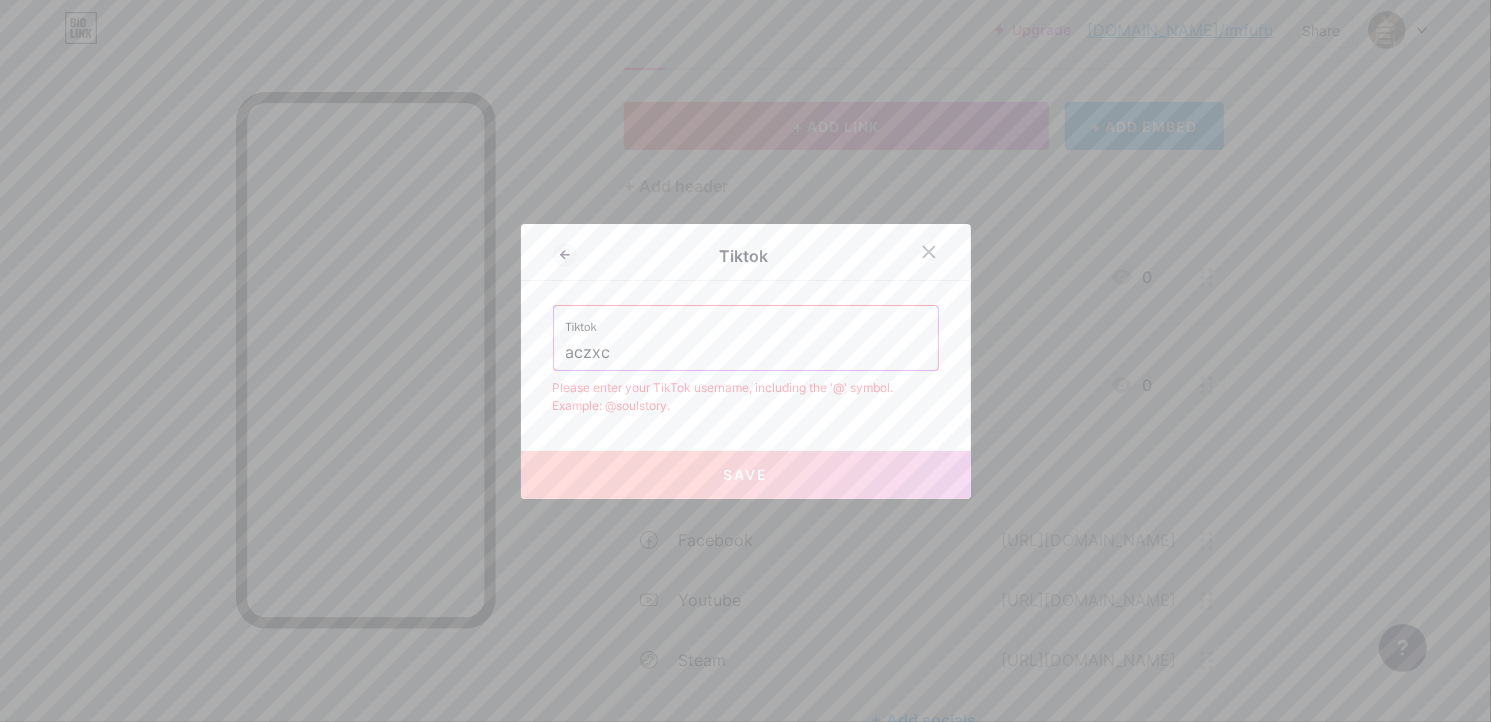 click on "Please enter your TikTok username, including the '@' symbol. Example: @soulstory." at bounding box center (746, 397) 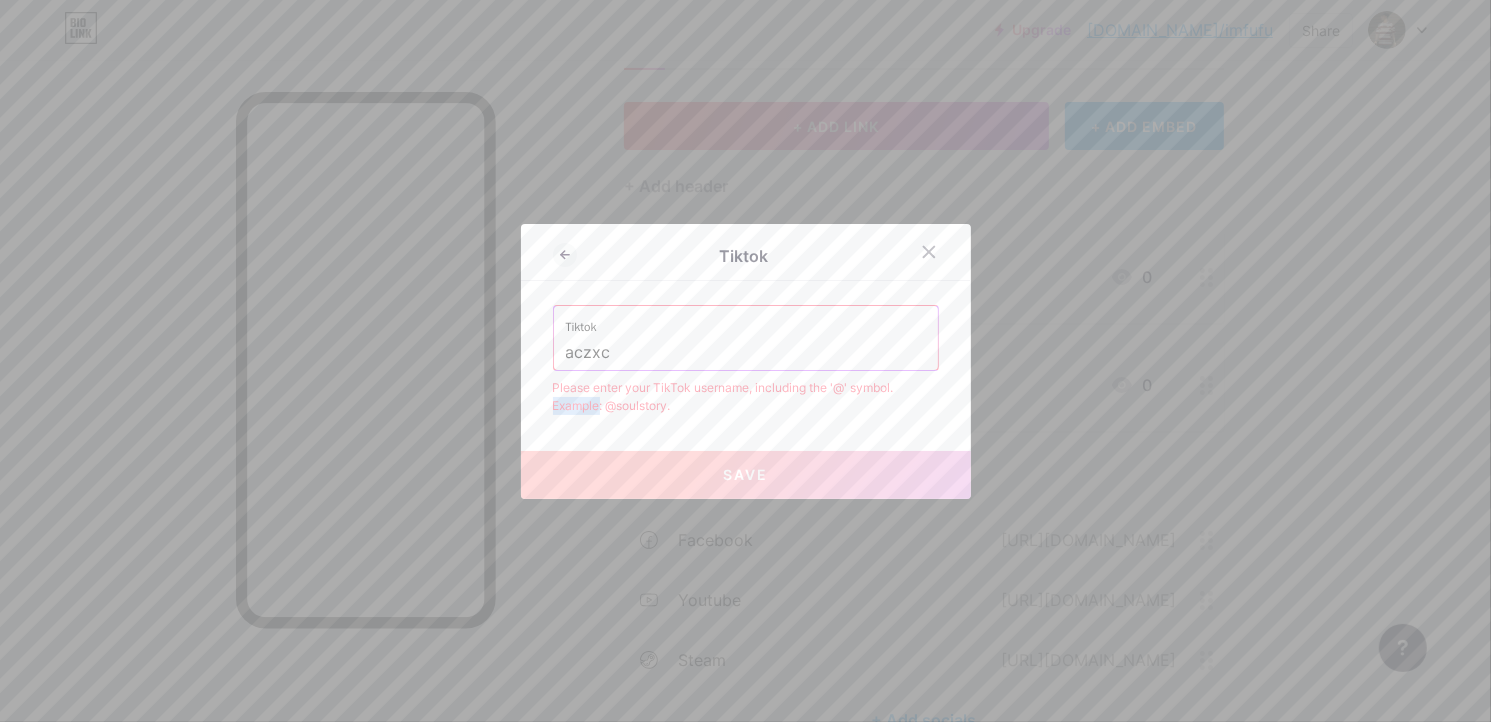 click on "Please enter your TikTok username, including the '@' symbol. Example: @soulstory." at bounding box center [746, 397] 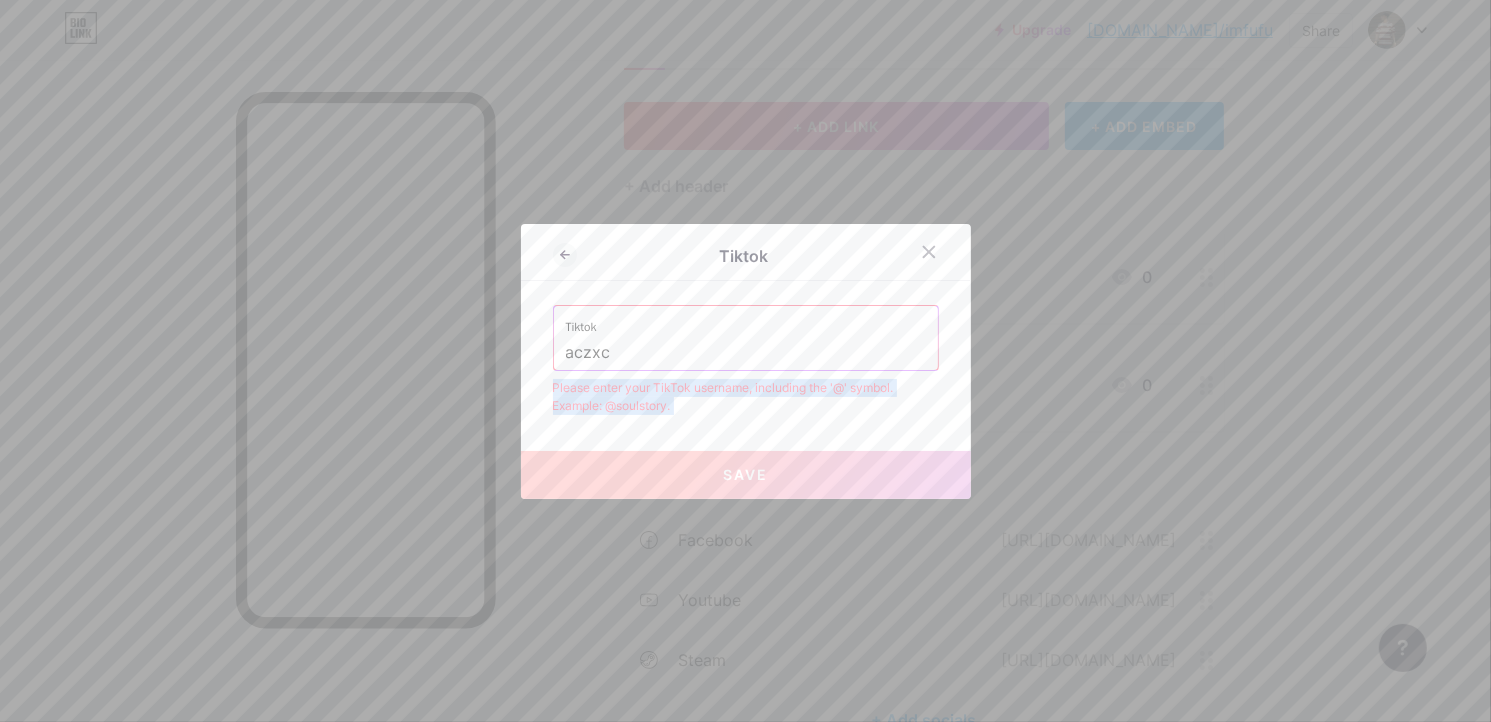 click on "Please enter your TikTok username, including the '@' symbol. Example: @soulstory." at bounding box center [746, 397] 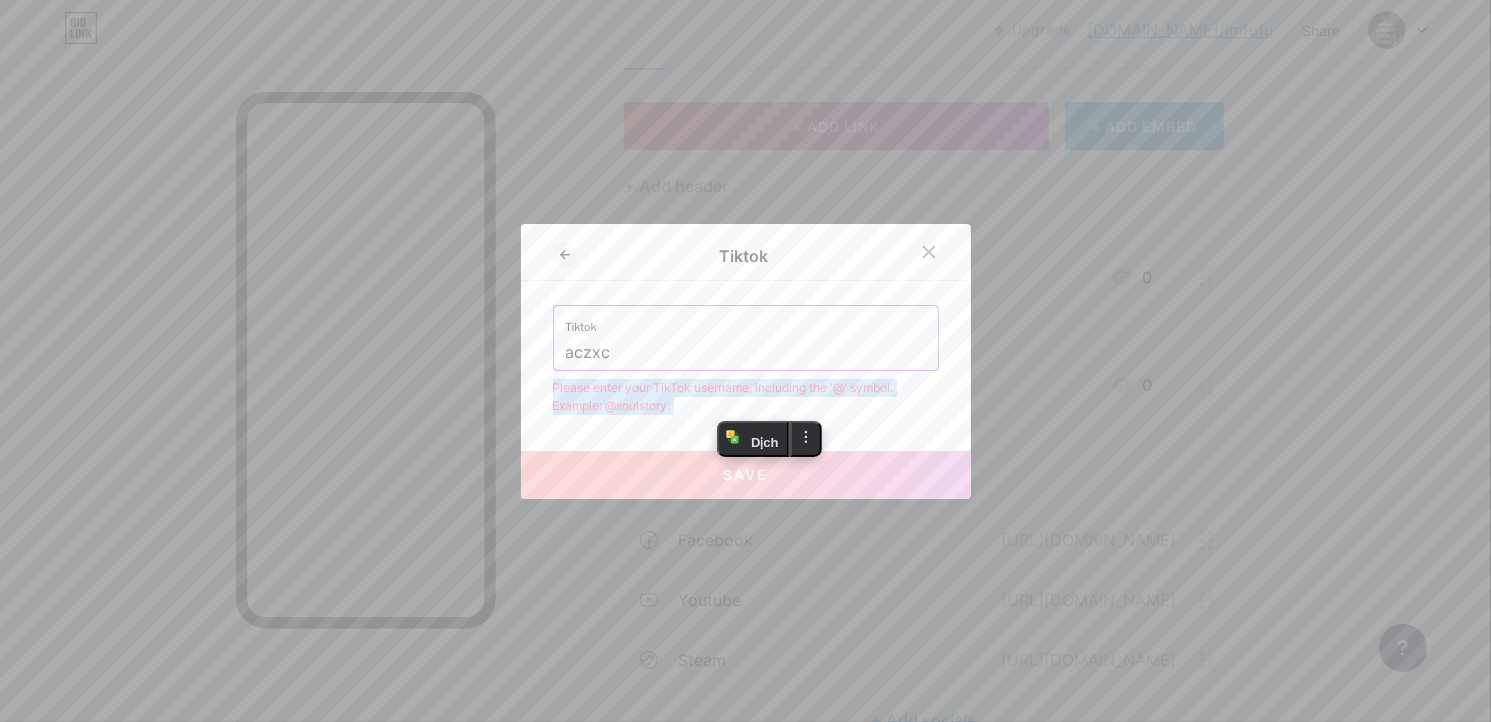 click on "Please enter your TikTok username, including the '@' symbol. Example: @soulstory." at bounding box center (746, 397) 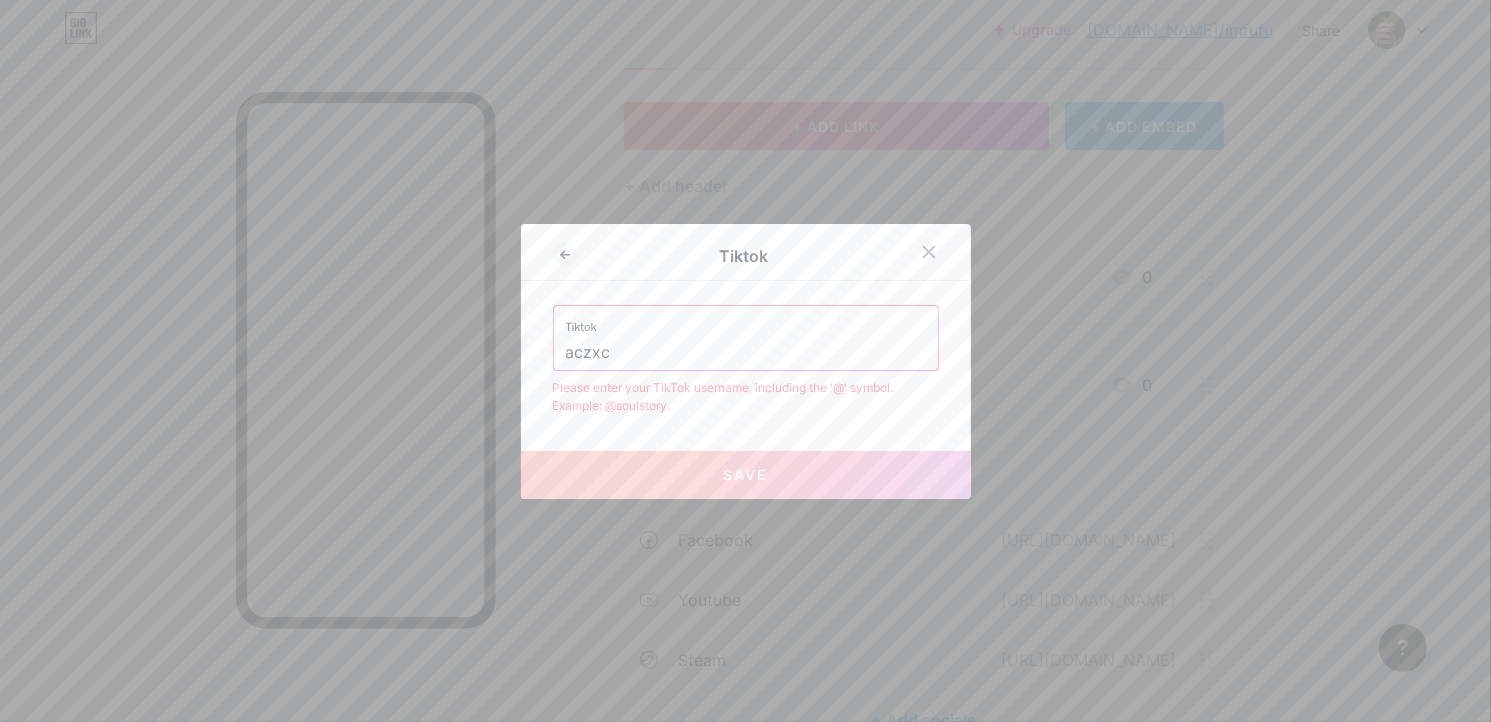 click on "aczxc" at bounding box center (746, 353) 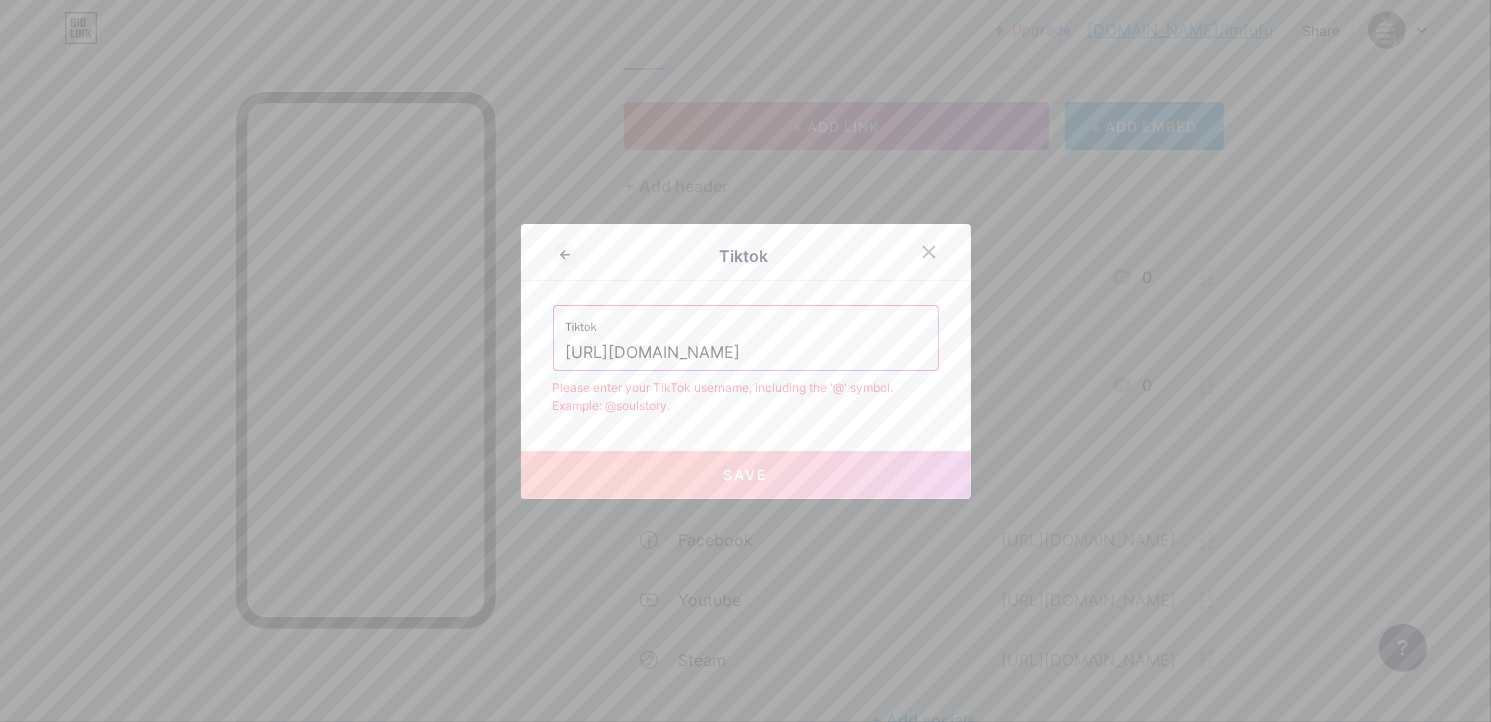 drag, startPoint x: 740, startPoint y: 343, endPoint x: 506, endPoint y: 387, distance: 238.10081 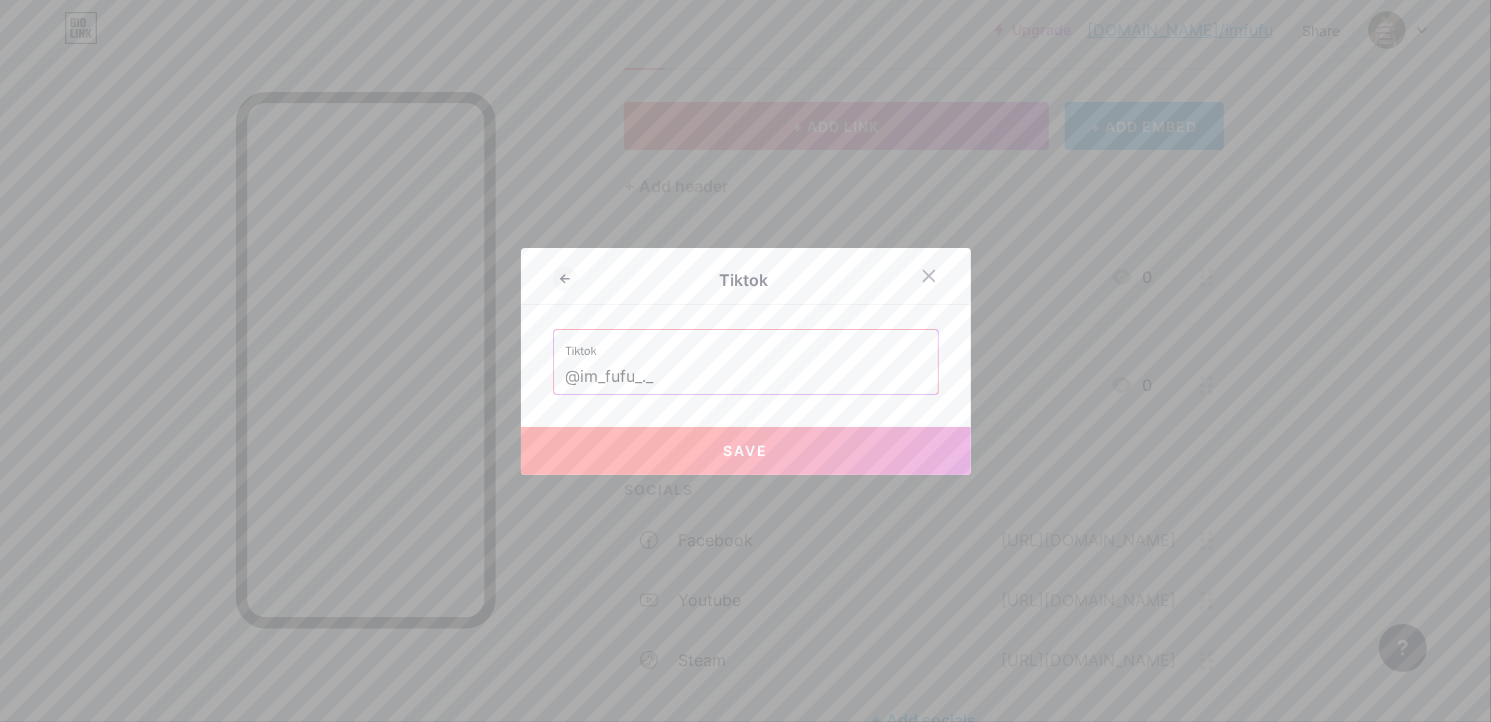 click on "Save" at bounding box center [746, 451] 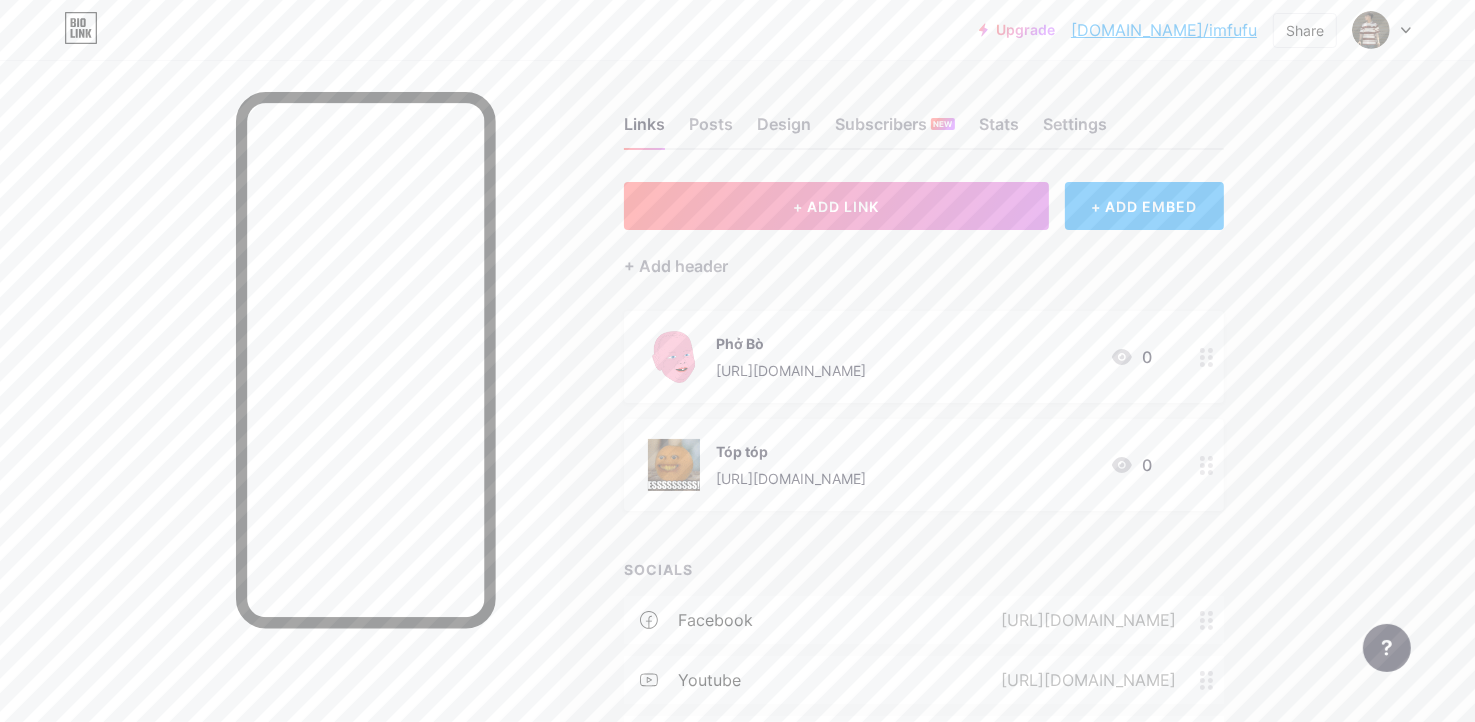 scroll, scrollTop: 0, scrollLeft: 0, axis: both 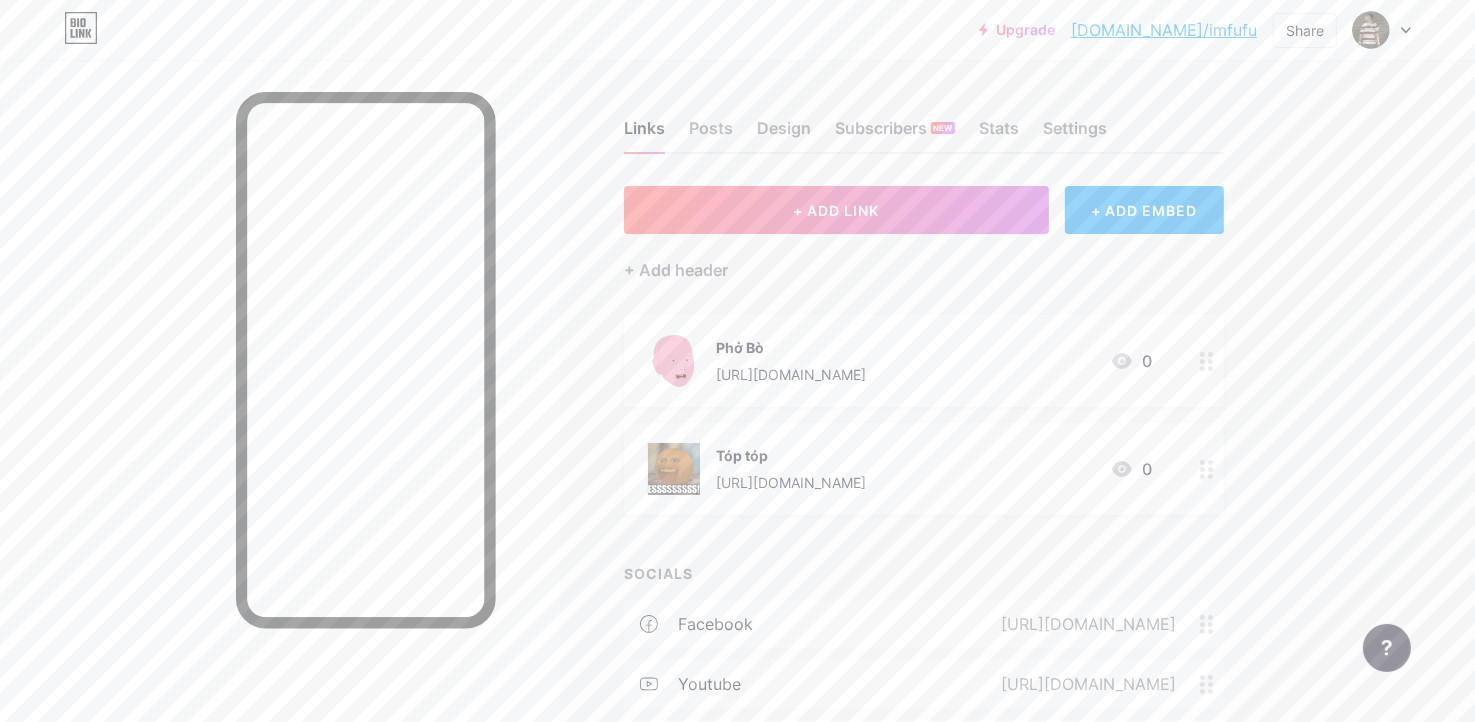 drag, startPoint x: 572, startPoint y: 399, endPoint x: 540, endPoint y: 359, distance: 51.224995 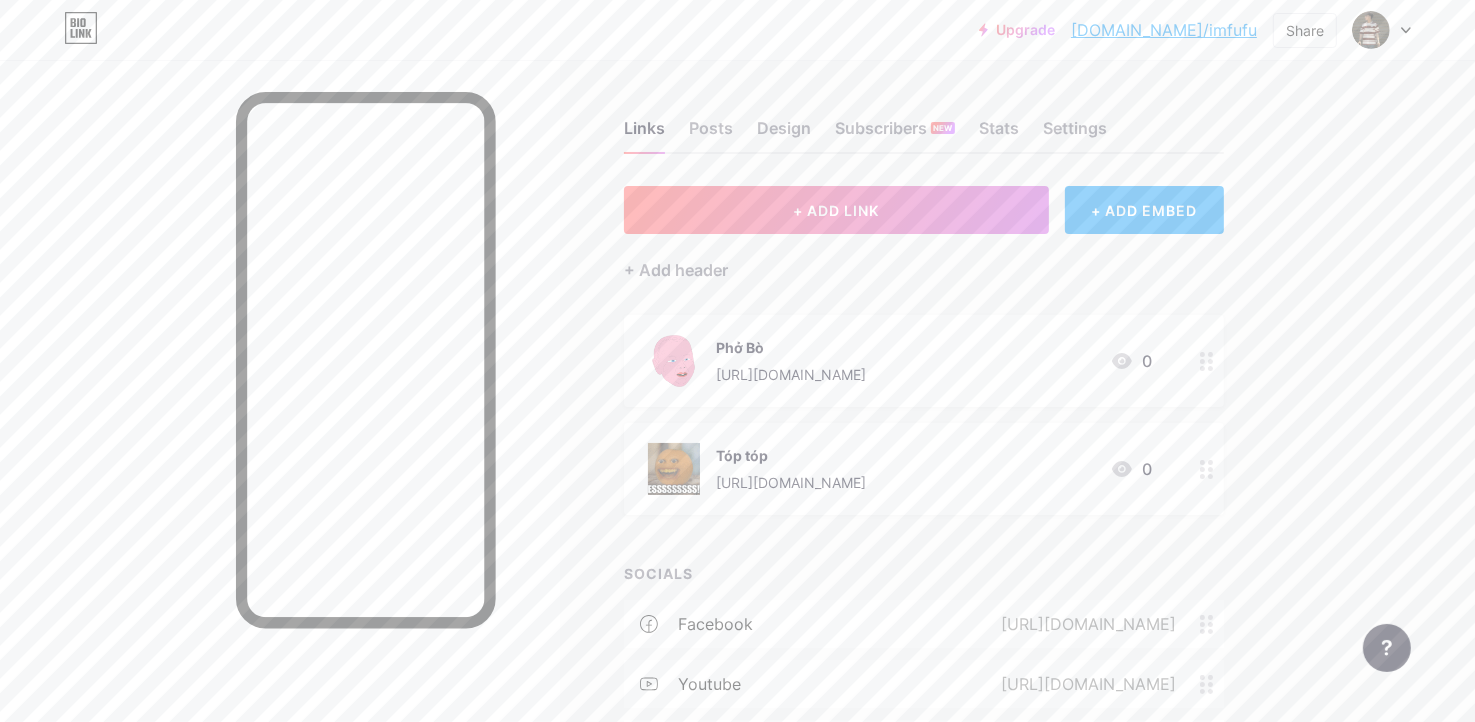 click at bounding box center (280, 421) 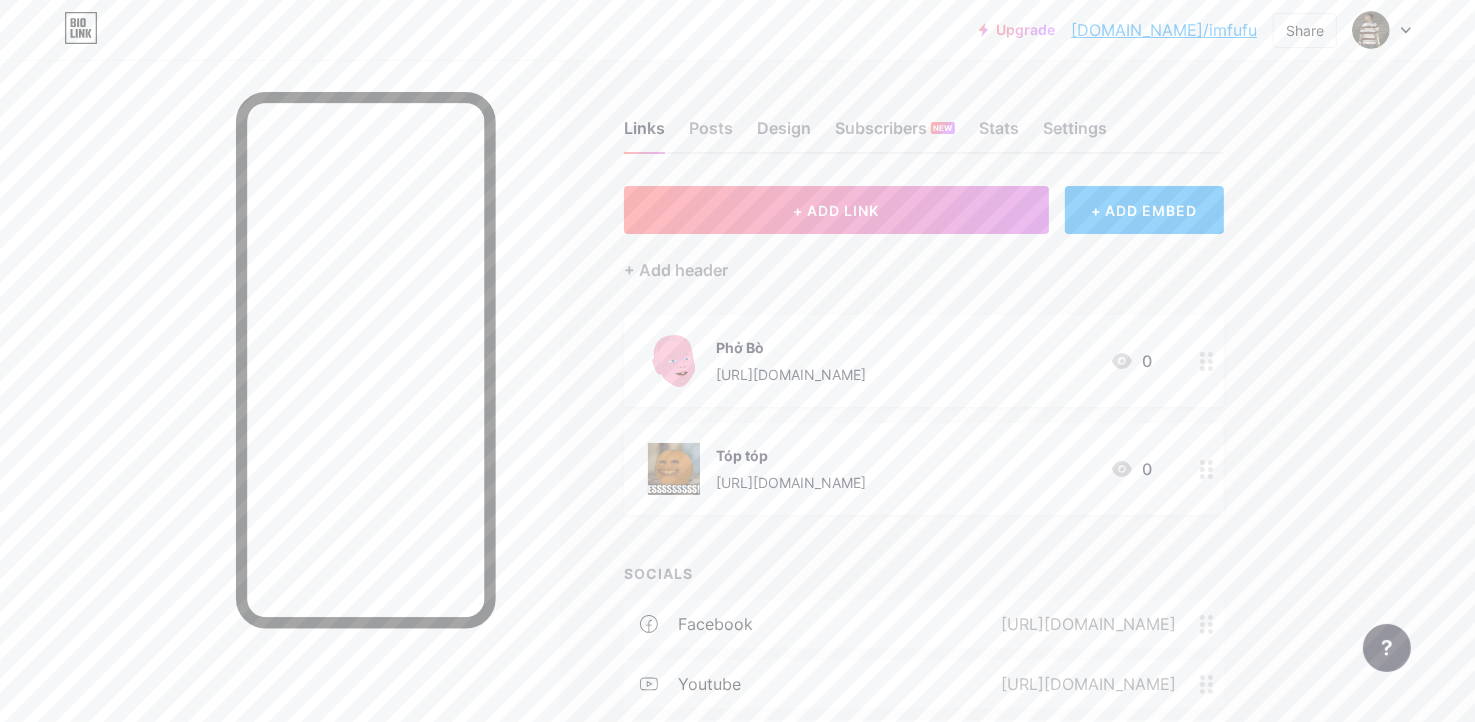 drag, startPoint x: 537, startPoint y: 357, endPoint x: 521, endPoint y: 341, distance: 22.627417 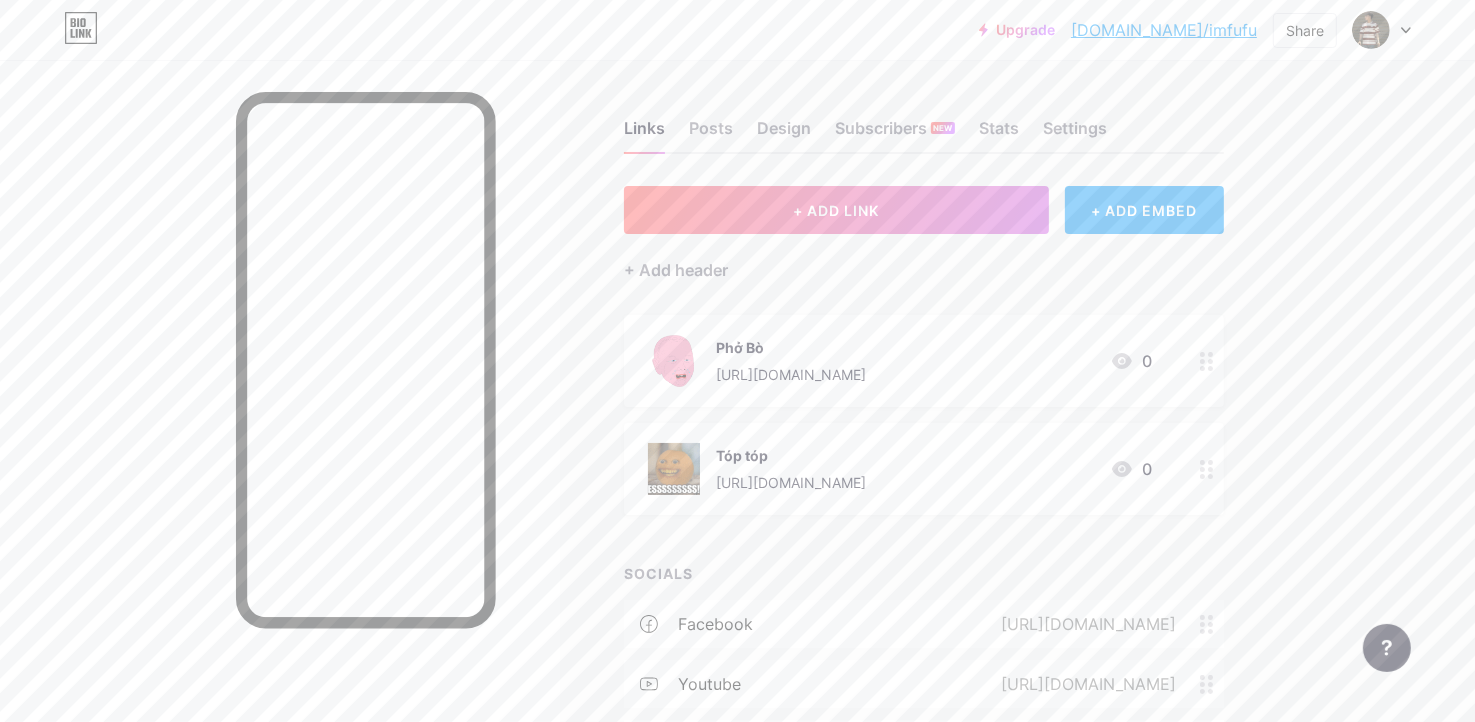 click at bounding box center (280, 421) 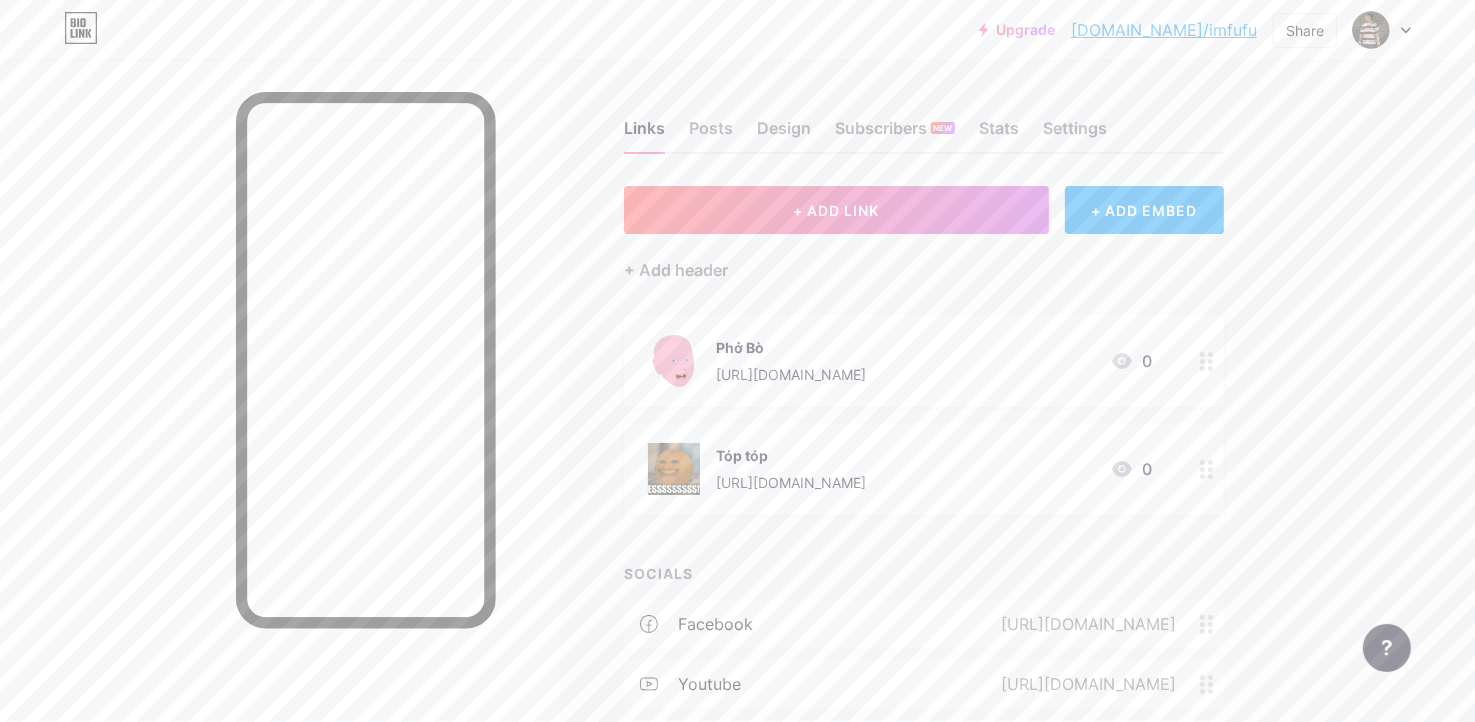 click at bounding box center (280, 421) 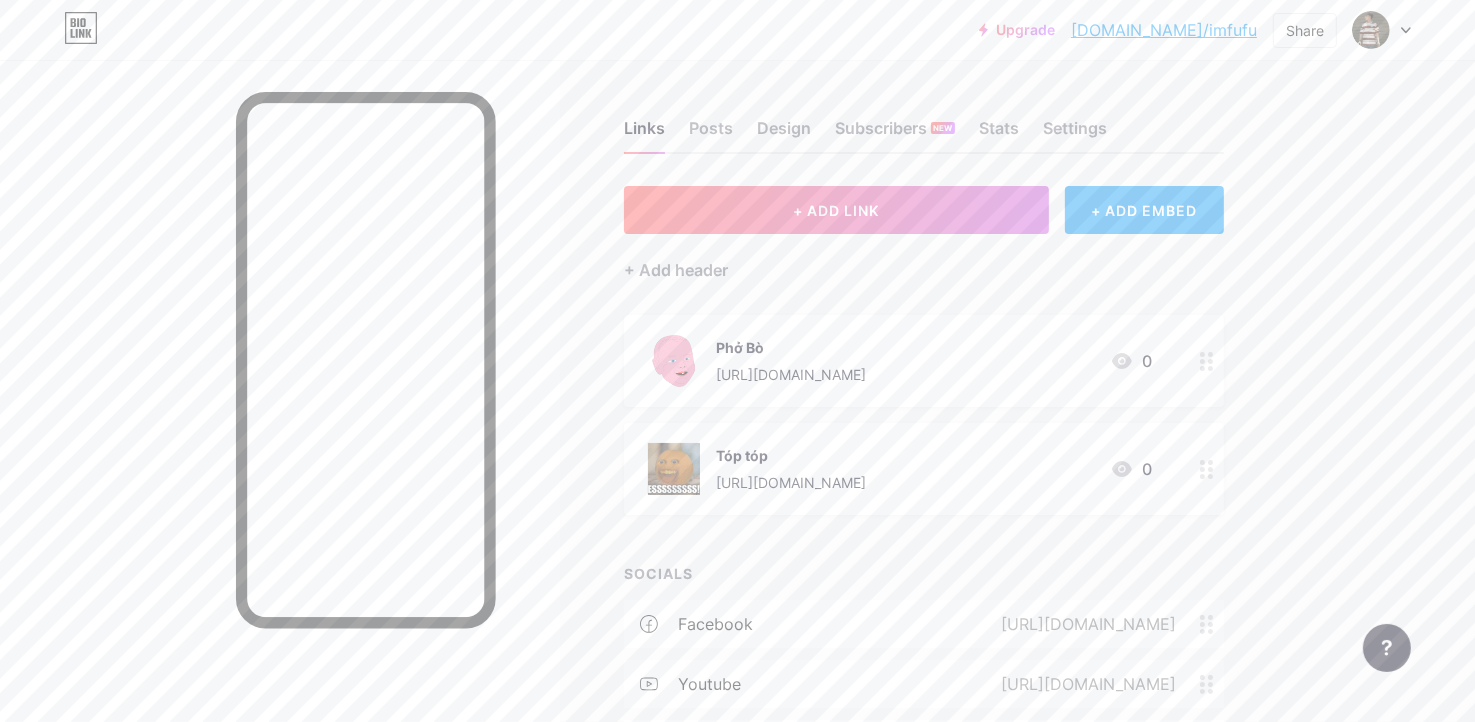 drag, startPoint x: 1351, startPoint y: 259, endPoint x: 1318, endPoint y: 129, distance: 134.12308 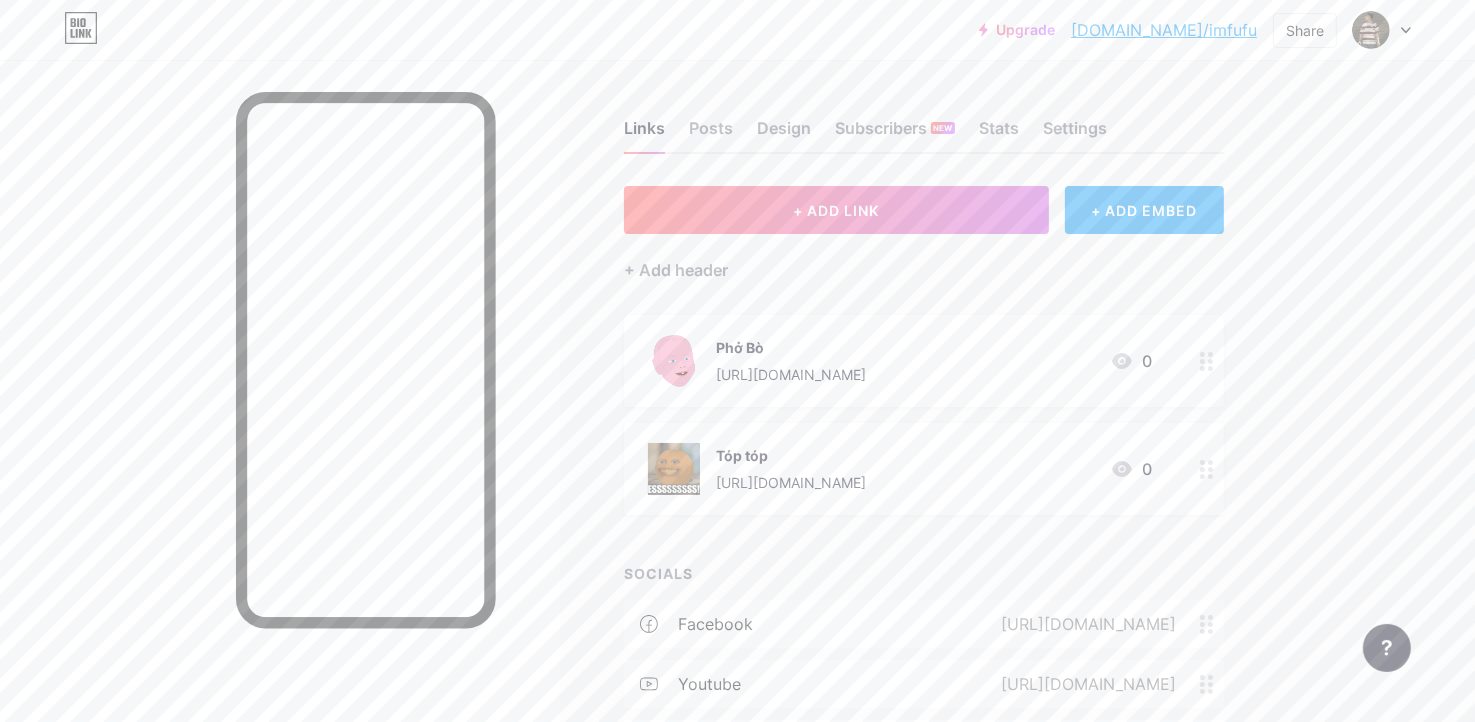 click on "Upgrade   [DOMAIN_NAME]/imfufu...   [DOMAIN_NAME]/imfufu   Share               Switch accounts     Fufu   [DOMAIN_NAME]/imfufu       + Add a new page        Account settings   Logout   Link Copied
Links
Posts
Design
Subscribers
NEW
Stats
Settings       + ADD LINK     + ADD EMBED
+ Add header
Phở Bò
[URL][DOMAIN_NAME]
0
Tóp tóp
[URL][DOMAIN_NAME]
0
SOCIALS
facebook
[URL][DOMAIN_NAME]
youtube
[URL][DOMAIN_NAME]                       steam
[URL][DOMAIN_NAME]
tiktok
@im_fufu_._" at bounding box center (737, 494) 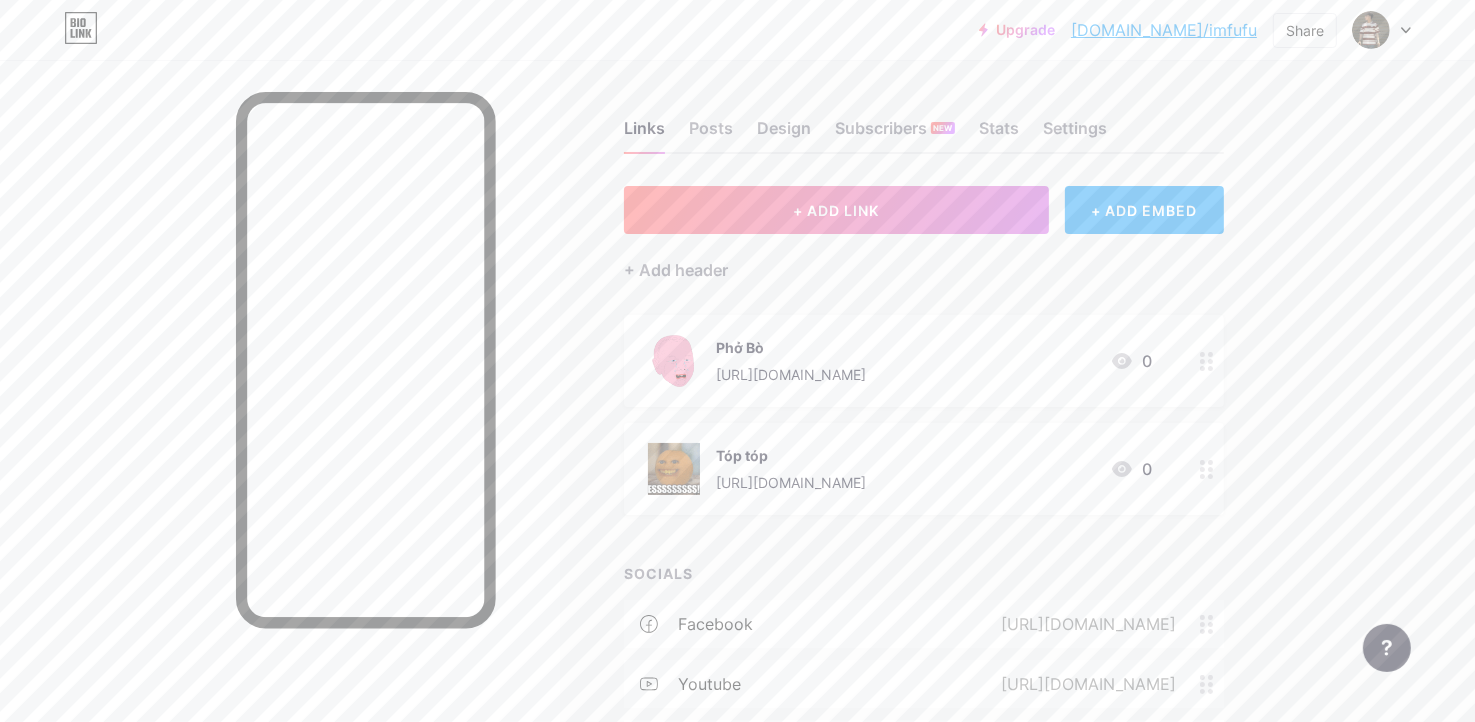 drag, startPoint x: 1289, startPoint y: 158, endPoint x: 1200, endPoint y: 170, distance: 89.80534 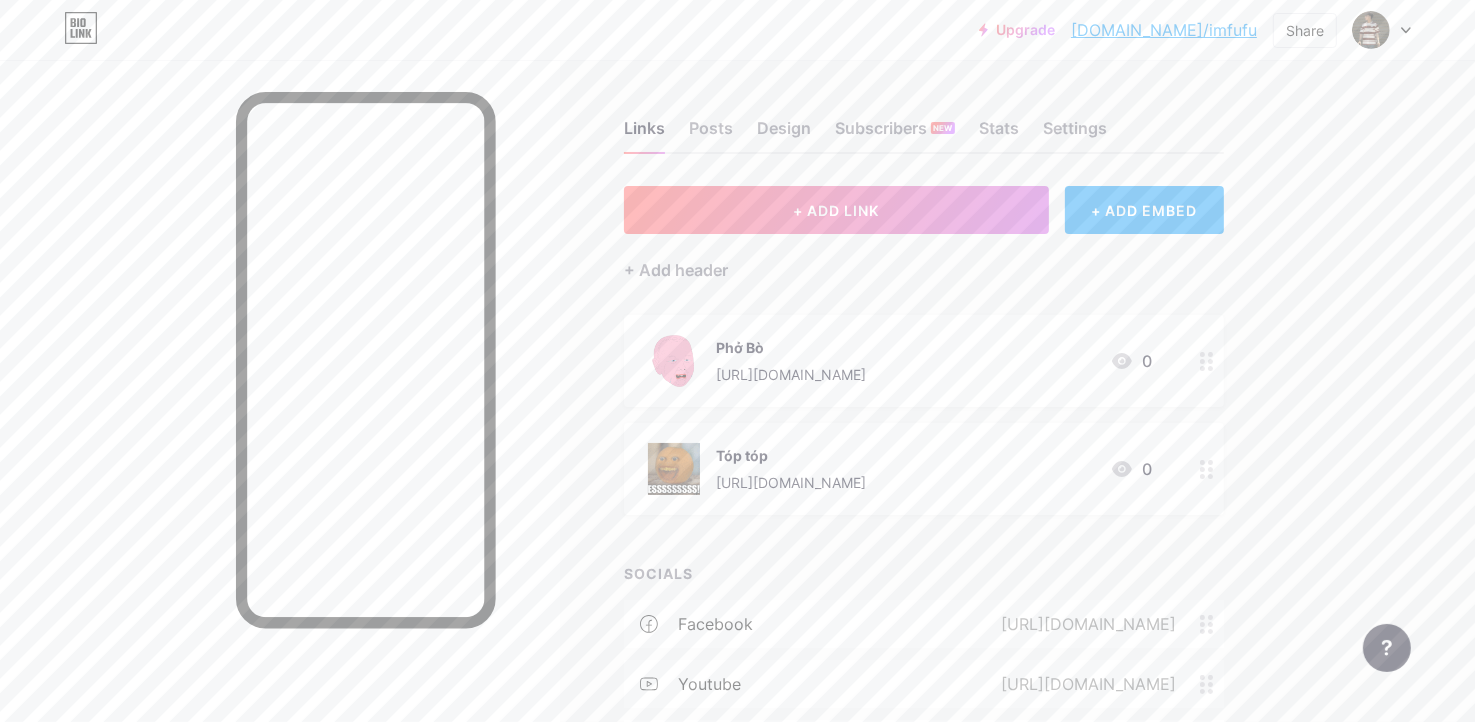 click on "Links
Posts
Design
Subscribers
NEW
Stats
Settings       + ADD LINK     + ADD EMBED
+ Add header
Phở Bò
[URL][DOMAIN_NAME]
0
Tóp tóp
[URL][DOMAIN_NAME]
0
SOCIALS
facebook
[URL][DOMAIN_NAME]
youtube
[URL][DOMAIN_NAME]                       steam
[URL][DOMAIN_NAME]
tiktok
@im_fufu_._               + Add socials                       Feature requests             Help center         Contact support" at bounding box center [654, 524] 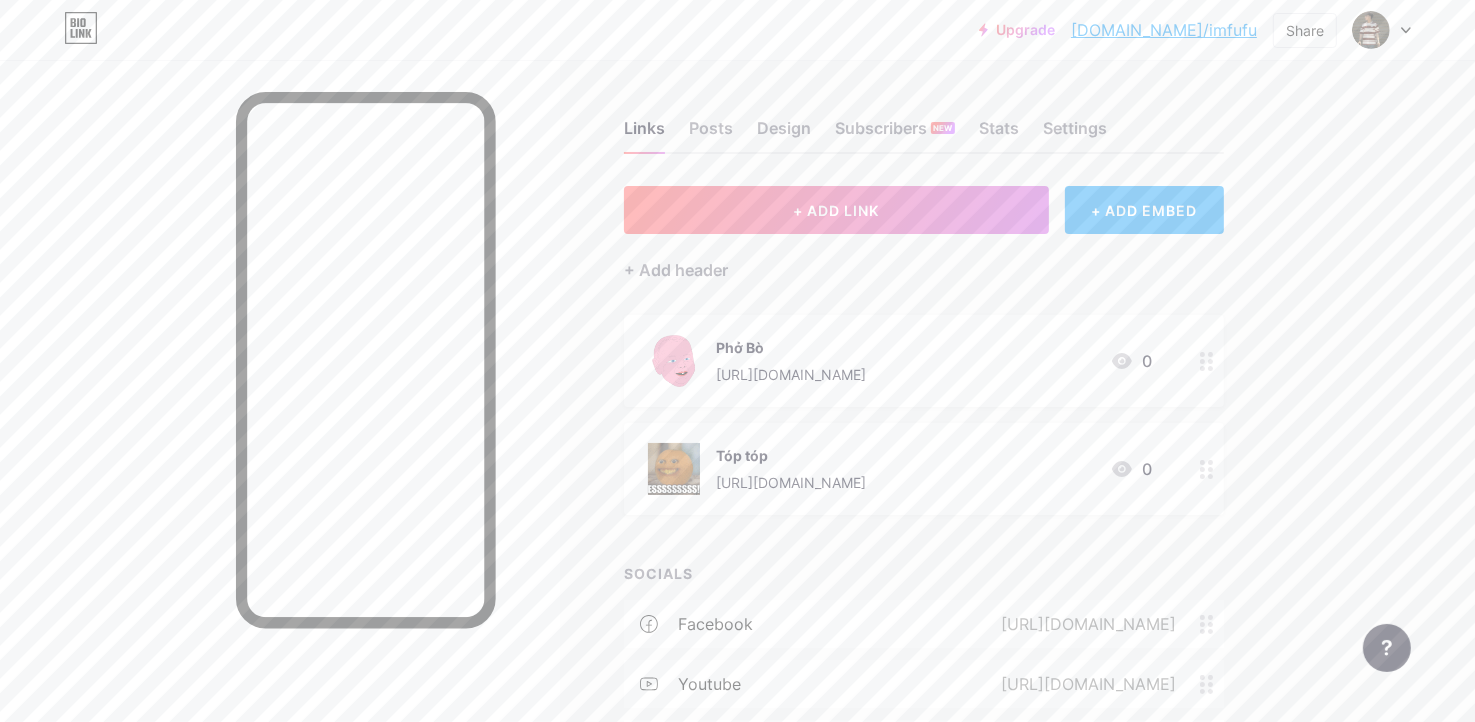 click on "+ ADD EMBED" at bounding box center [1144, 210] 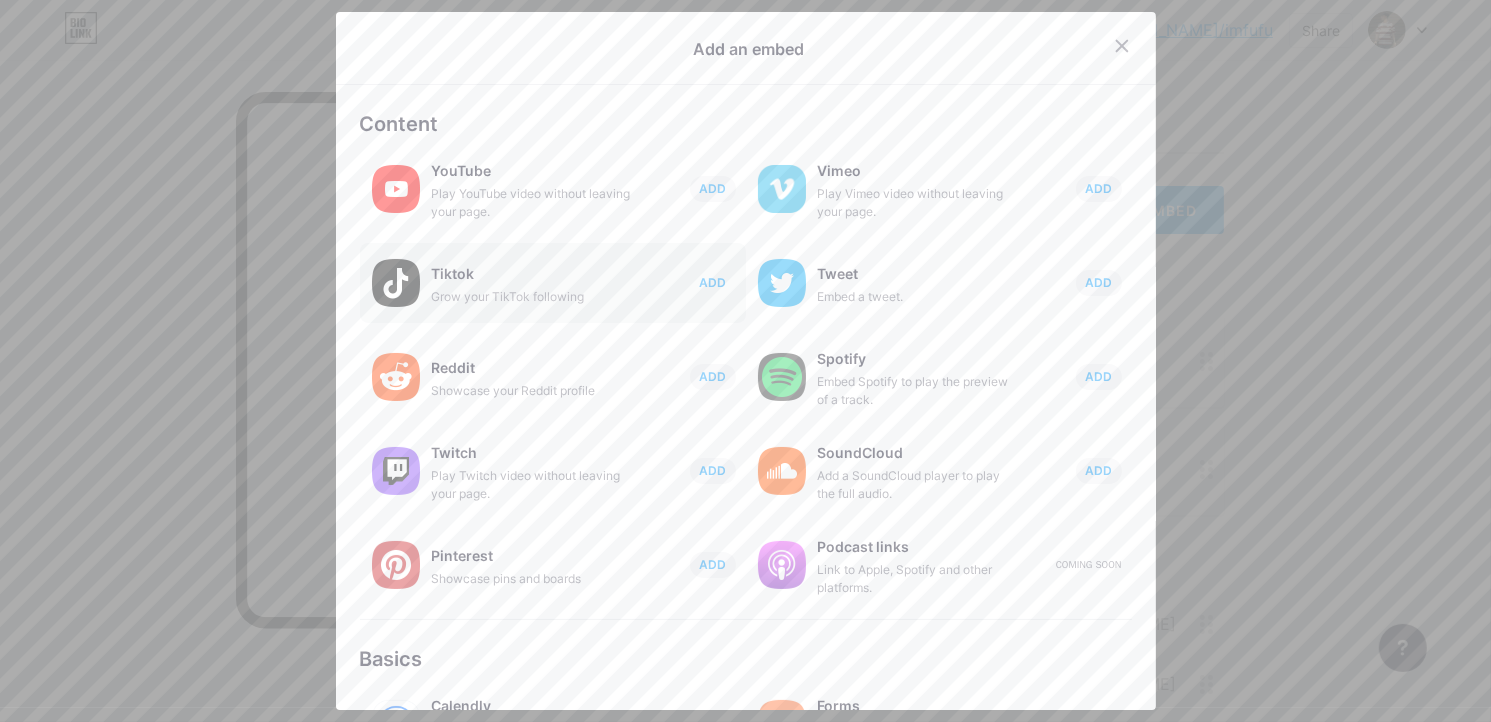 click on "ADD" at bounding box center (713, 283) 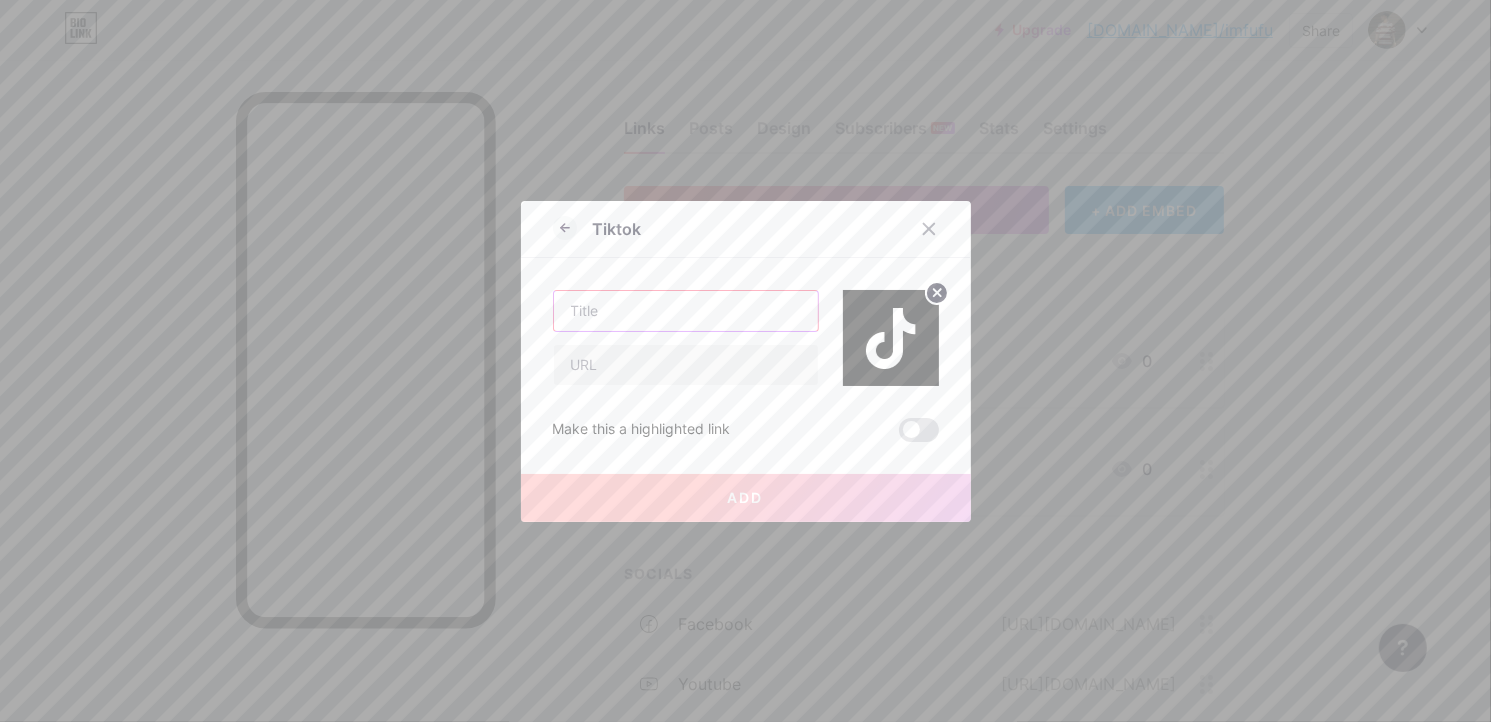 click at bounding box center (686, 311) 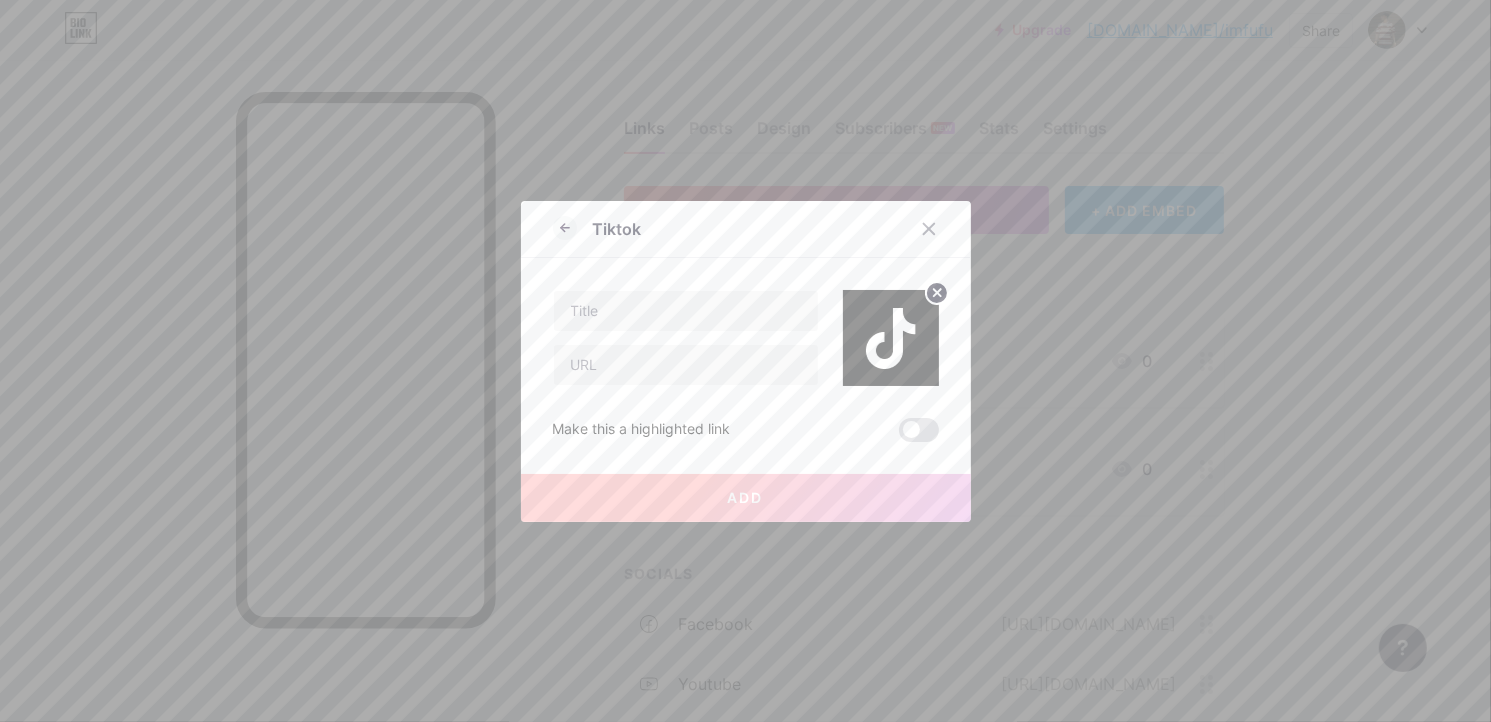 click at bounding box center [941, 229] 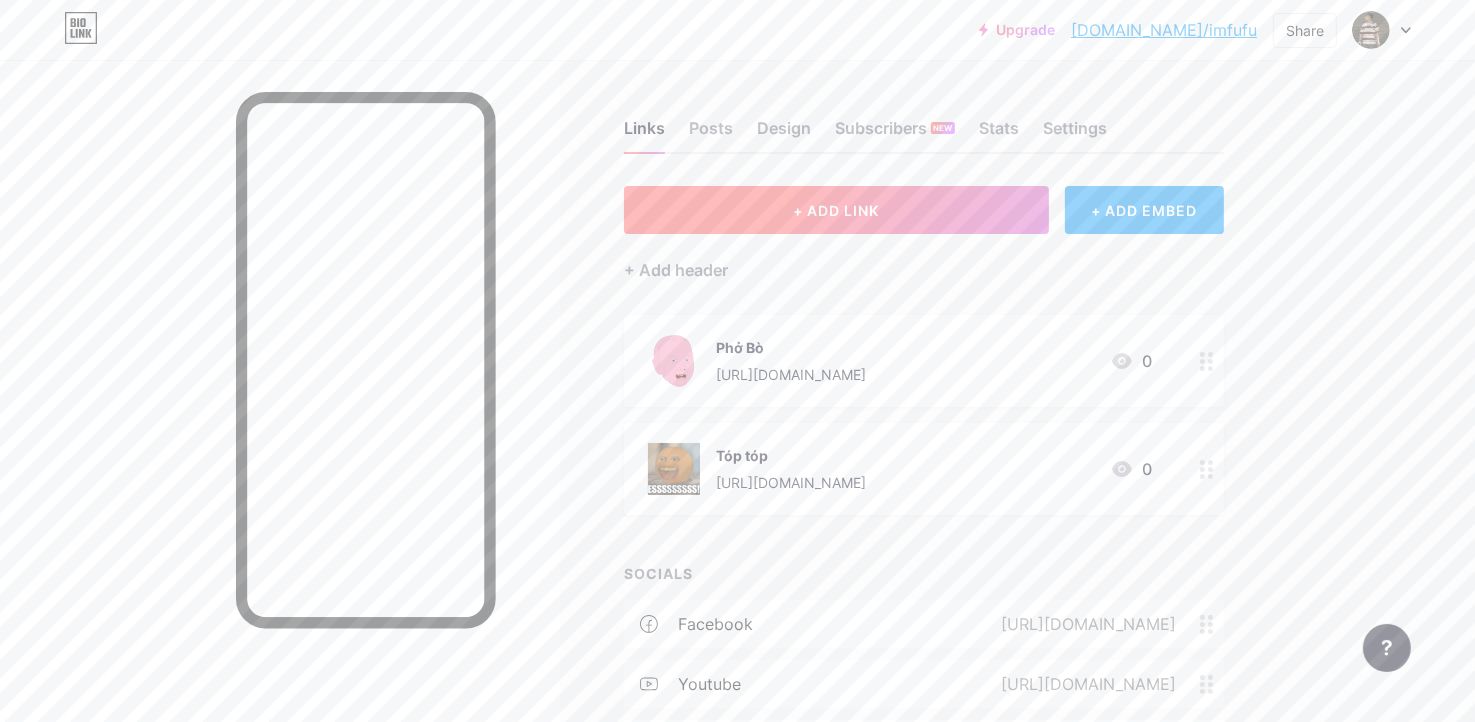 click on "+ ADD LINK" at bounding box center (836, 210) 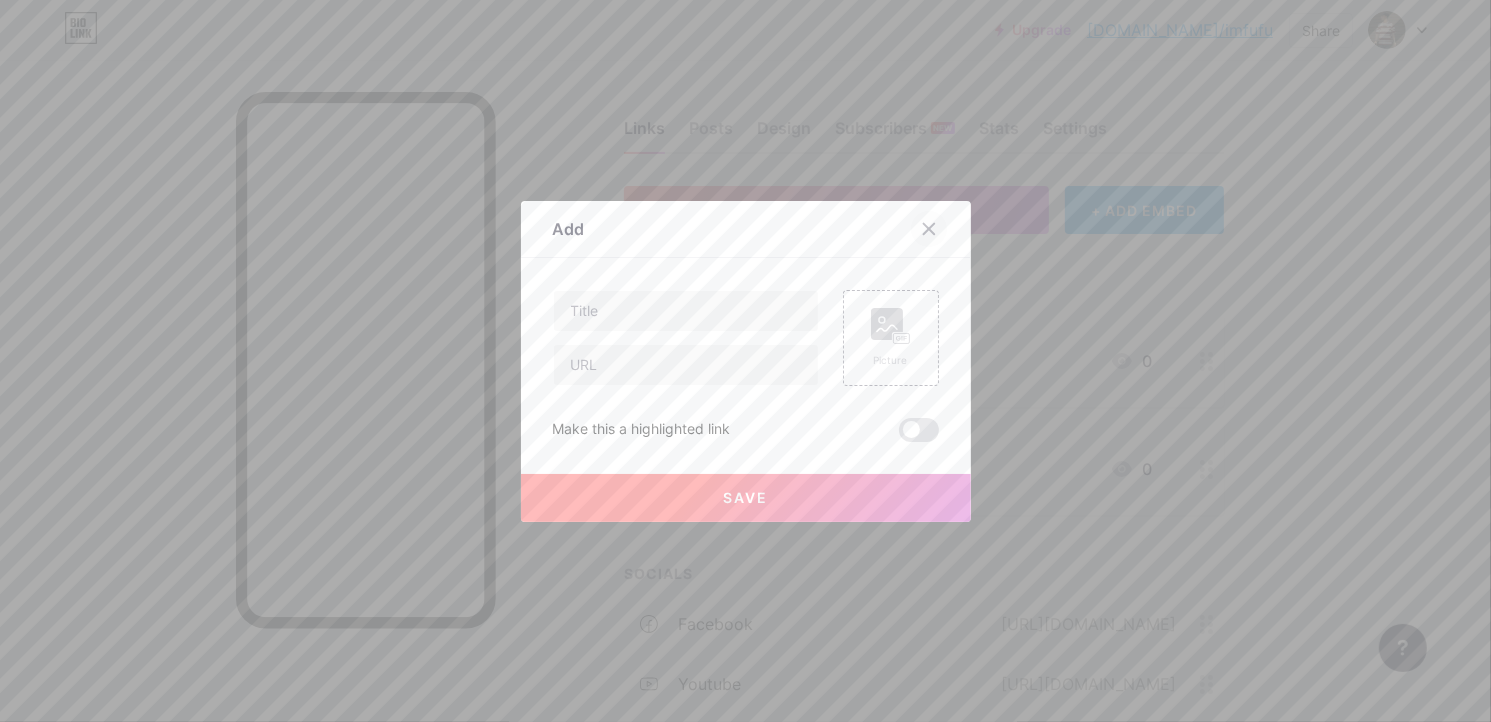 click at bounding box center [929, 229] 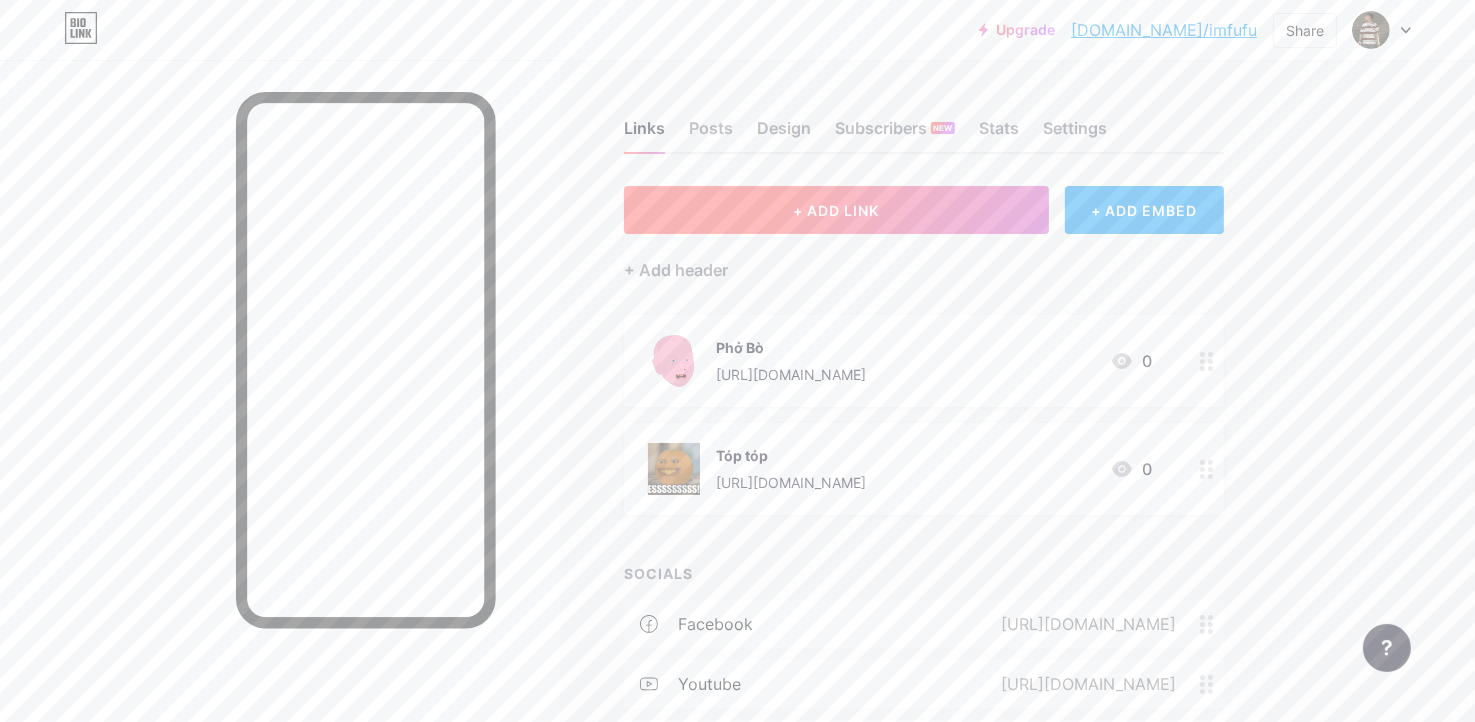 click on "+ ADD LINK" at bounding box center (836, 210) 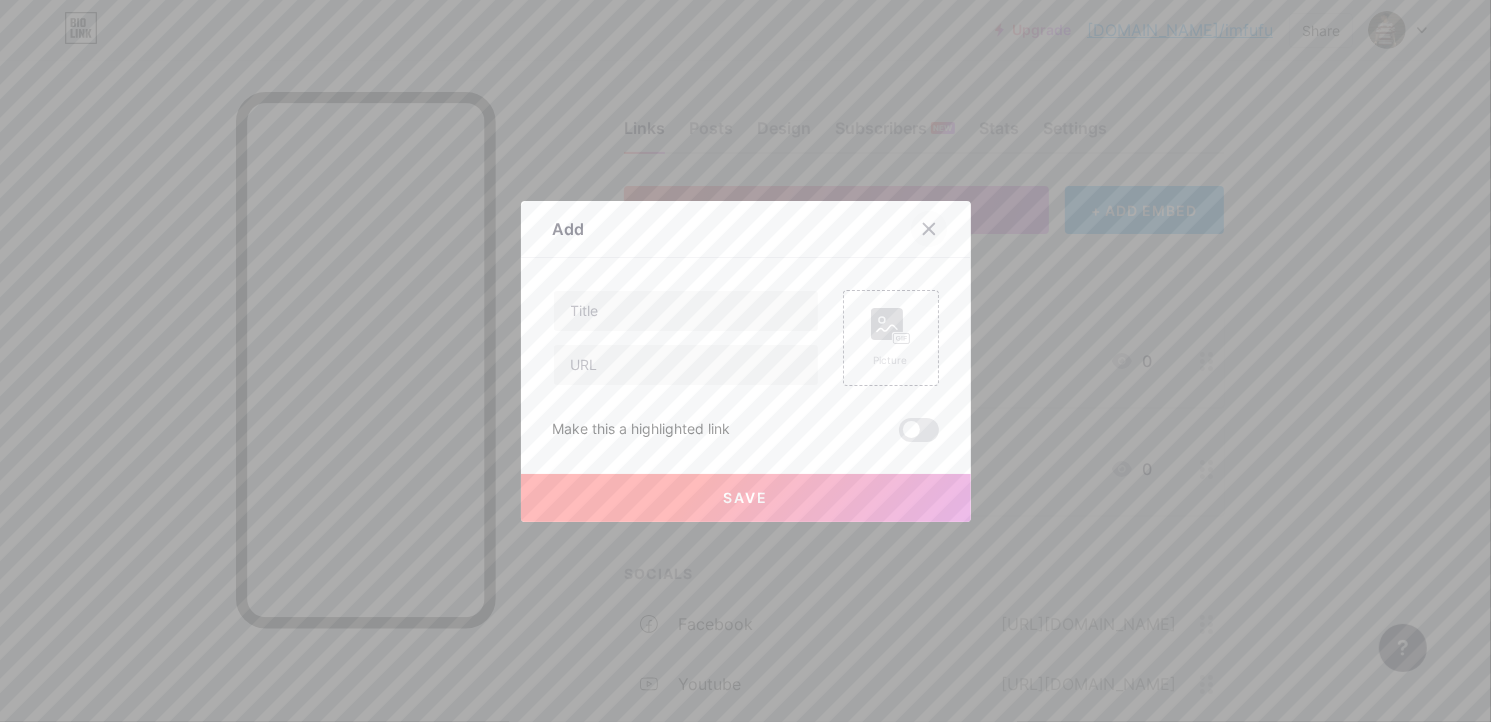 click 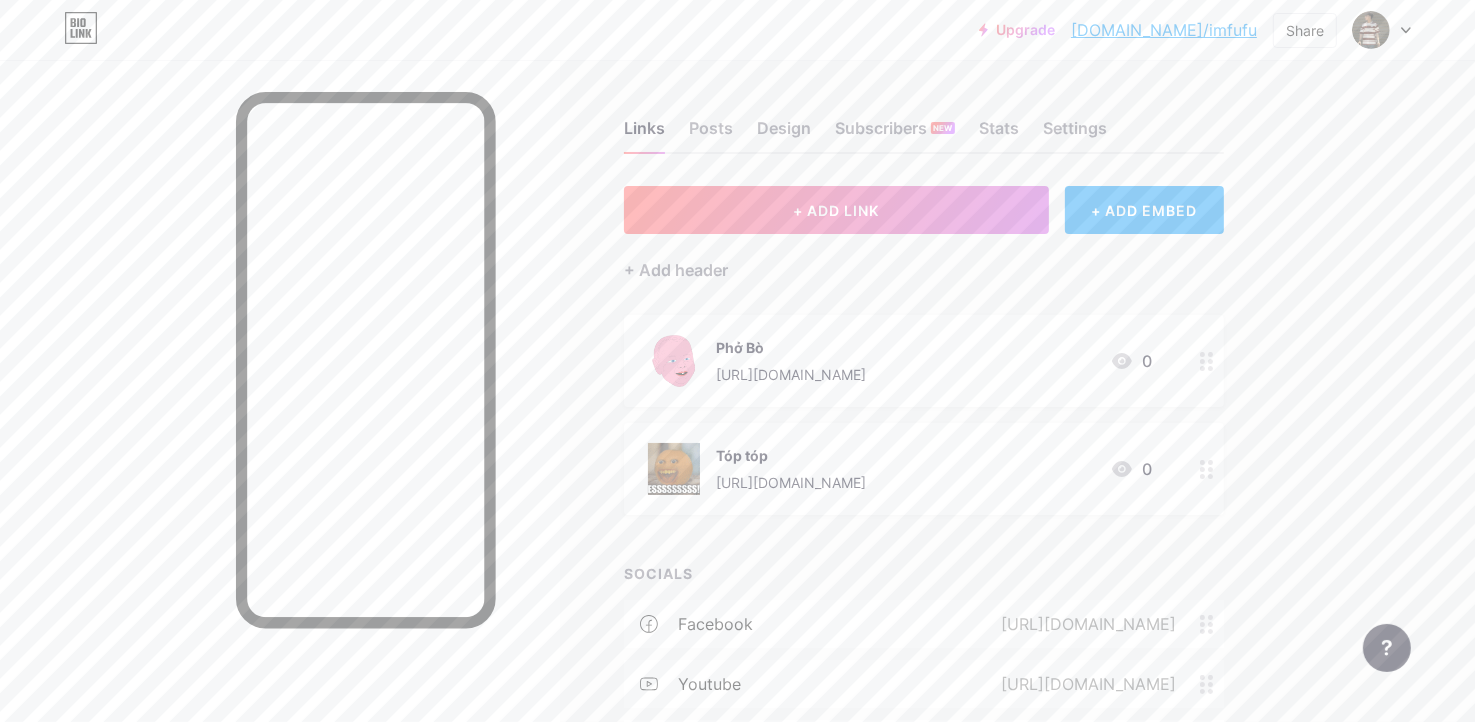 drag, startPoint x: 1351, startPoint y: 219, endPoint x: 1356, endPoint y: 140, distance: 79.15807 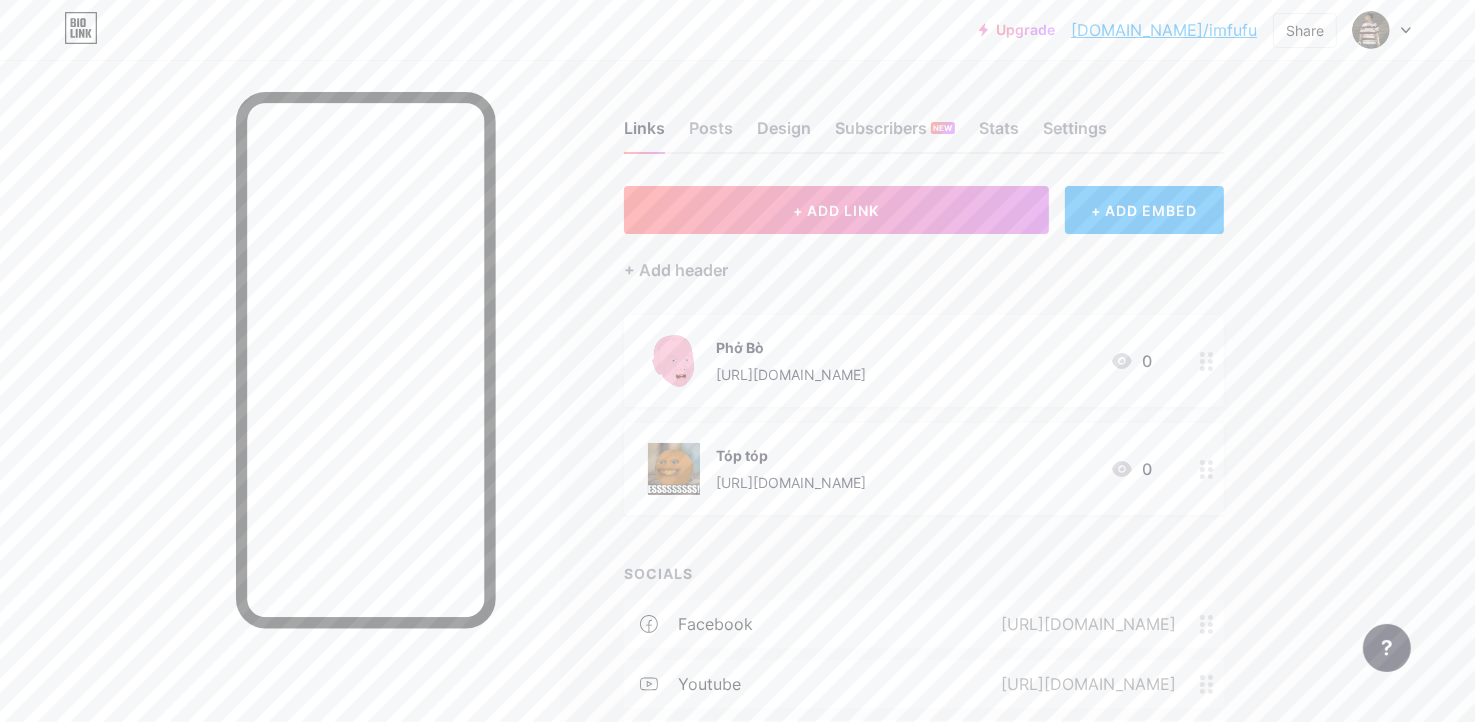 click on "Upgrade   [DOMAIN_NAME]/imfufu...   [DOMAIN_NAME]/imfufu   Share               Switch accounts     Fufu   [DOMAIN_NAME]/imfufu       + Add a new page        Account settings   Logout   Link Copied
Links
Posts
Design
Subscribers
NEW
Stats
Settings       + ADD LINK     + ADD EMBED
+ Add header
Phở Bò
[URL][DOMAIN_NAME]
0
Tóp tóp
[URL][DOMAIN_NAME]
0
SOCIALS
facebook
[URL][DOMAIN_NAME]
youtube
[URL][DOMAIN_NAME]                       steam
[URL][DOMAIN_NAME]
tiktok
@im_fufu_._" at bounding box center [737, 494] 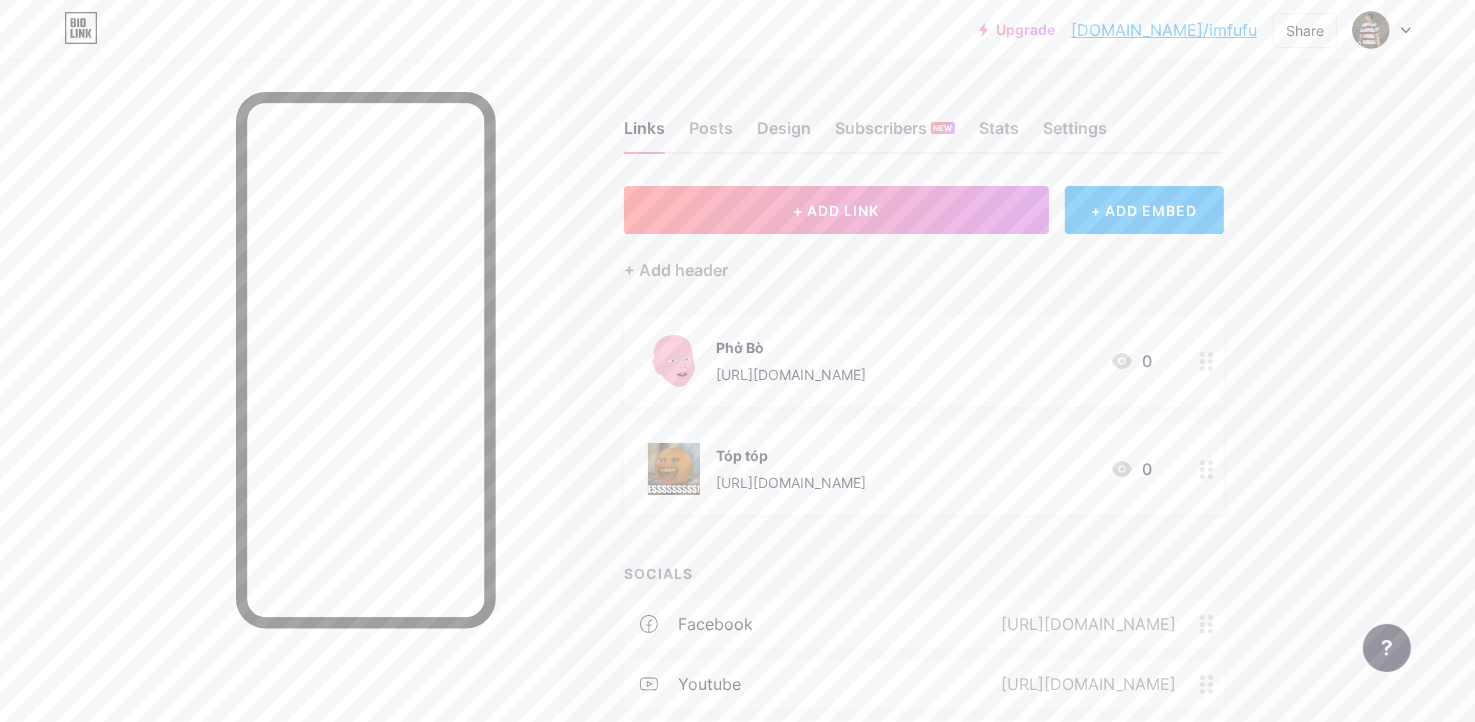 drag, startPoint x: 1328, startPoint y: 189, endPoint x: 1324, endPoint y: 148, distance: 41.19466 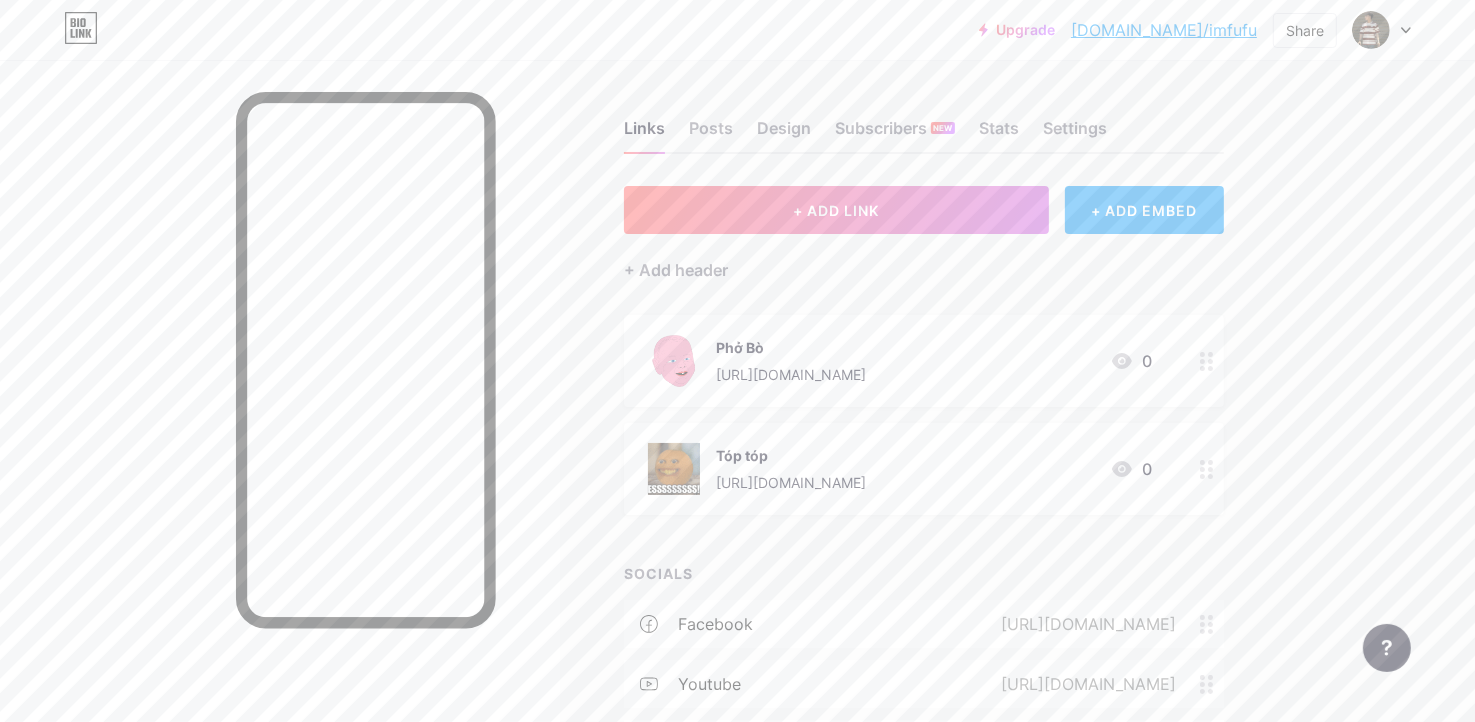 click on "Upgrade   [DOMAIN_NAME]/imfufu...   [DOMAIN_NAME]/imfufu   Share               Switch accounts     Fufu   [DOMAIN_NAME]/imfufu       + Add a new page        Account settings   Logout   Link Copied
Links
Posts
Design
Subscribers
NEW
Stats
Settings       + ADD LINK     + ADD EMBED
+ Add header
Phở Bò
[URL][DOMAIN_NAME]
0
Tóp tóp
[URL][DOMAIN_NAME]
0
SOCIALS
facebook
[URL][DOMAIN_NAME]
youtube
[URL][DOMAIN_NAME]                       steam
[URL][DOMAIN_NAME]
tiktok
@im_fufu_._" at bounding box center (737, 494) 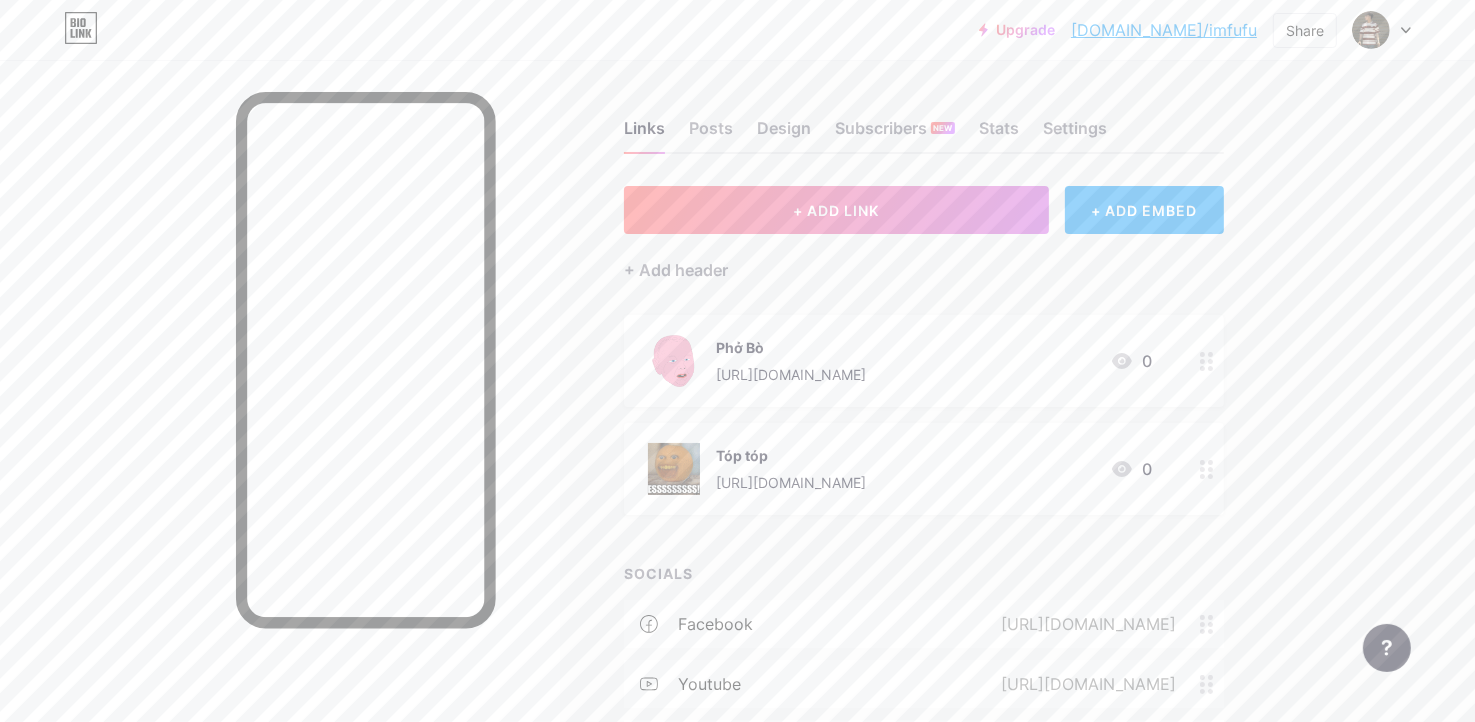 drag, startPoint x: 1324, startPoint y: 148, endPoint x: 1308, endPoint y: 128, distance: 25.612497 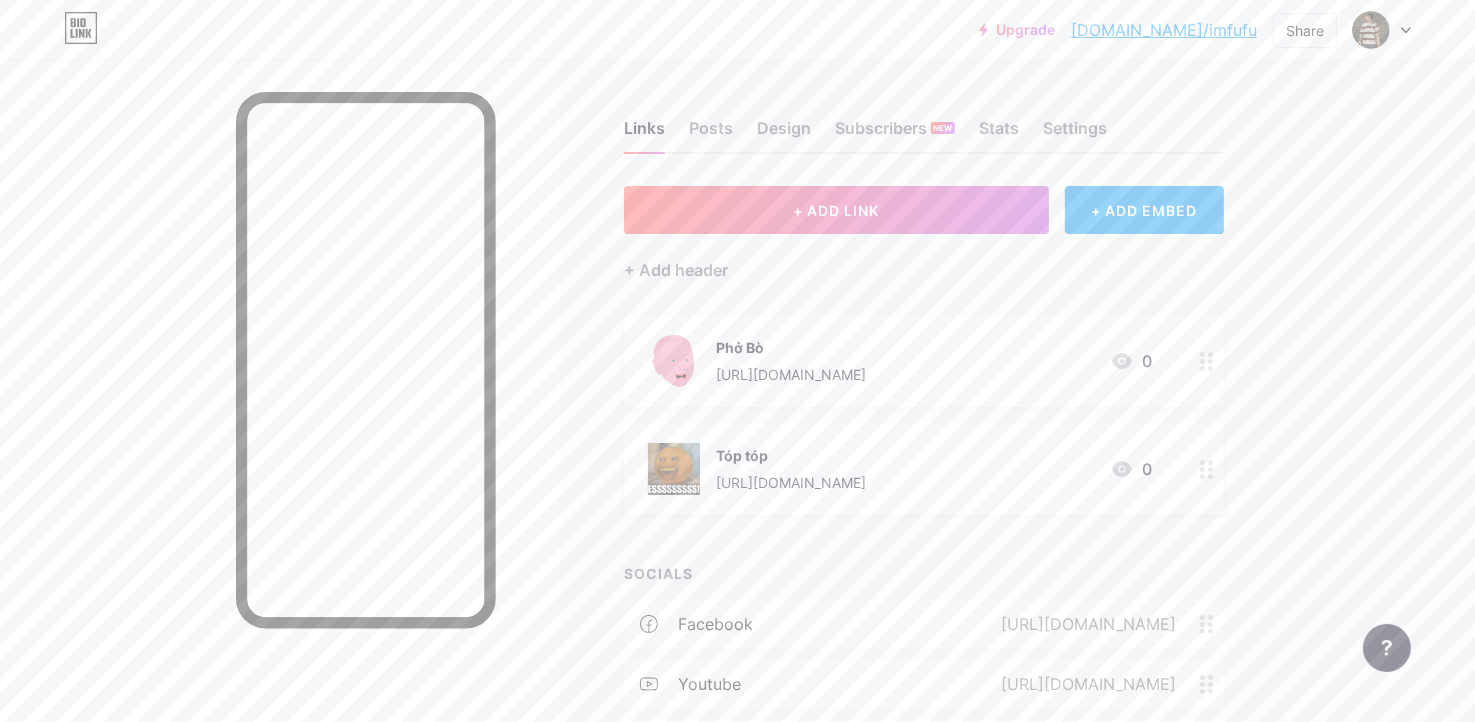 click on "Upgrade   [DOMAIN_NAME]/imfufu...   [DOMAIN_NAME]/imfufu   Share               Switch accounts     Fufu   [DOMAIN_NAME]/imfufu       + Add a new page        Account settings   Logout   Link Copied
Links
Posts
Design
Subscribers
NEW
Stats
Settings       + ADD LINK     + ADD EMBED
+ Add header
Phở Bò
[URL][DOMAIN_NAME]
0
Tóp tóp
[URL][DOMAIN_NAME]
0
SOCIALS
facebook
[URL][DOMAIN_NAME]
youtube
[URL][DOMAIN_NAME]                       steam
[URL][DOMAIN_NAME]
tiktok
@im_fufu_._" at bounding box center [737, 494] 